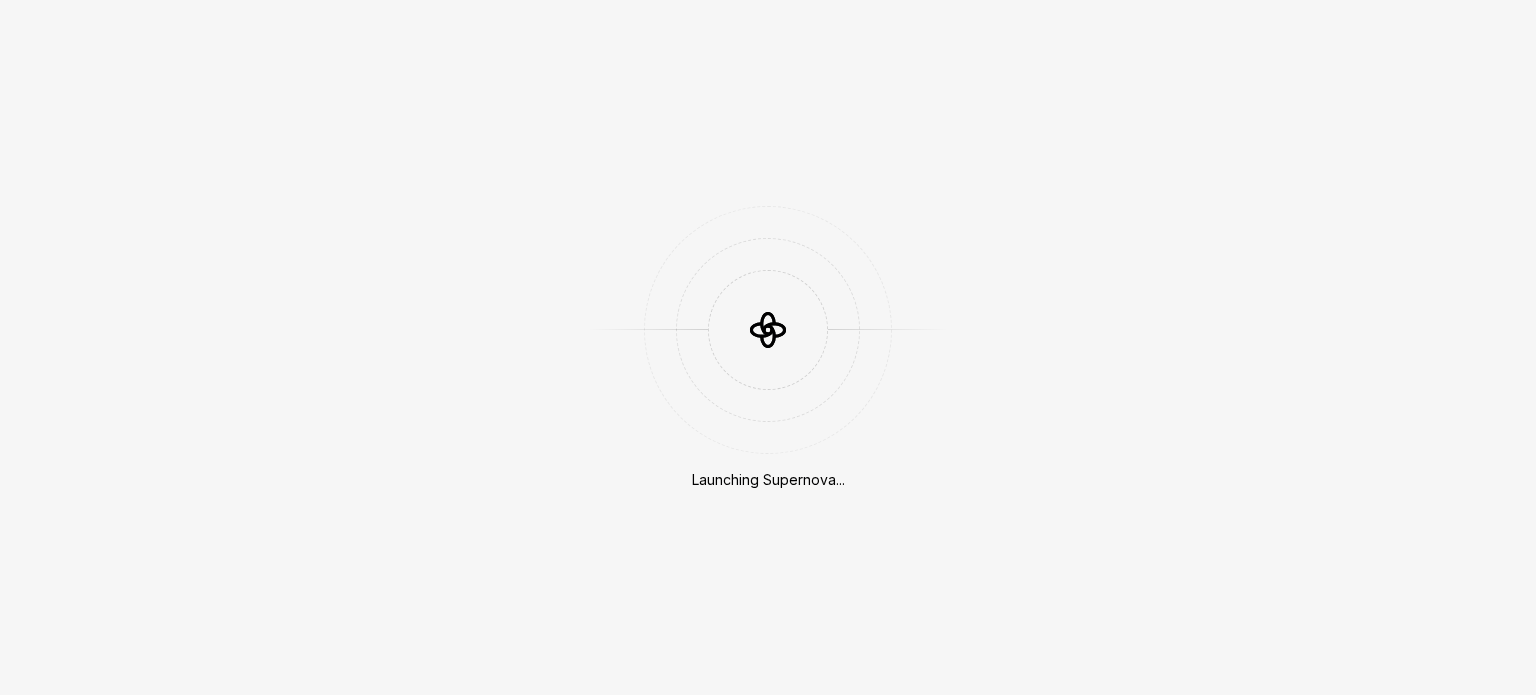 scroll, scrollTop: 0, scrollLeft: 0, axis: both 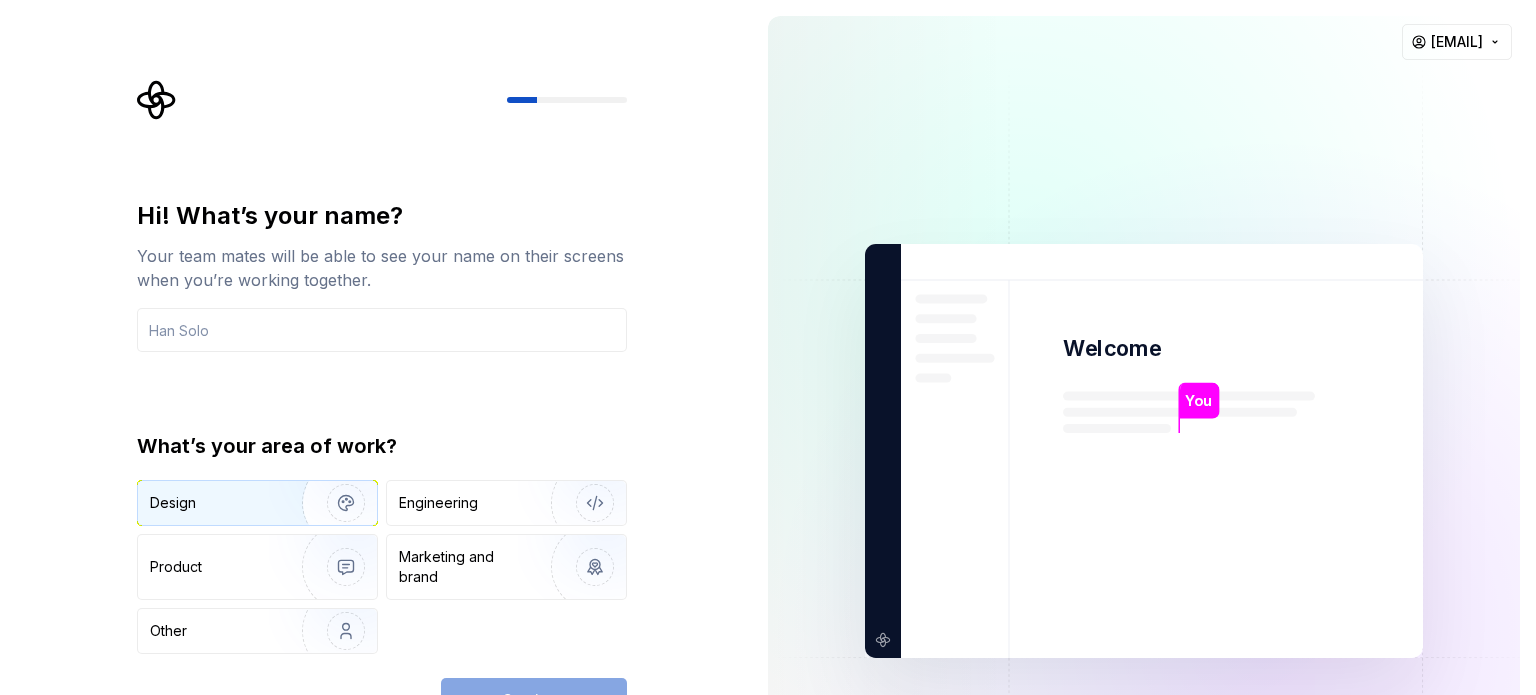 click on "Design" at bounding box center [257, 503] 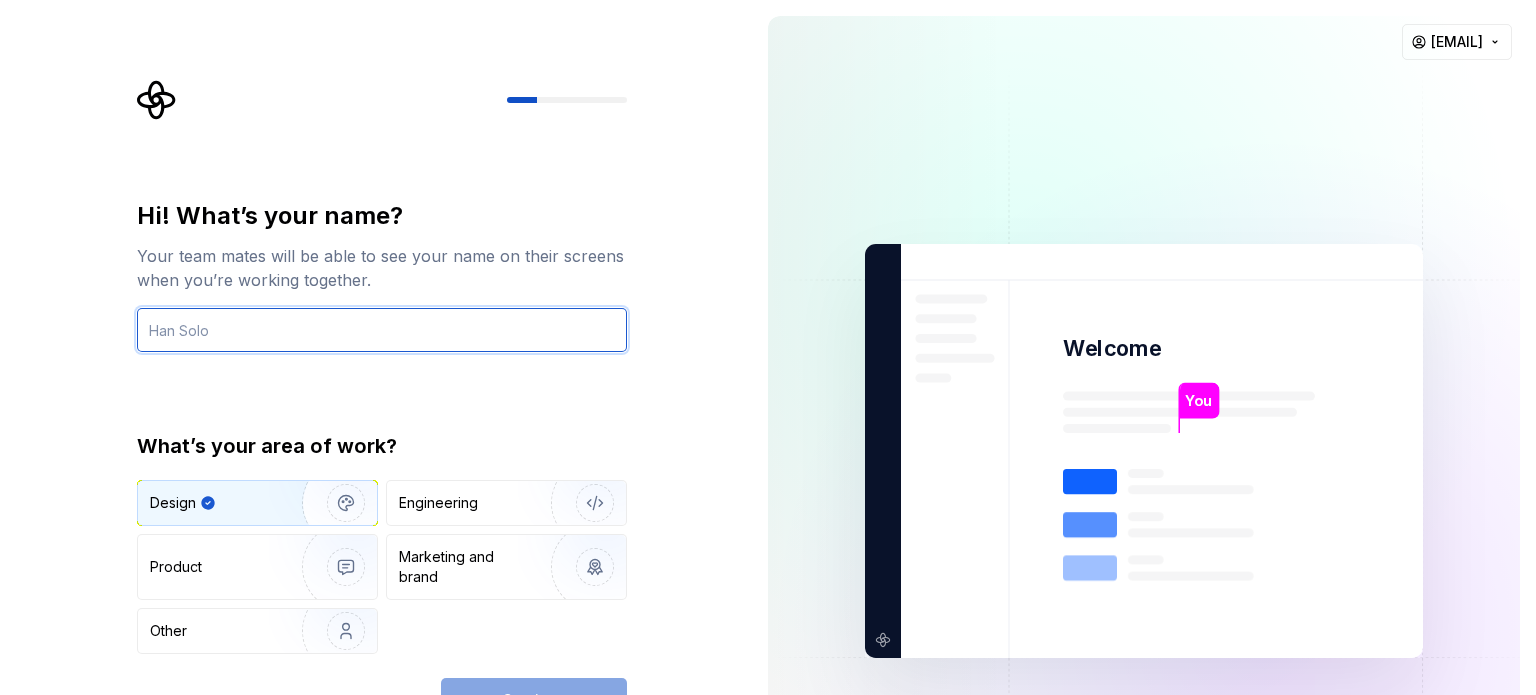 click at bounding box center (382, 330) 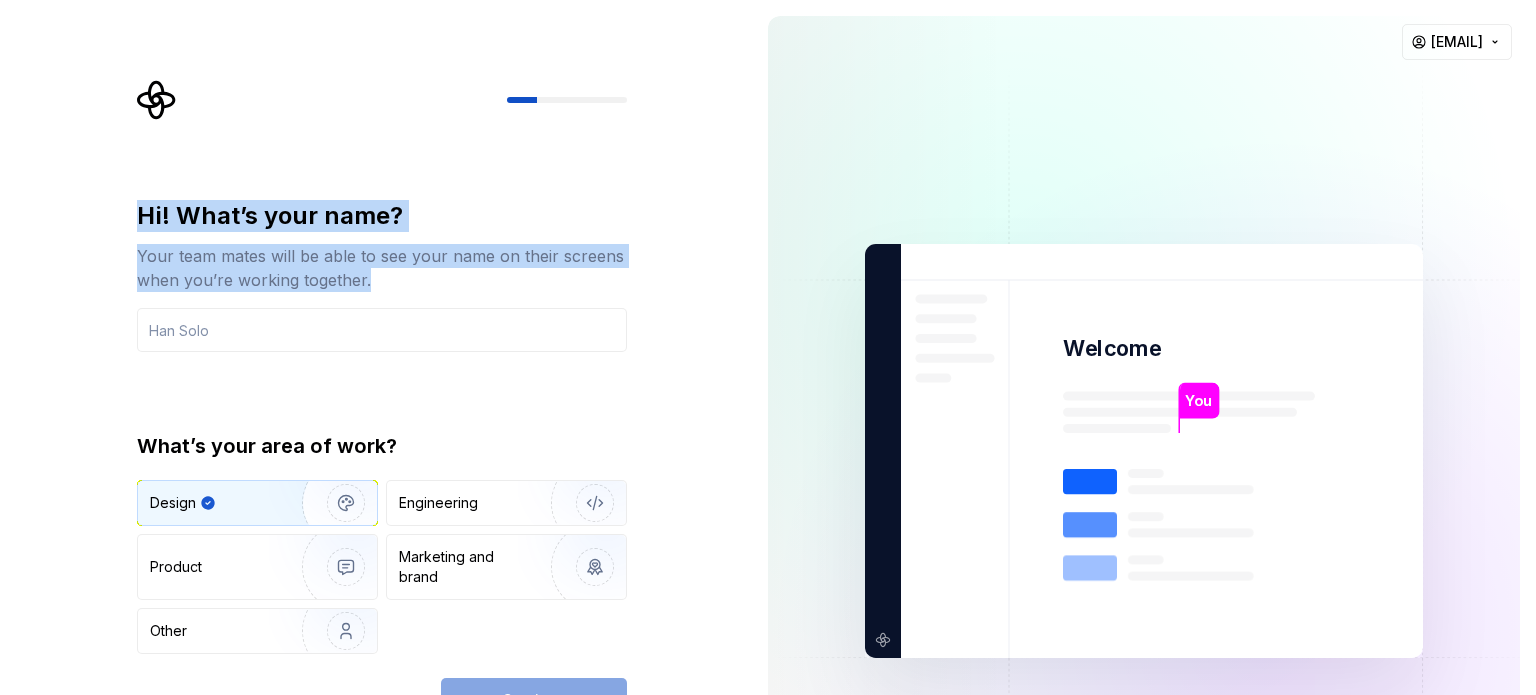 drag, startPoint x: 385, startPoint y: 278, endPoint x: 117, endPoint y: 215, distance: 275.3053 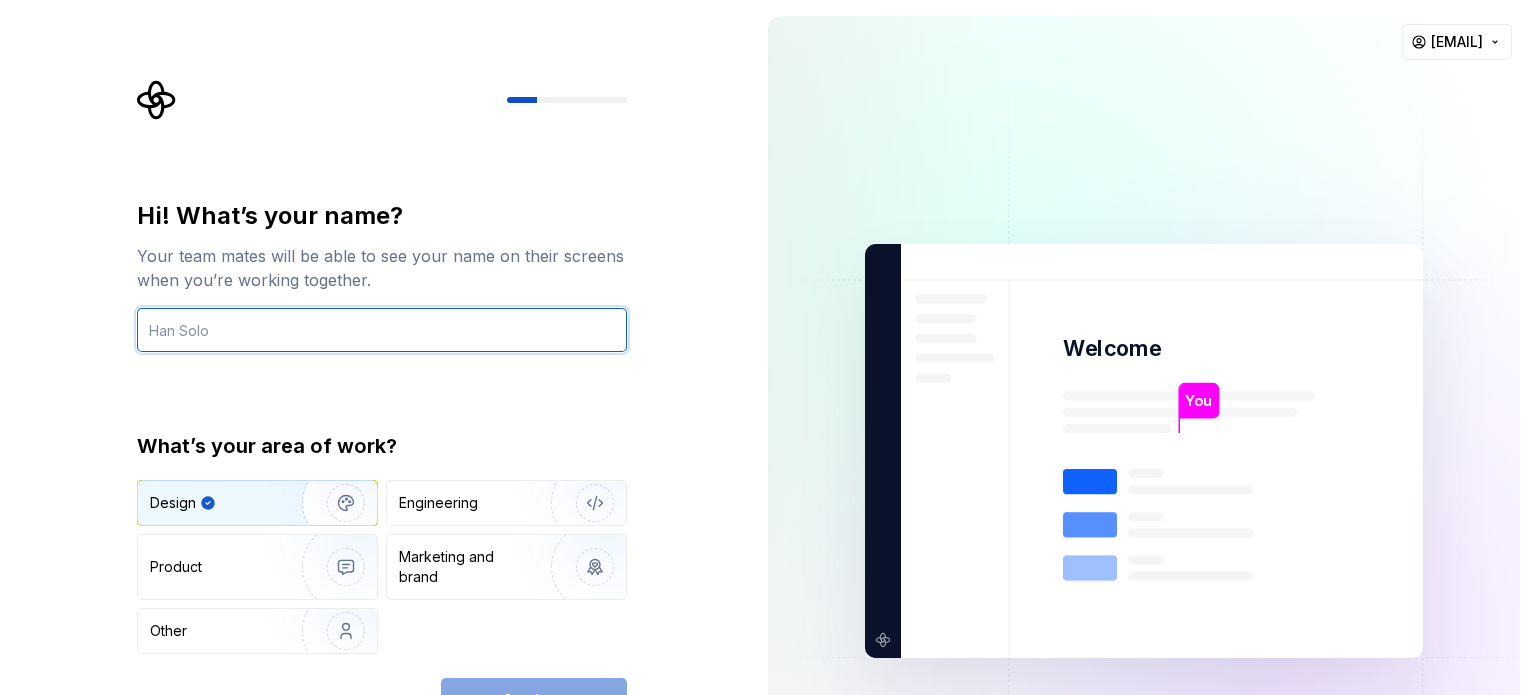 click at bounding box center (382, 330) 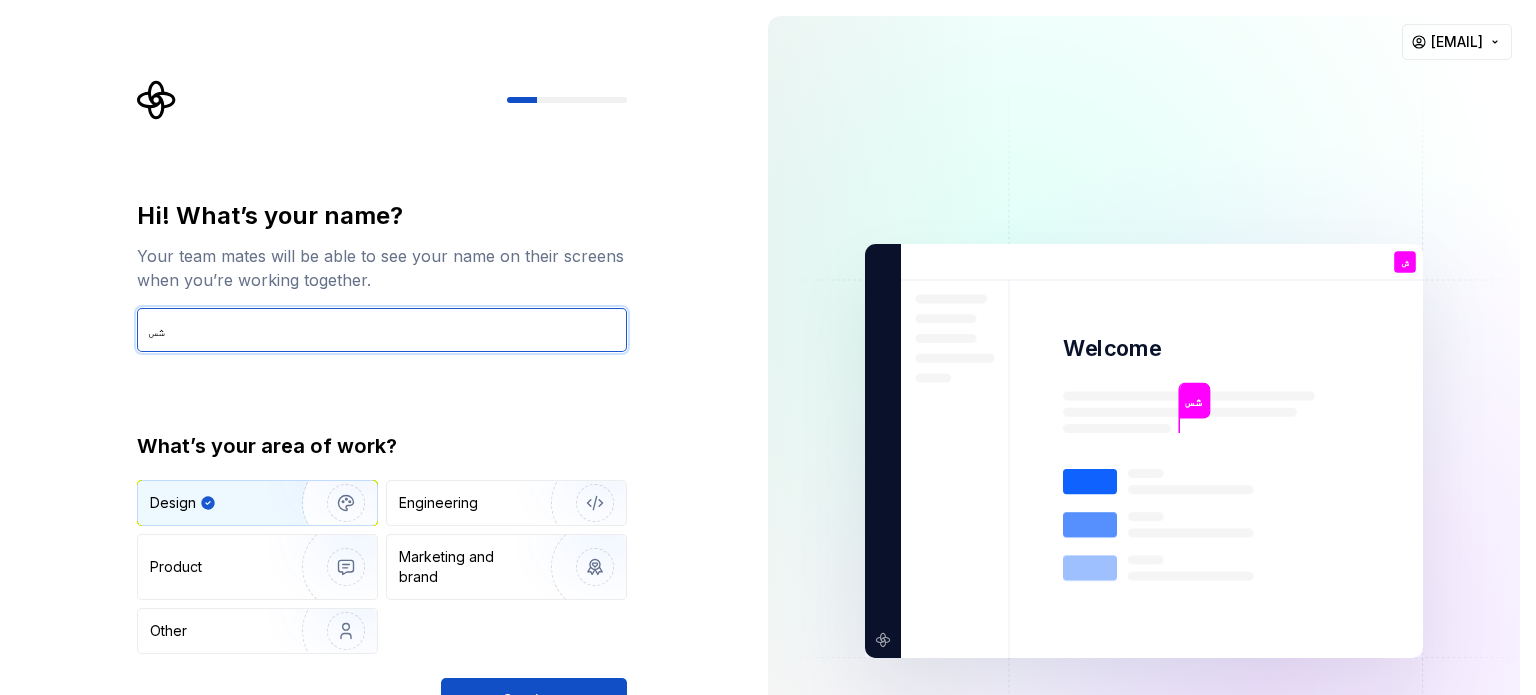 type on "ش" 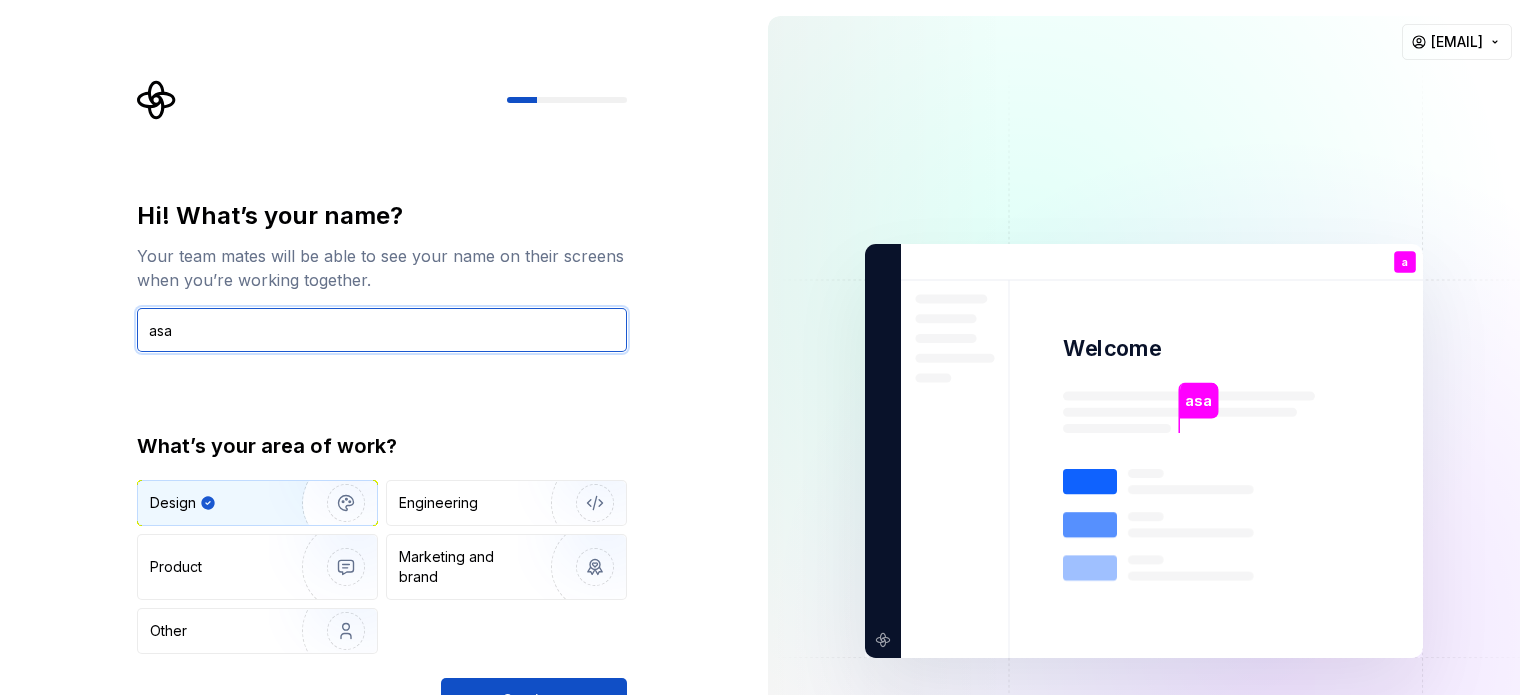 type on "asa" 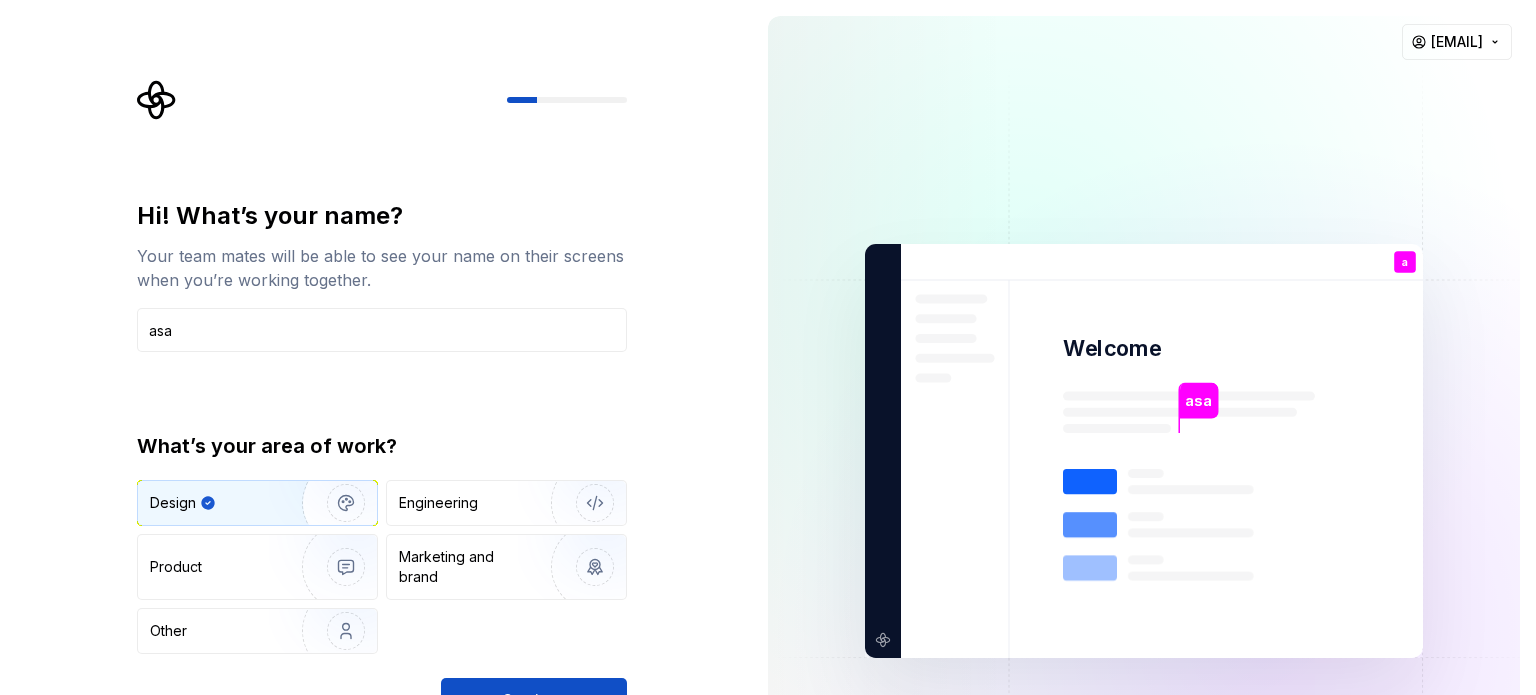click on "Hi! What’s your name? Your team mates will be able to see your name on their screens when you’re working together. [PERSON] What’s your area of work? Design Engineering Product Marketing and brand Other Continue" at bounding box center (376, 451) 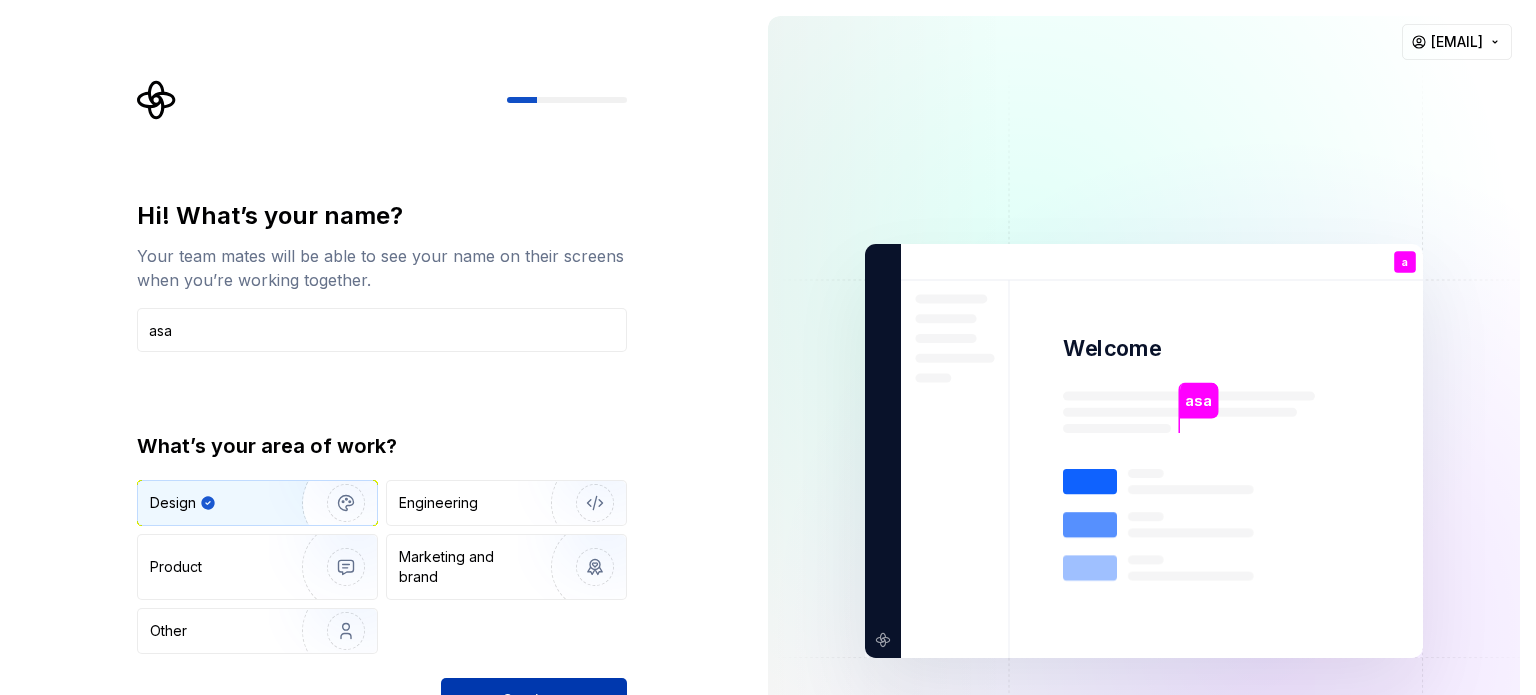 click on "Continue" at bounding box center [534, 700] 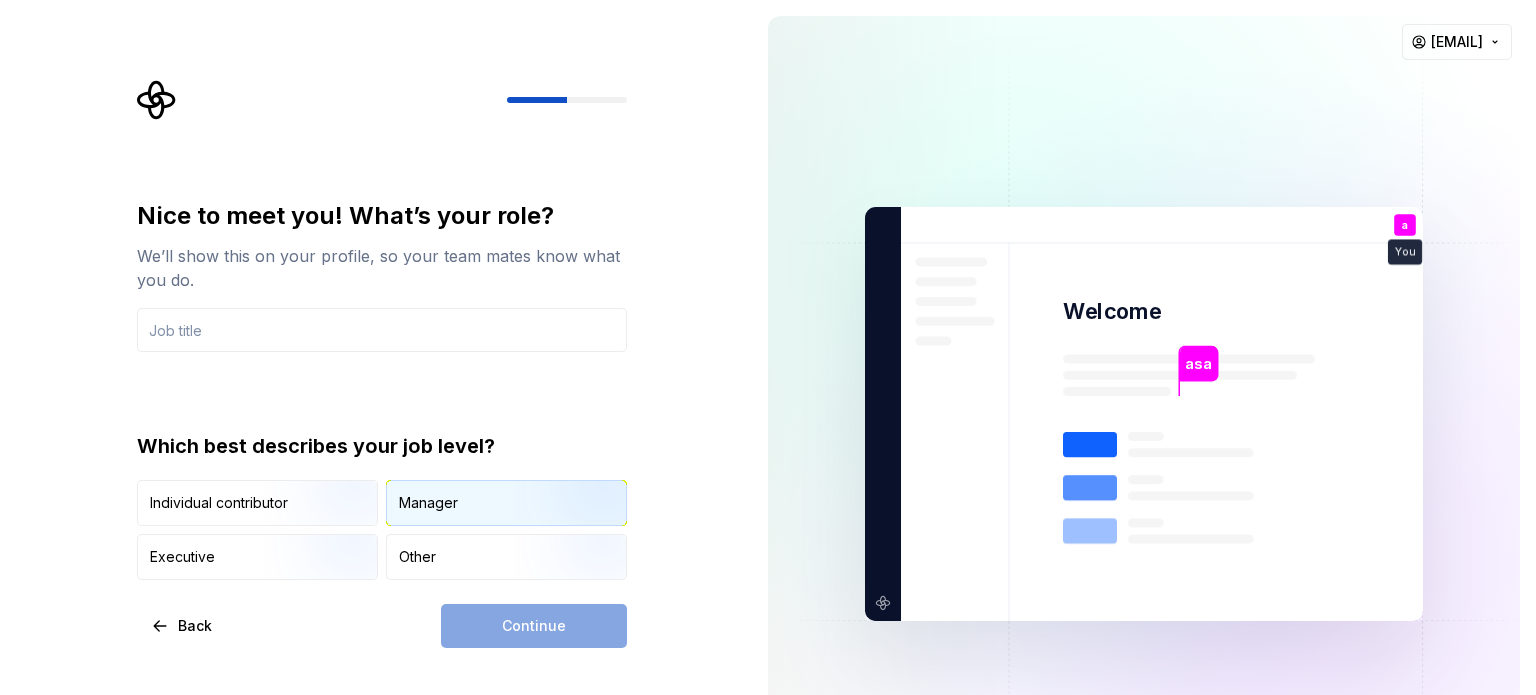 click on "Manager" at bounding box center [506, 503] 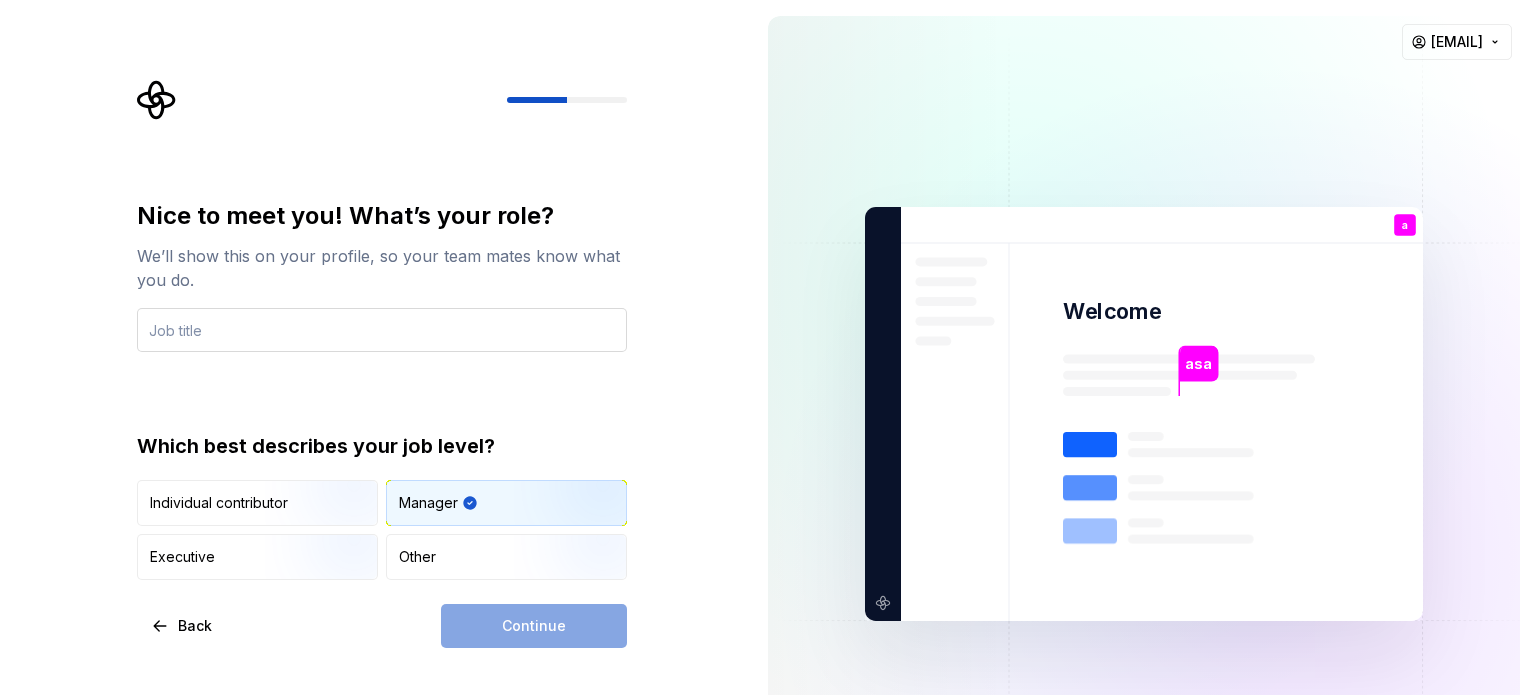 click at bounding box center (382, 330) 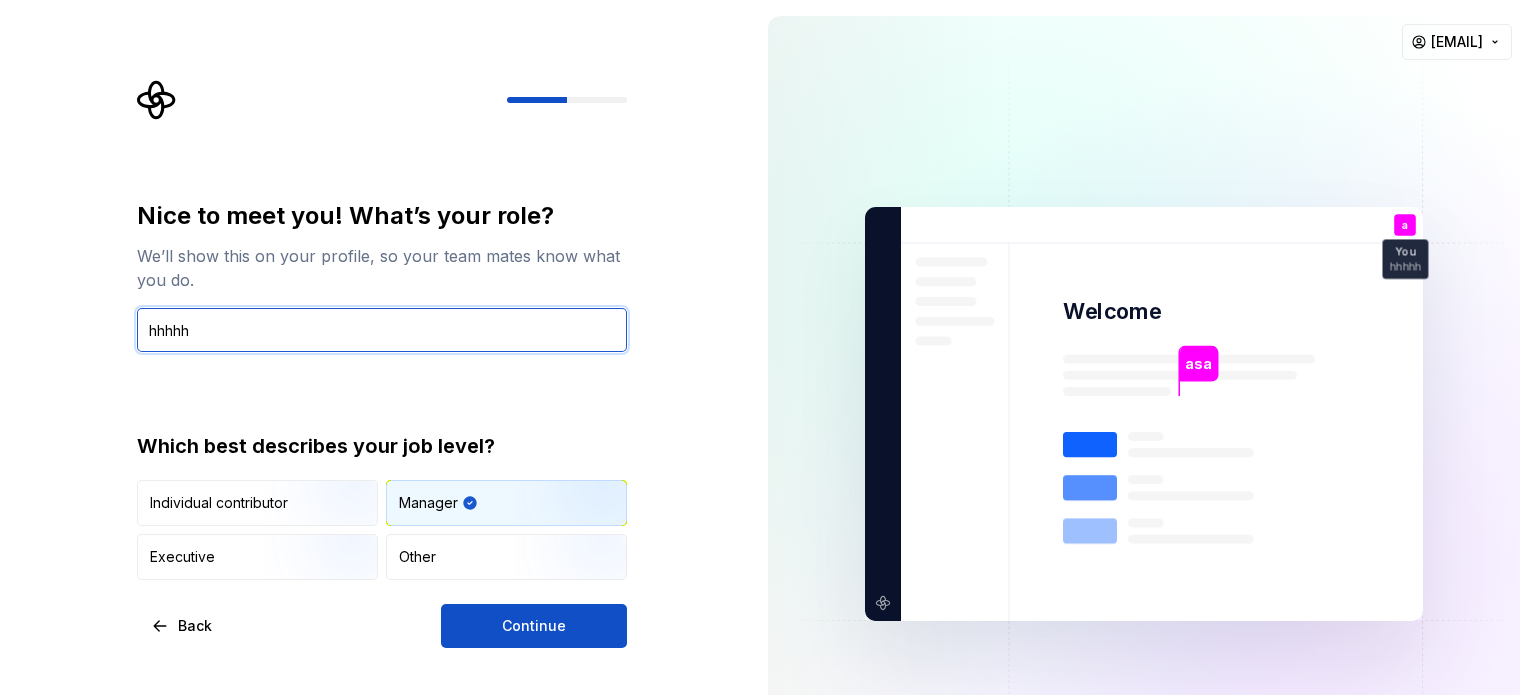 type on "hhhhh" 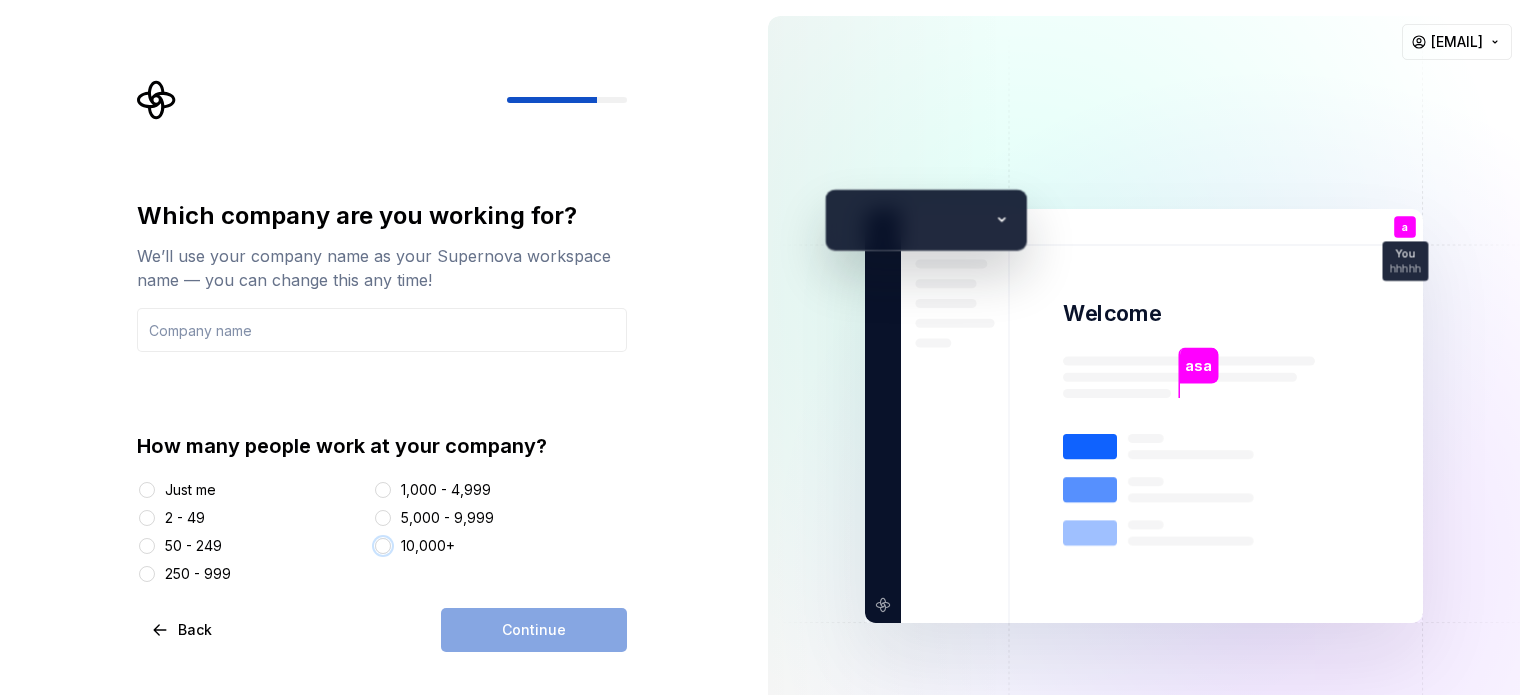 click on "10,000+" at bounding box center [383, 546] 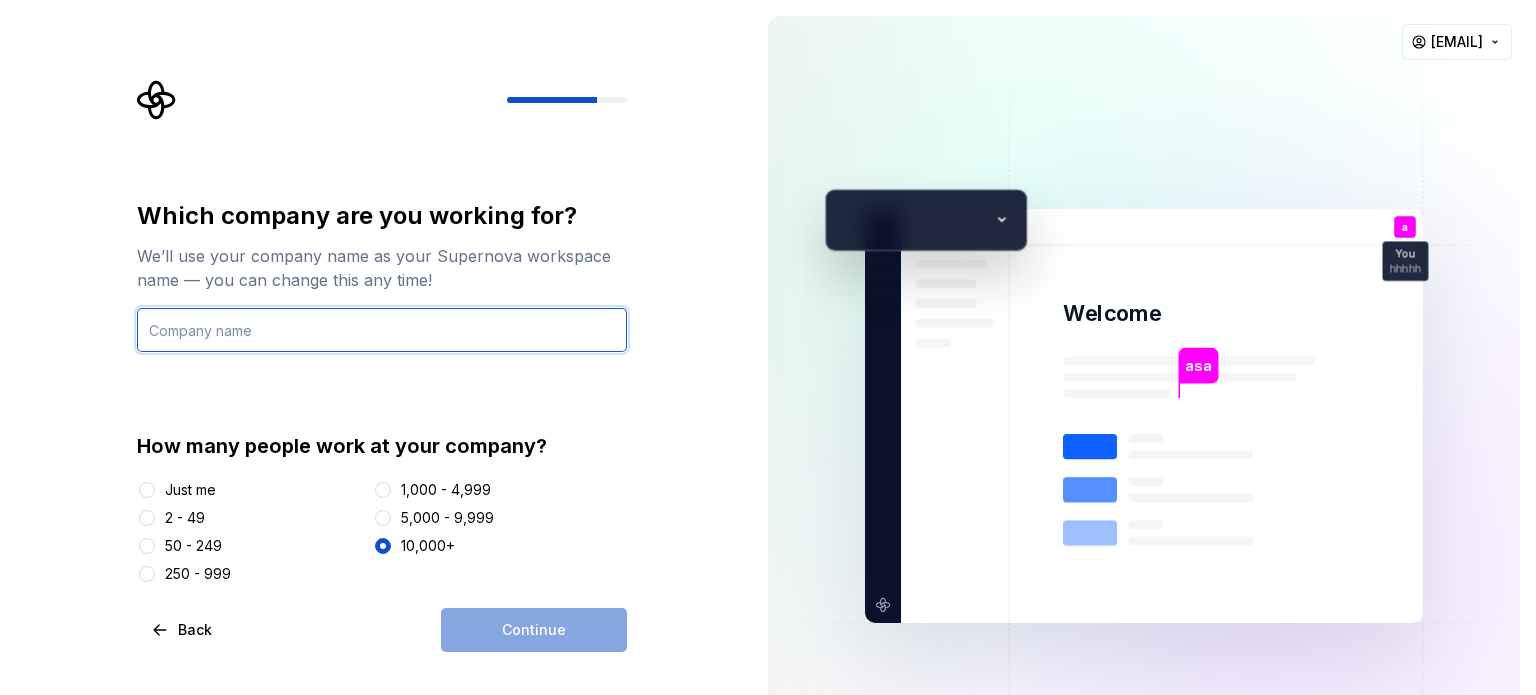 click at bounding box center [382, 330] 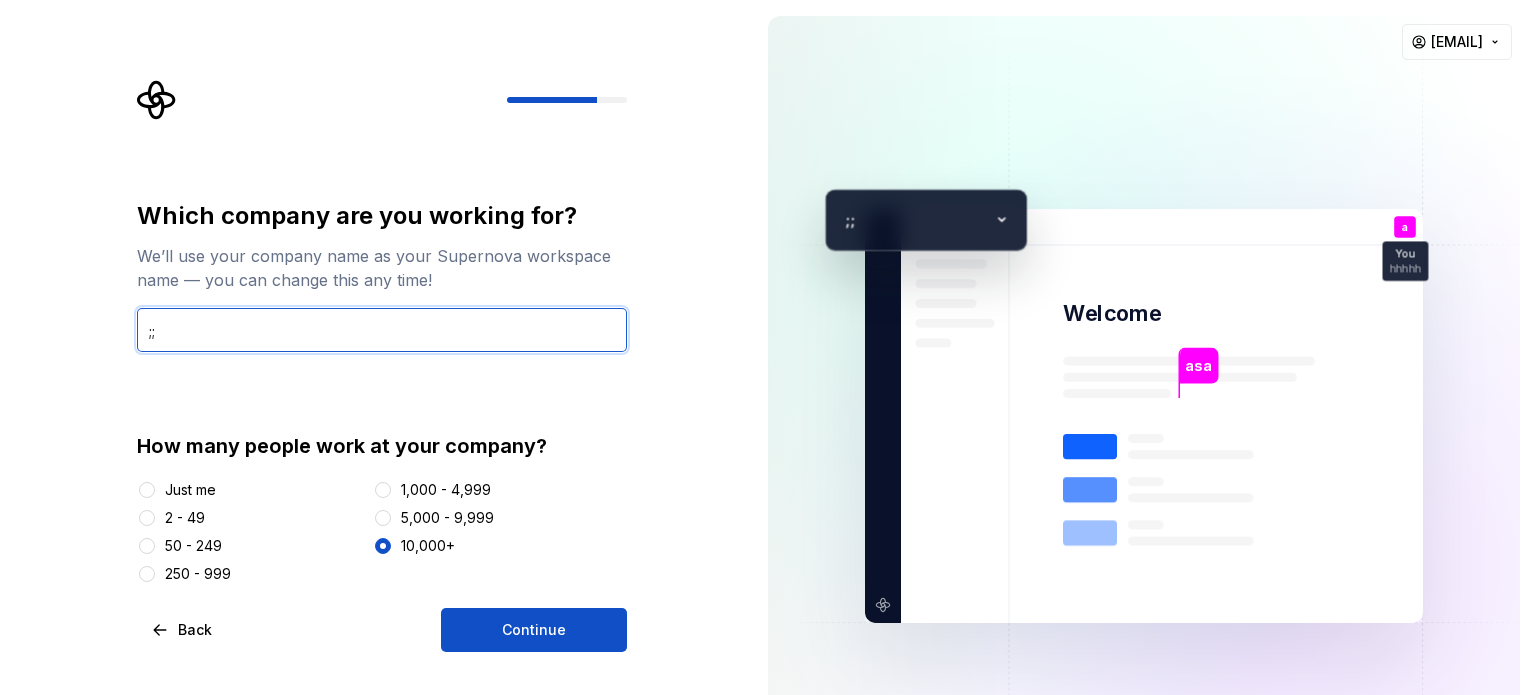 type on ";" 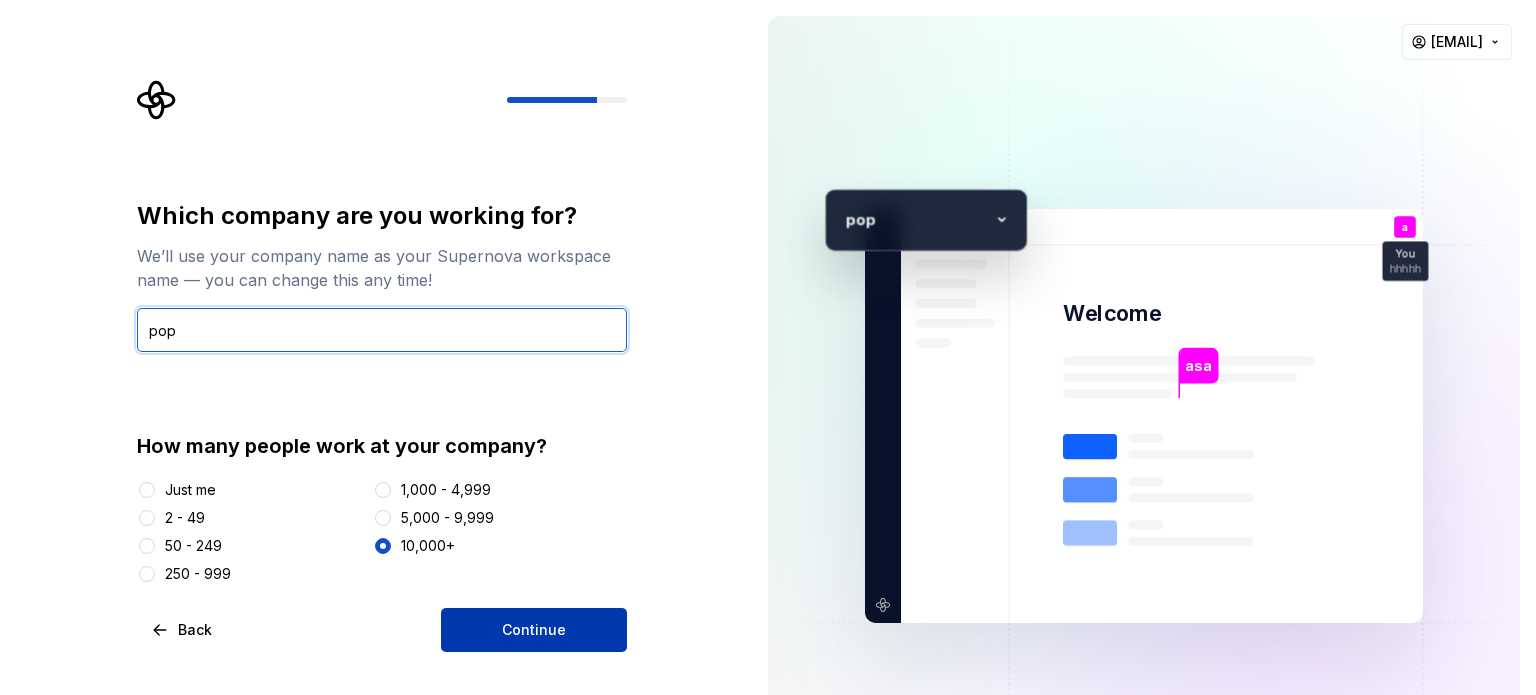 type on "pop" 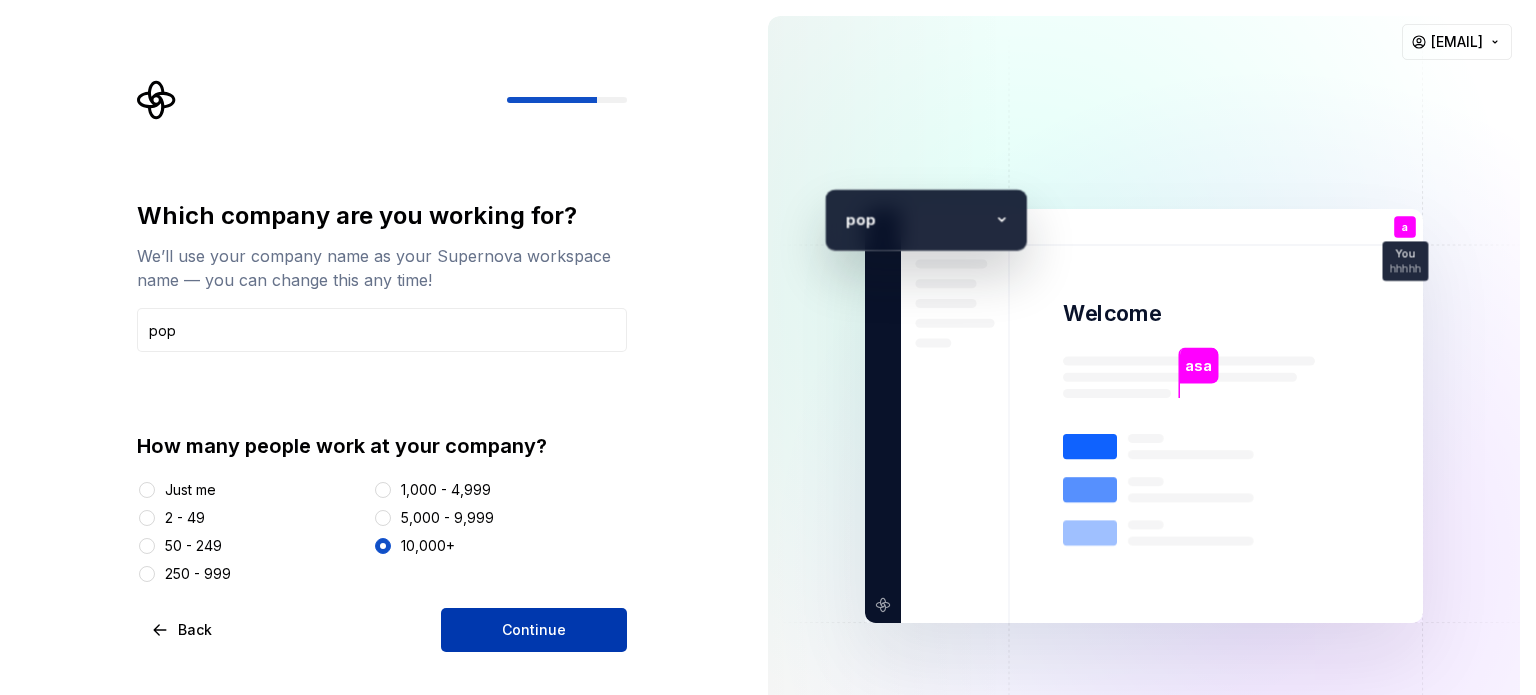 click on "Continue" at bounding box center [534, 630] 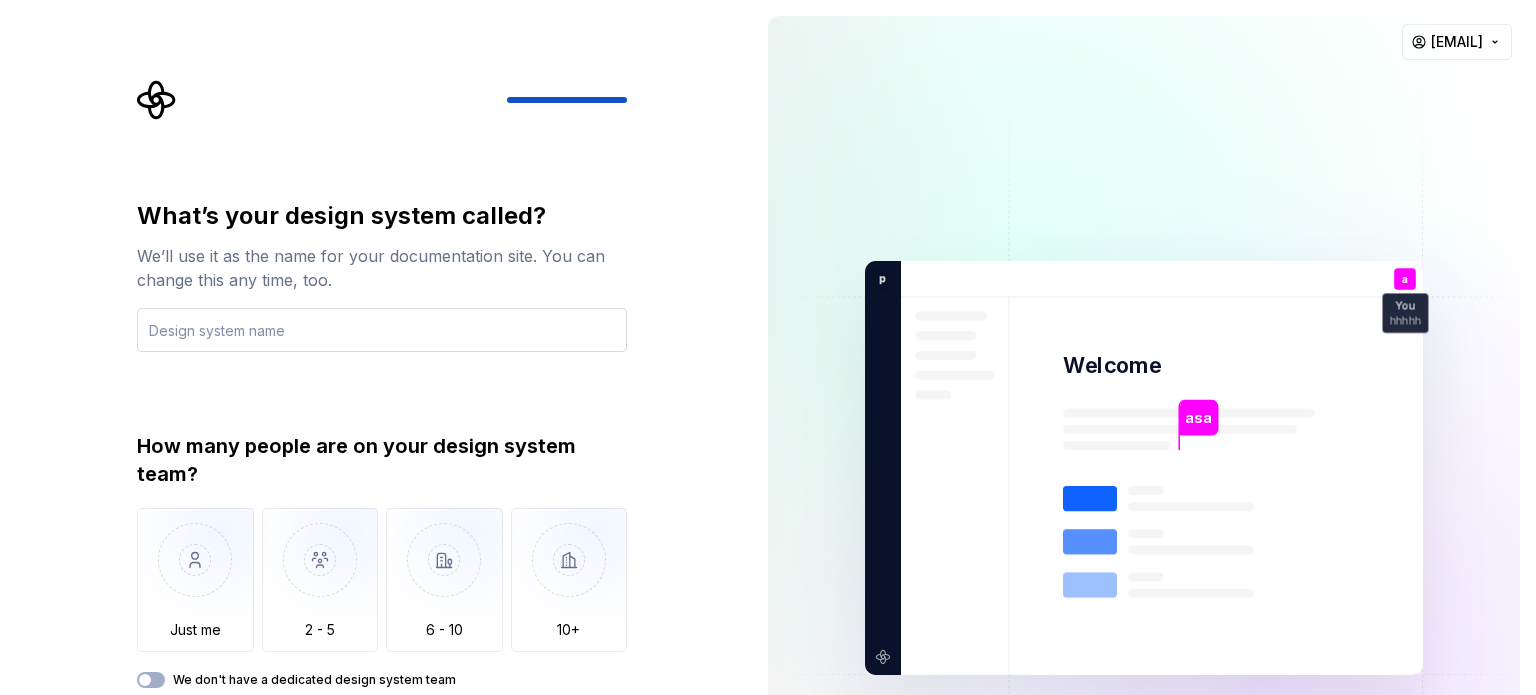 click at bounding box center [382, 330] 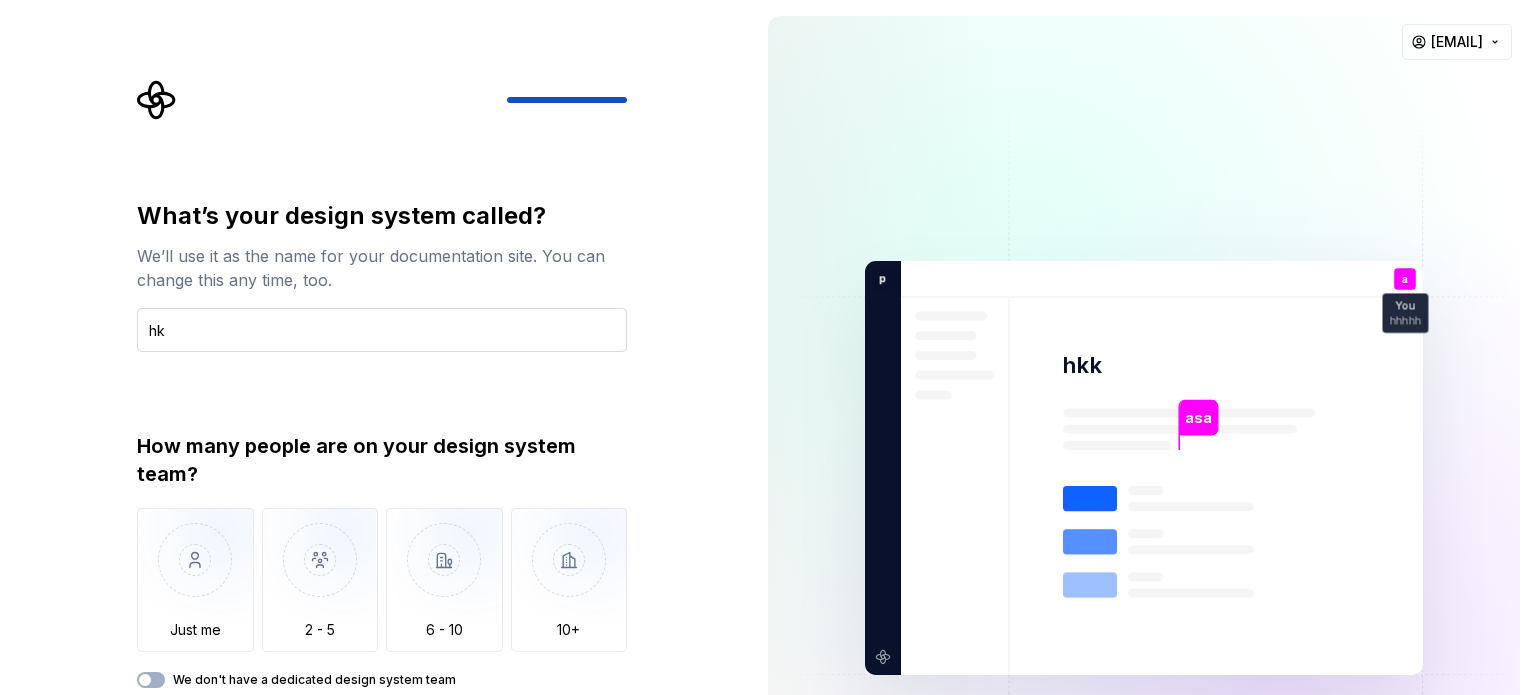 type on "h" 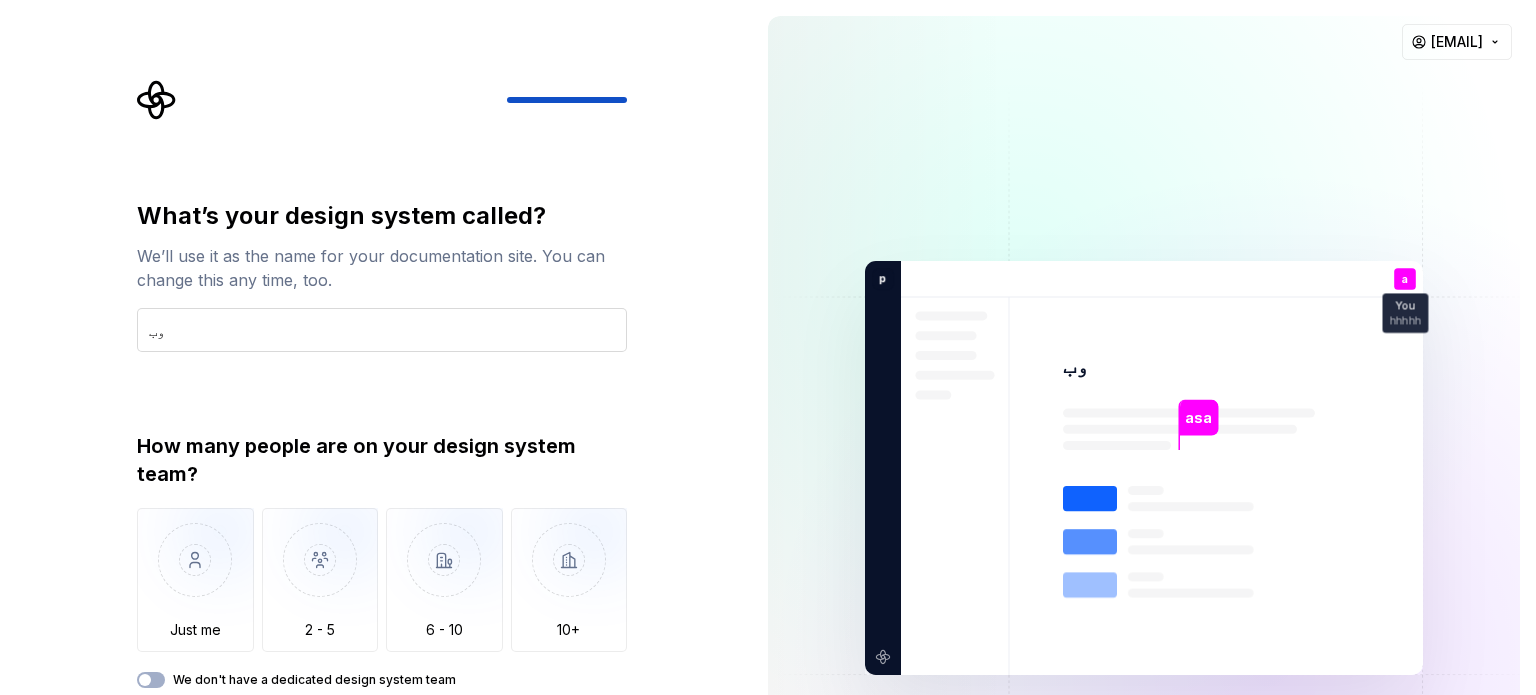 type on "و" 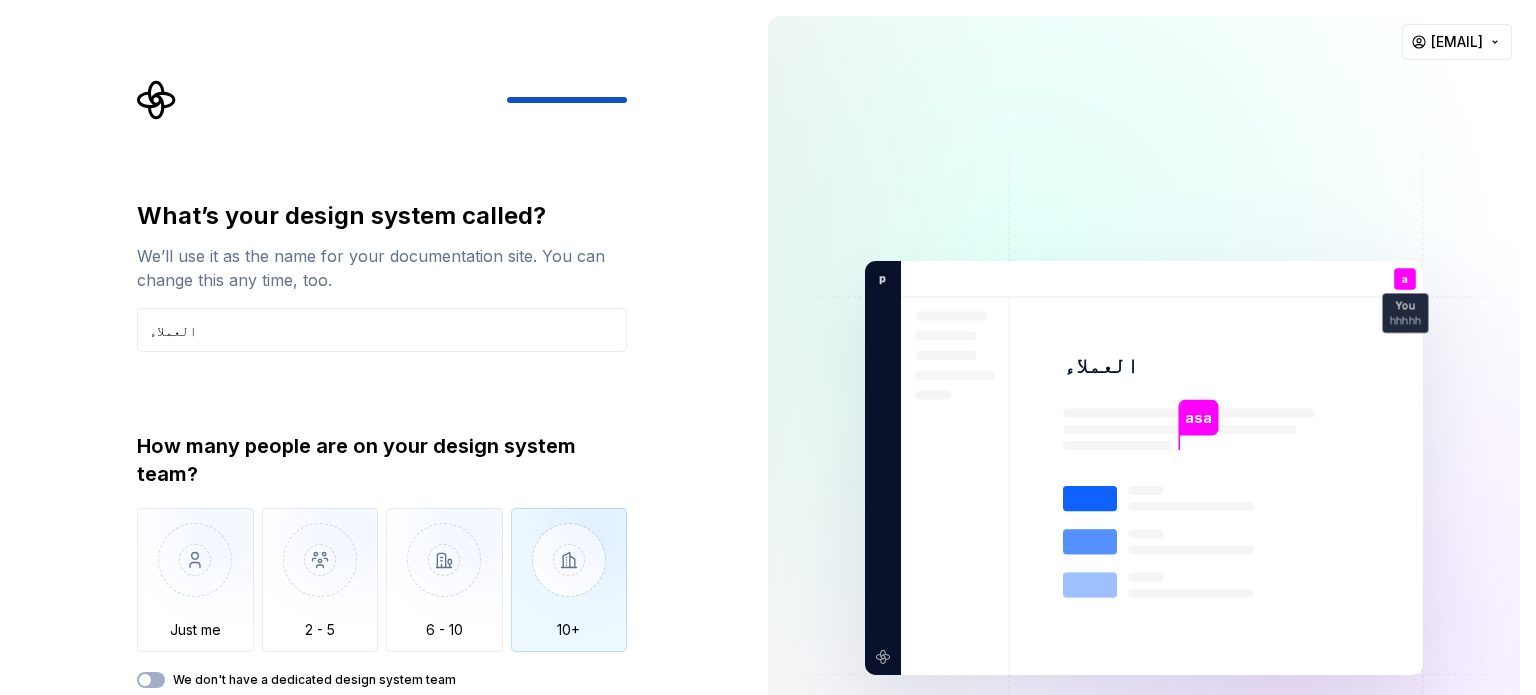 click at bounding box center (569, 575) 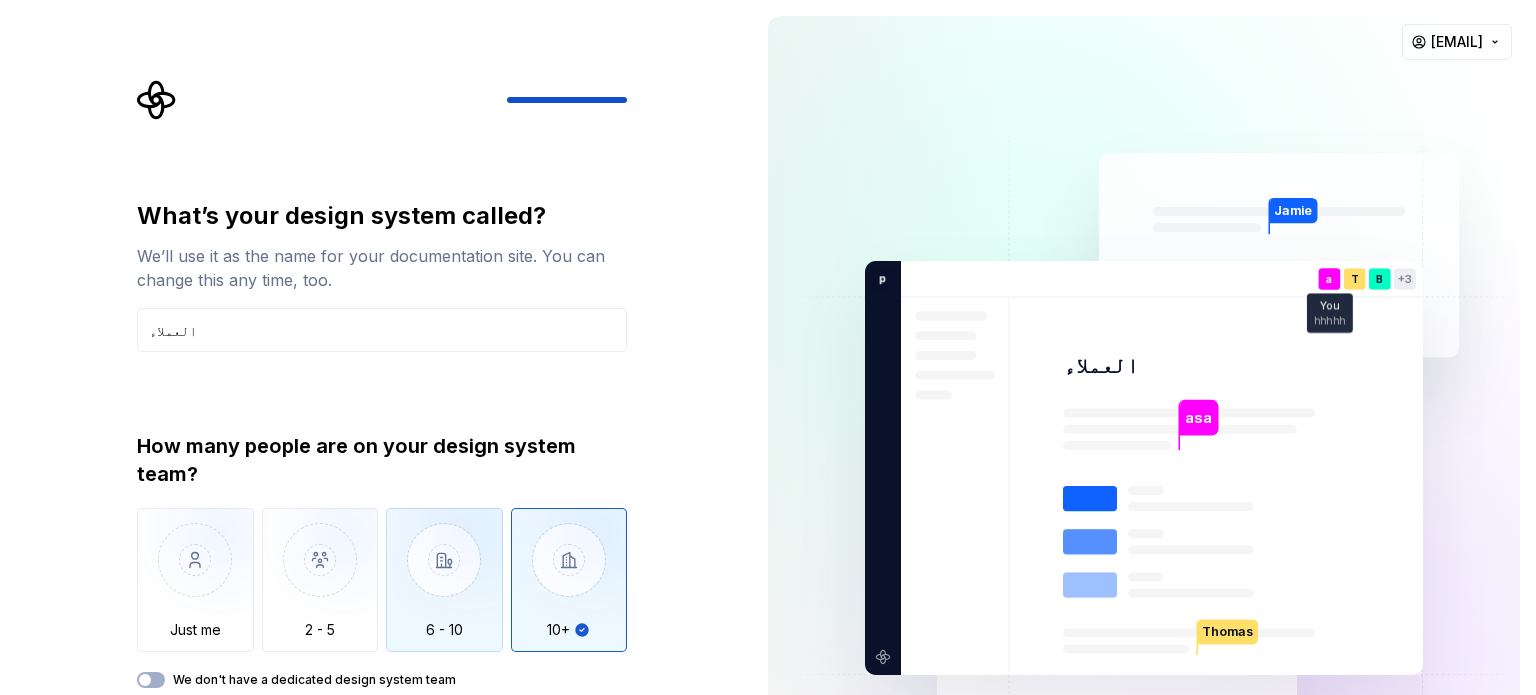 click at bounding box center (444, 575) 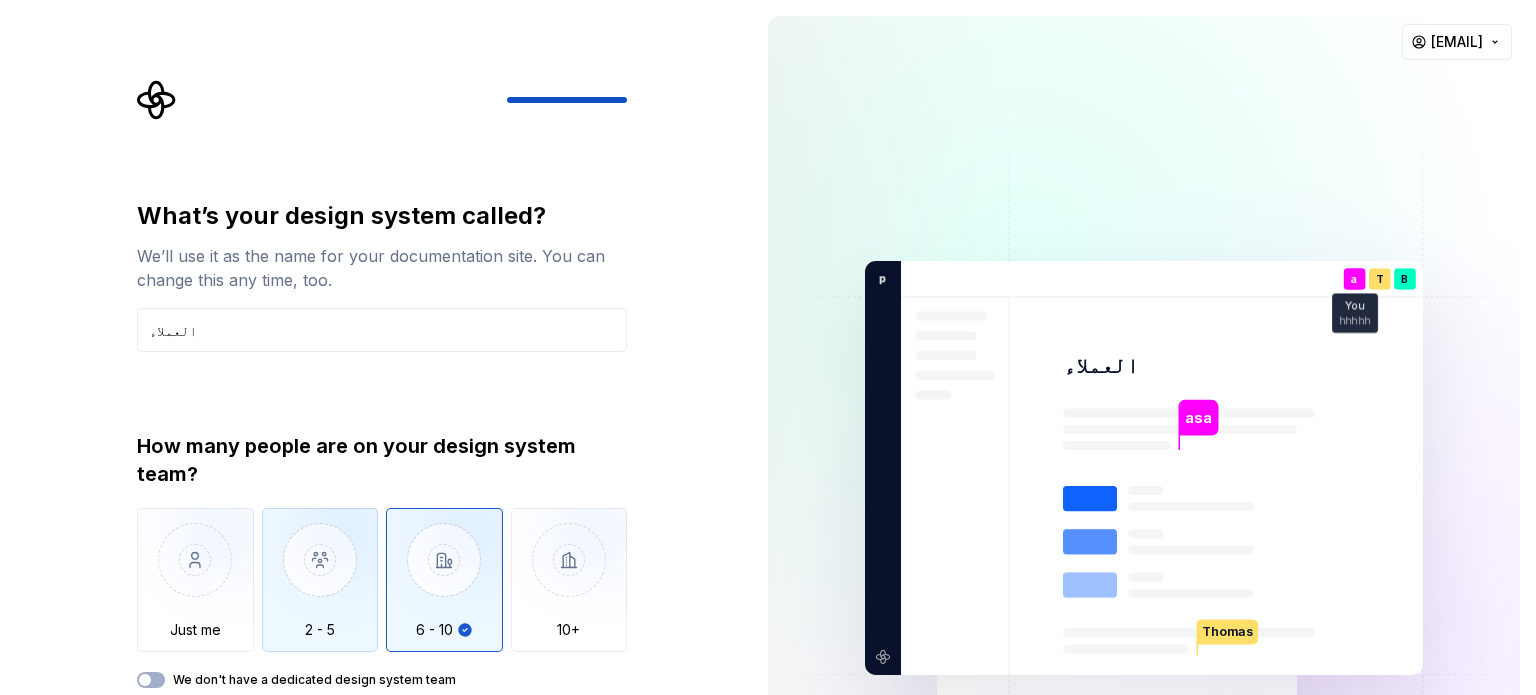 click at bounding box center (320, 575) 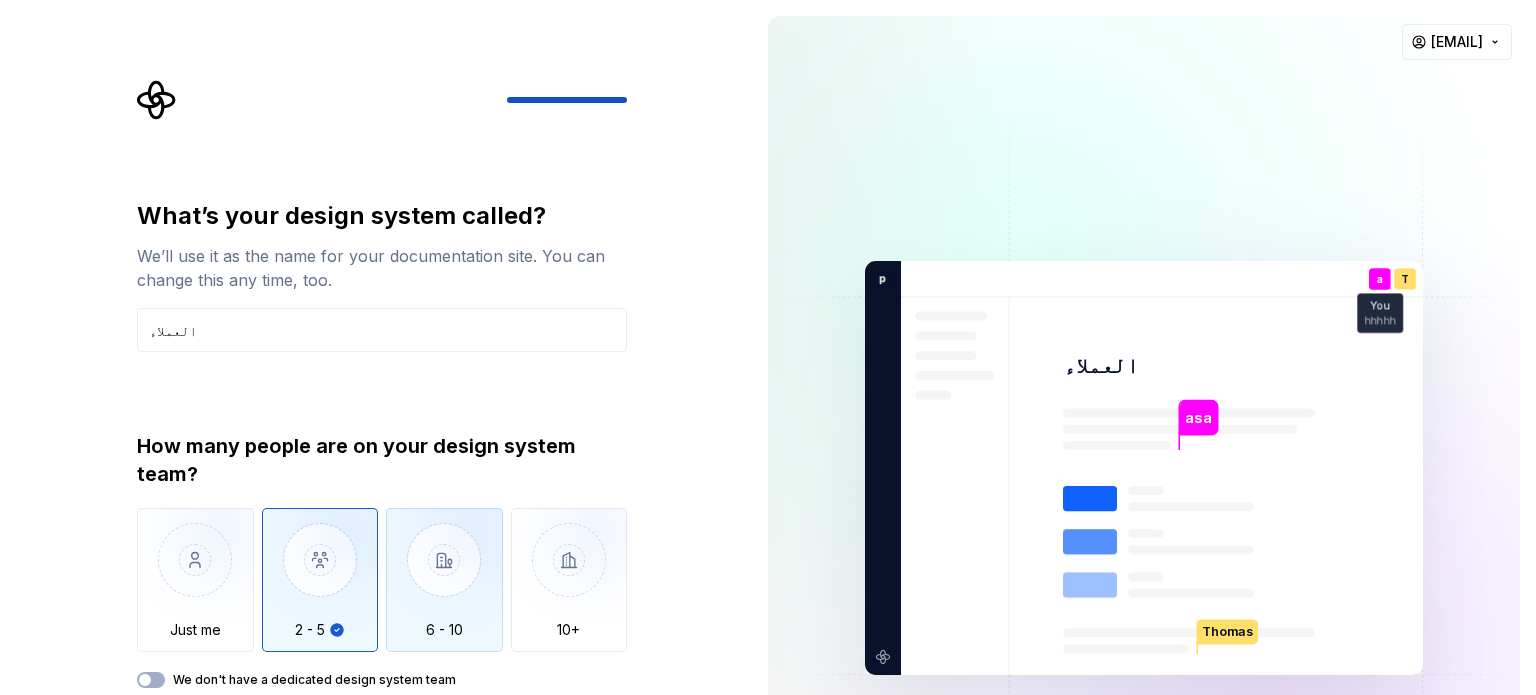 click at bounding box center [444, 575] 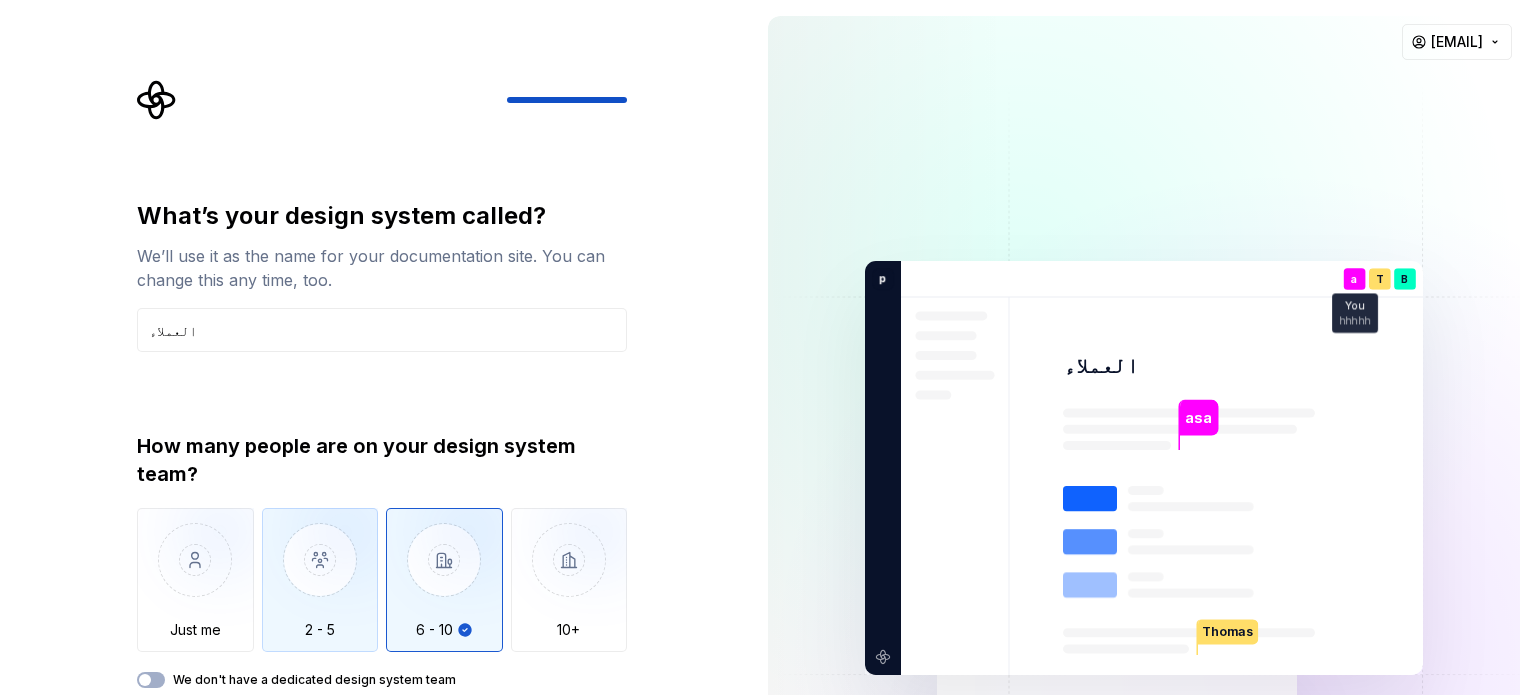 click at bounding box center [320, 575] 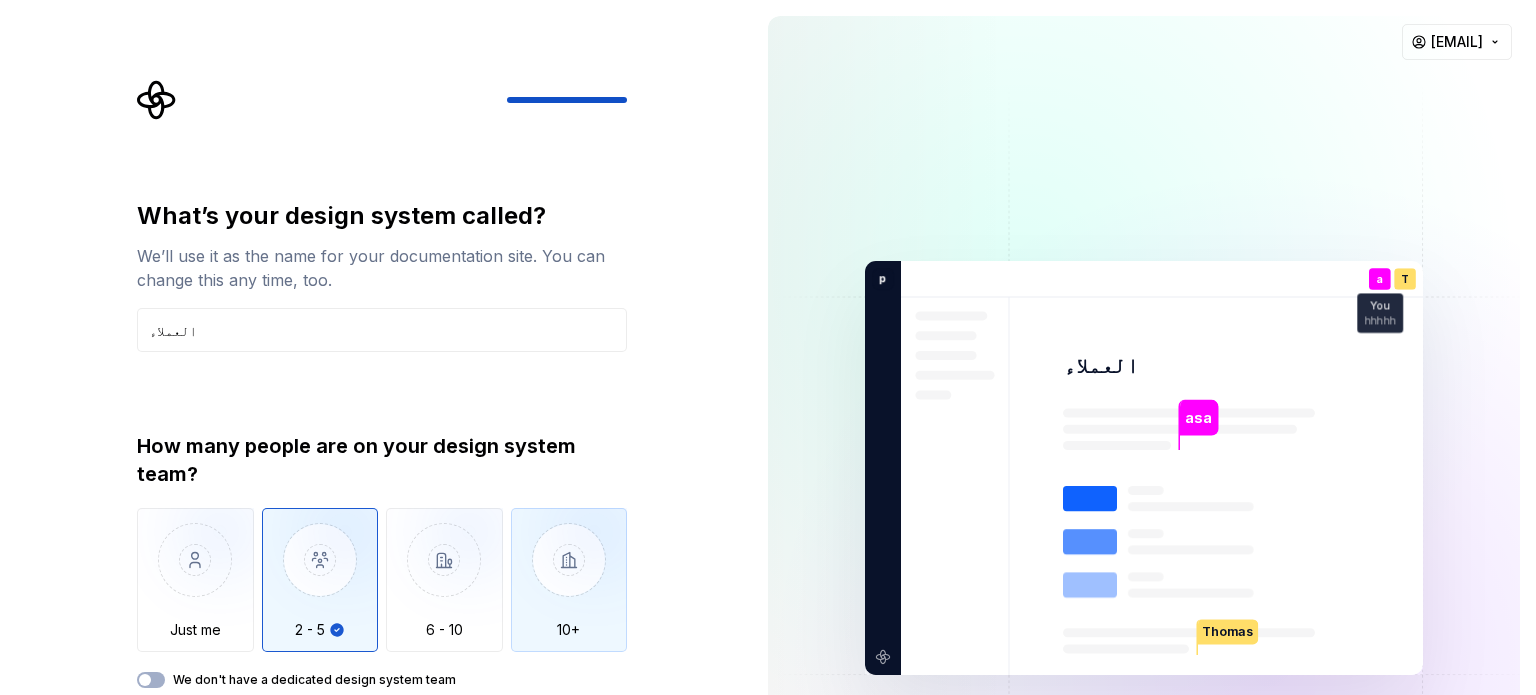 click at bounding box center [569, 575] 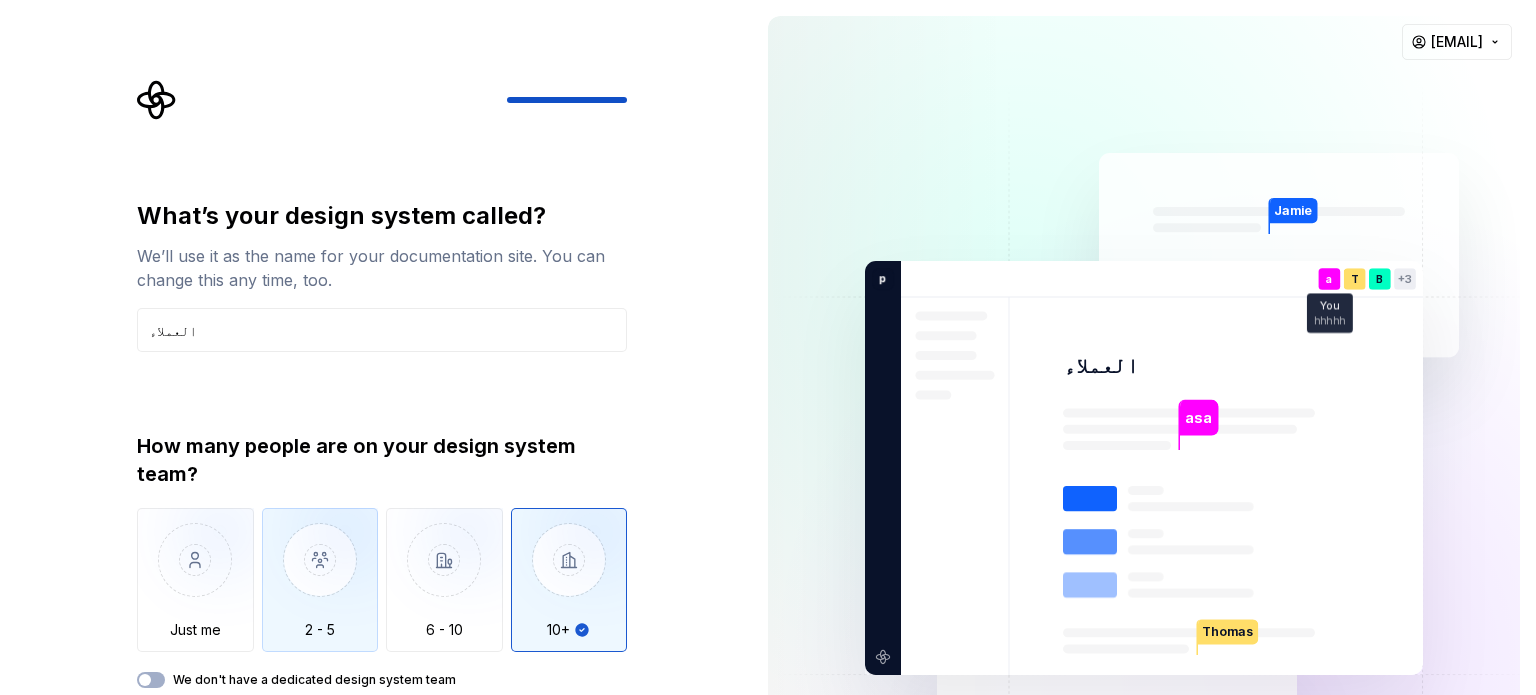 click at bounding box center [320, 575] 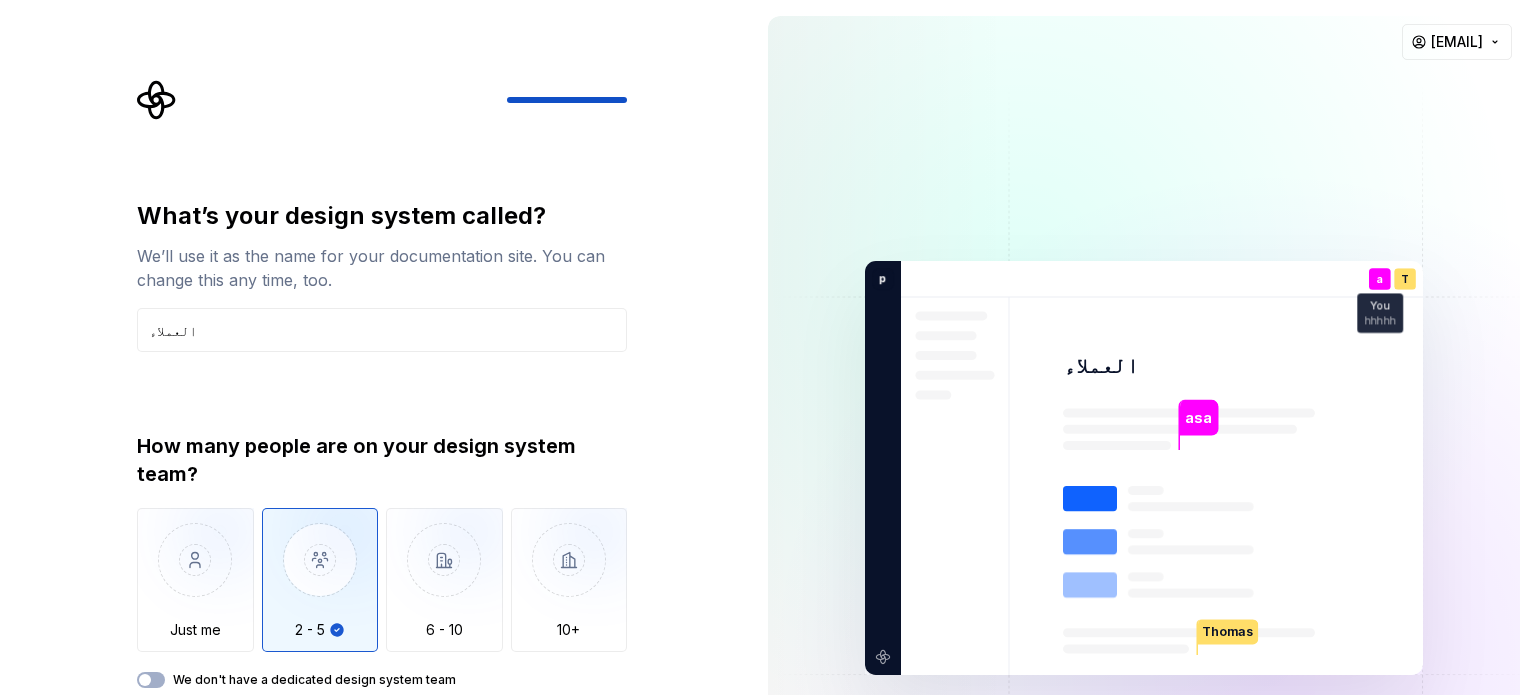 click on "What’s your design system called? We’ll use it as the name for your documentation site. You can change this any time, too. [PERSON] How many people are on your design system team? Just me 2 - 5 6 - 10 10+ We don't have a dedicated design system team" at bounding box center [382, 444] 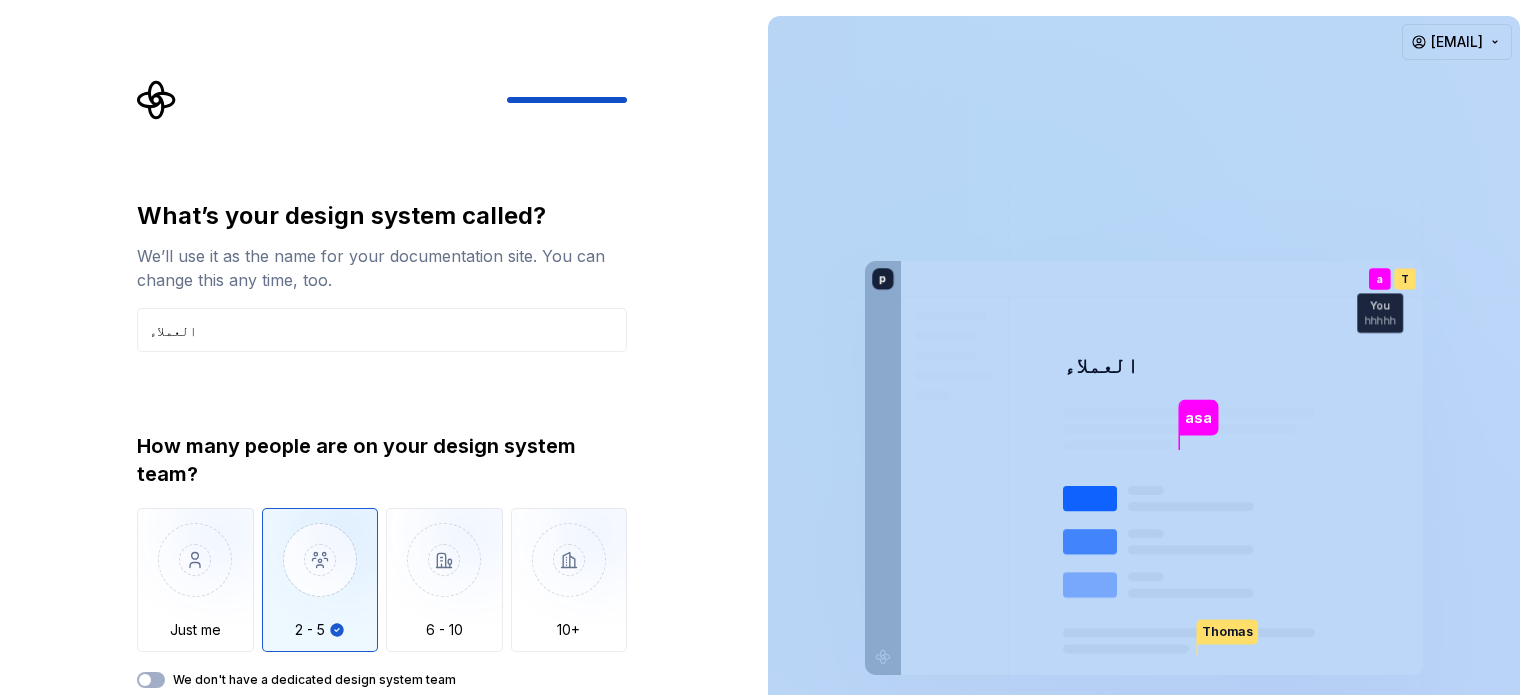 drag, startPoint x: 1535, startPoint y: 221, endPoint x: 1468, endPoint y: 391, distance: 182.72658 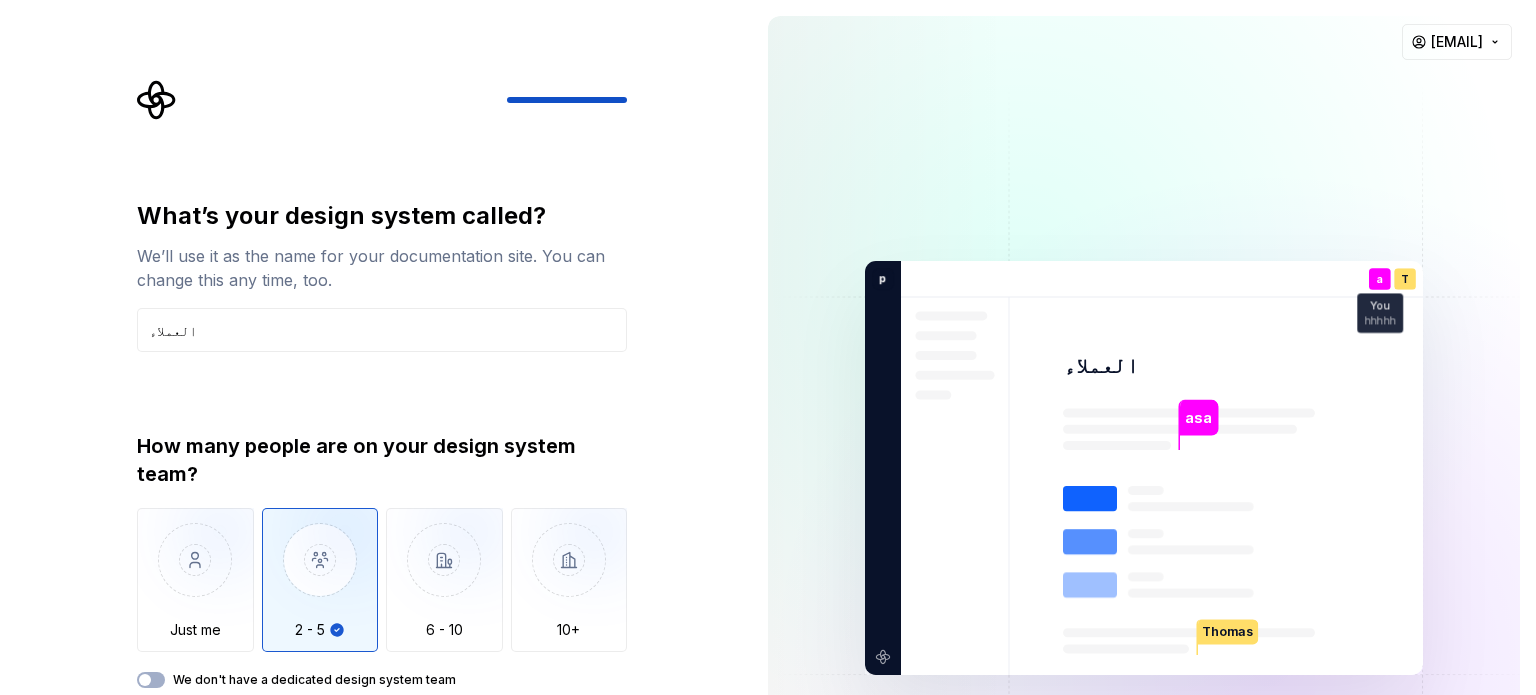 click on "What’s your design system called? We’ll use it as the name for your documentation site. You can change this any time, too. [PERSON] How many people are on your design system team? Just me 2 - 5 6 - 10 10+ We don't have a dedicated design system team" at bounding box center [382, 444] 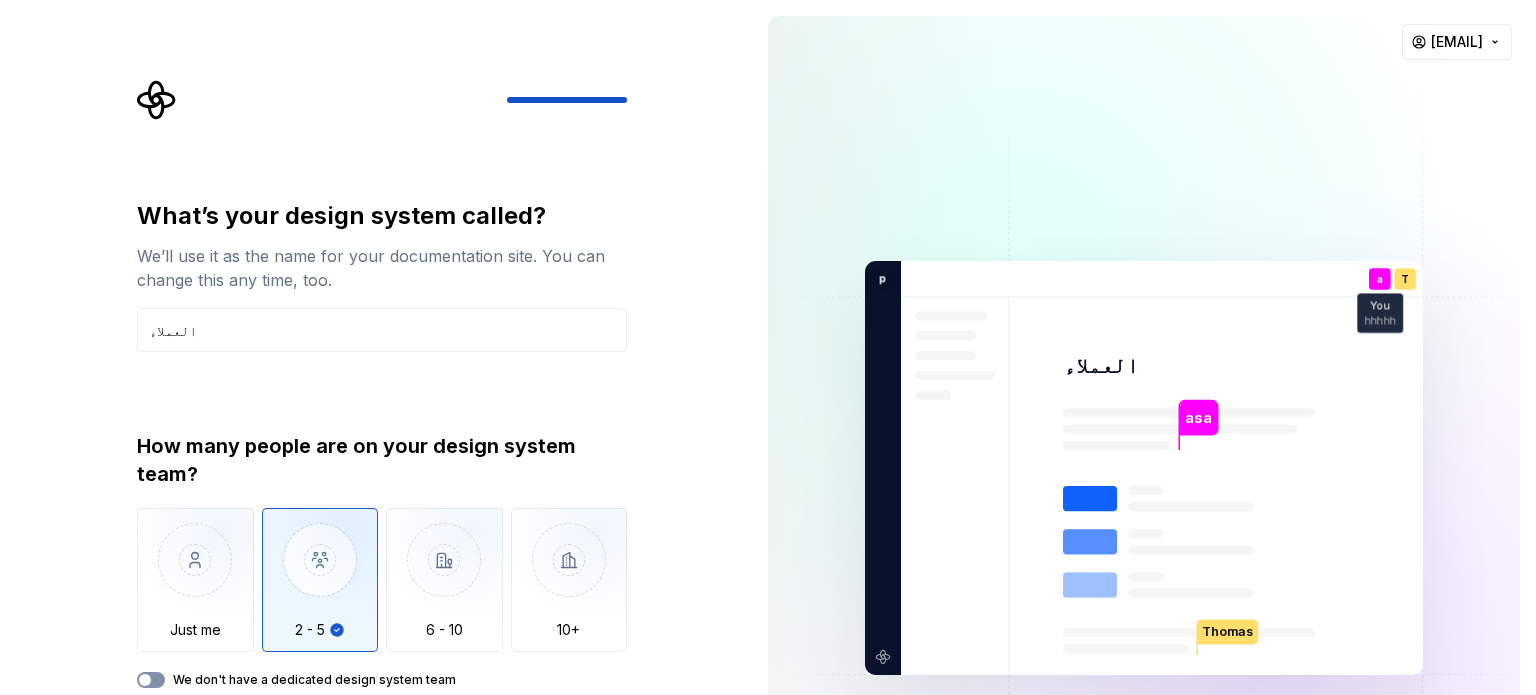 click 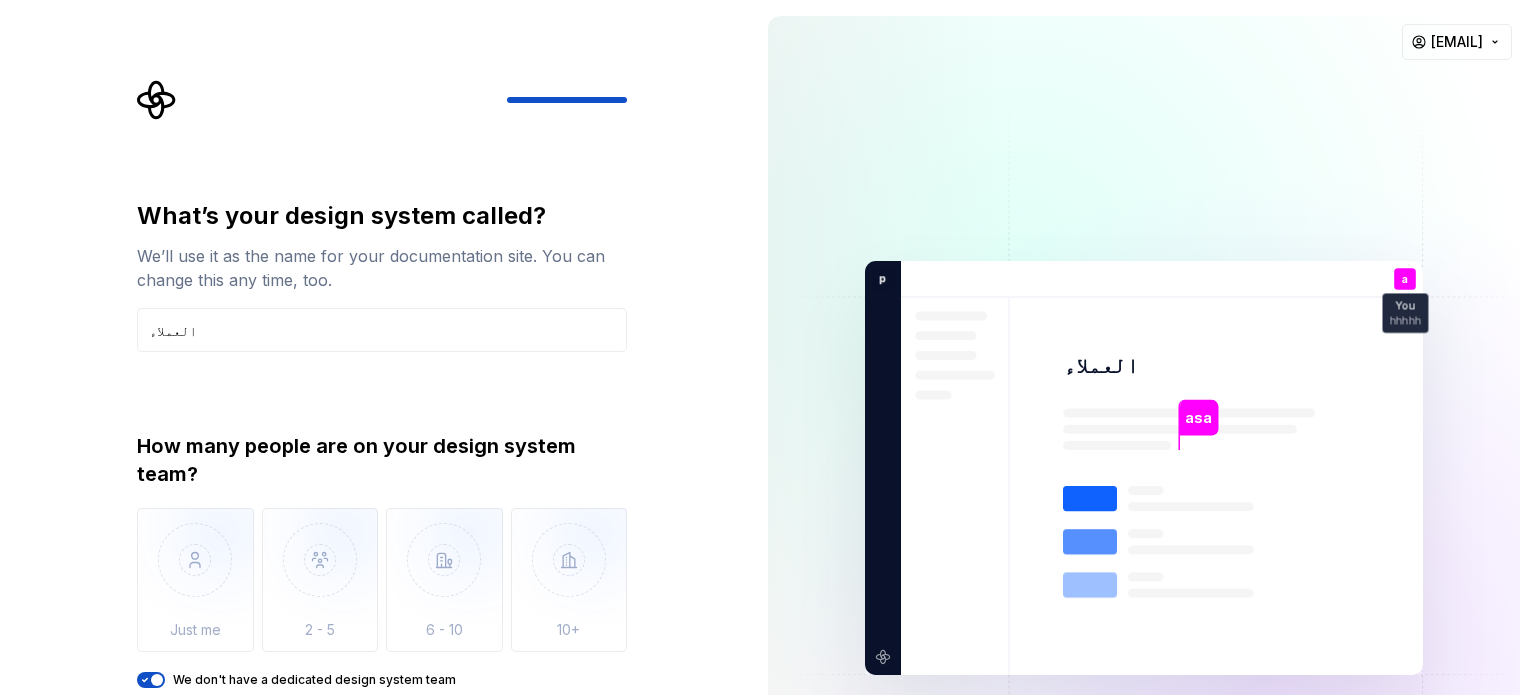 click 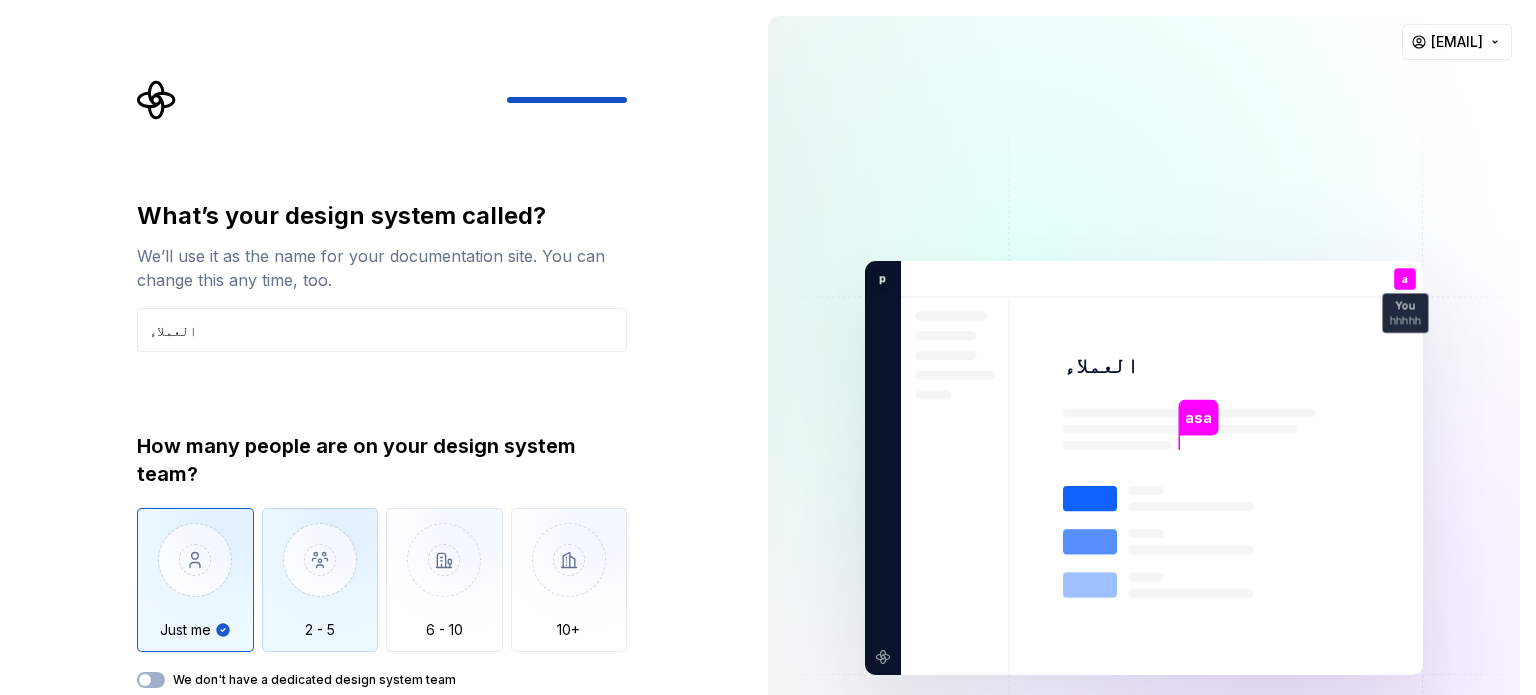 click at bounding box center (320, 575) 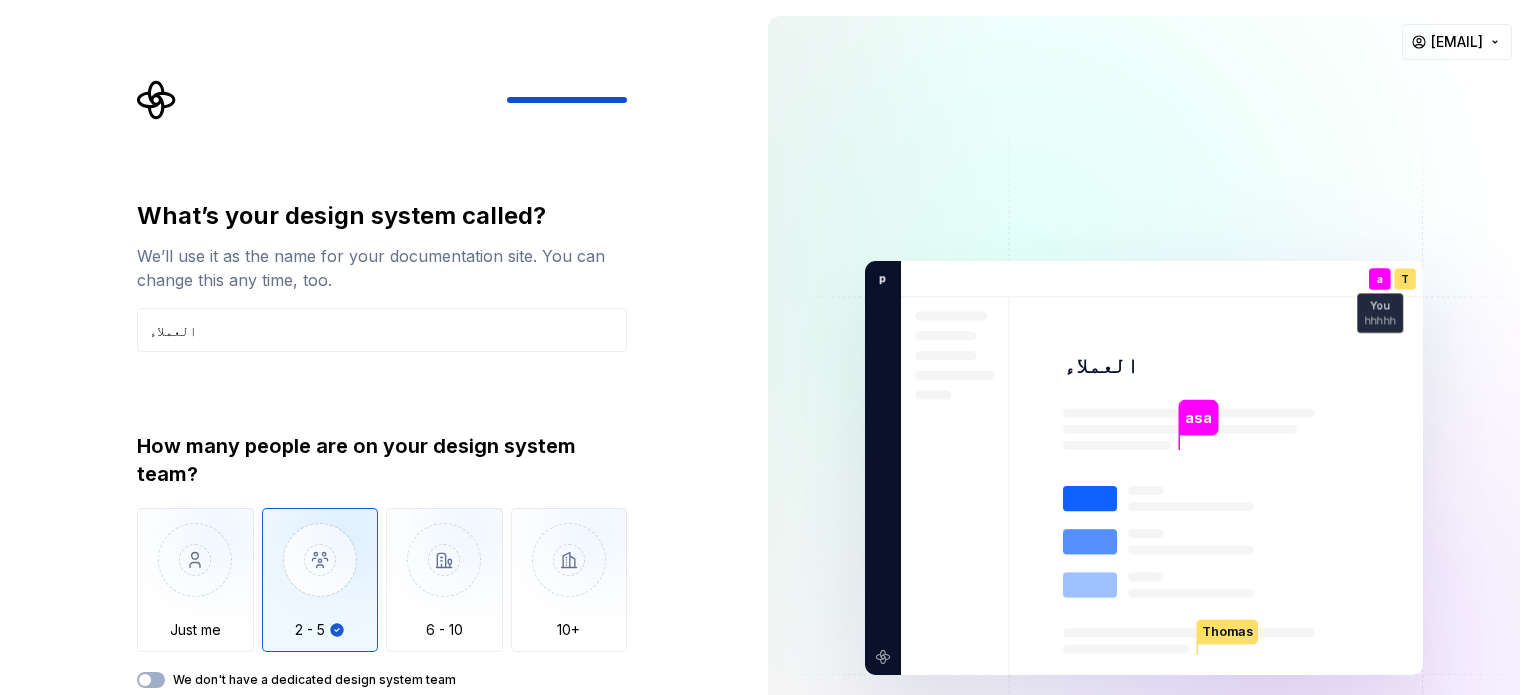click on "What’s your design system called? We’ll use it as the name for your documentation site. You can change this any time, too. [PERSON] How many people are on your design system team? Just me 2 - 5 6 - 10 10+ We don't have a dedicated design system team Back Open Supernova" at bounding box center (376, 468) 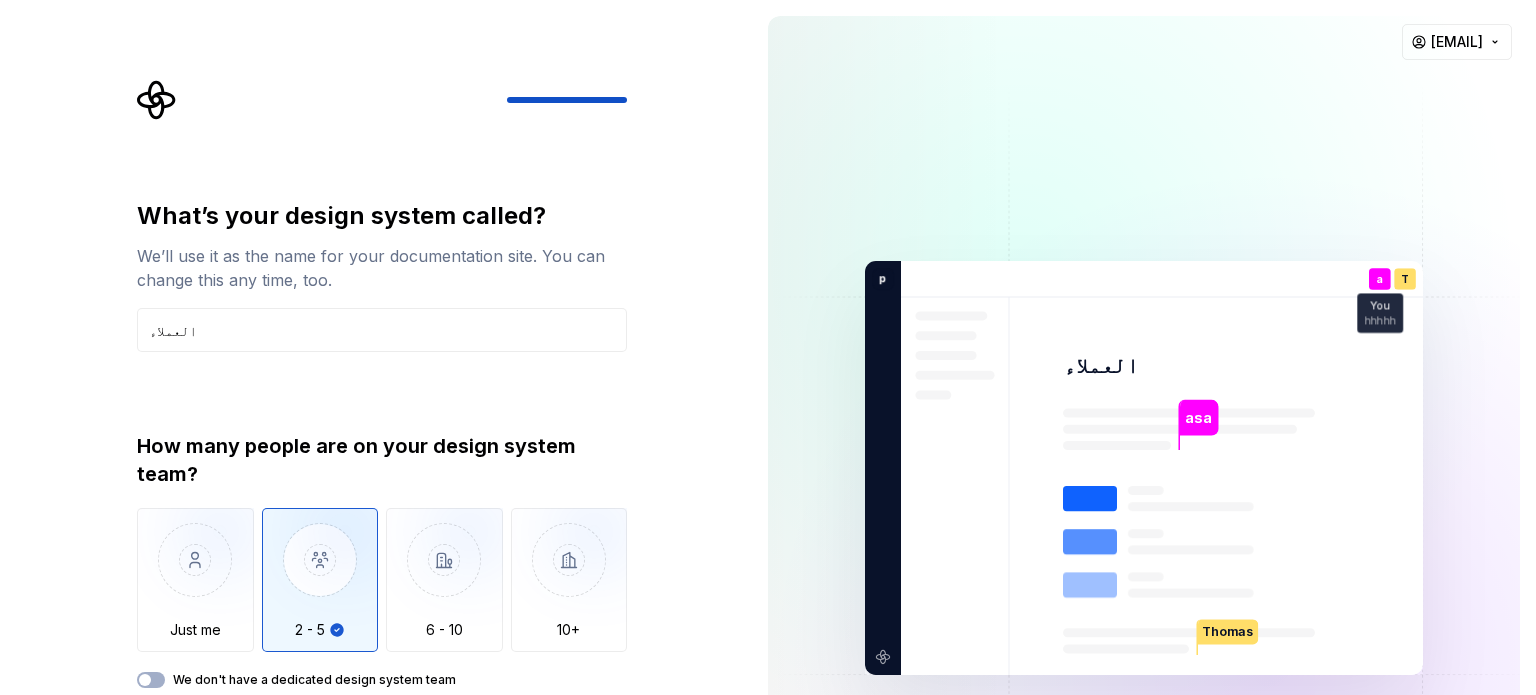 click on "What’s your design system called? We’ll use it as the name for your documentation site. You can change this any time, too. [PERSON] How many people are on your design system team? Just me 2 - 5 6 - 10 10+ We don't have a dedicated design system team Back Open Supernova" at bounding box center (376, 468) 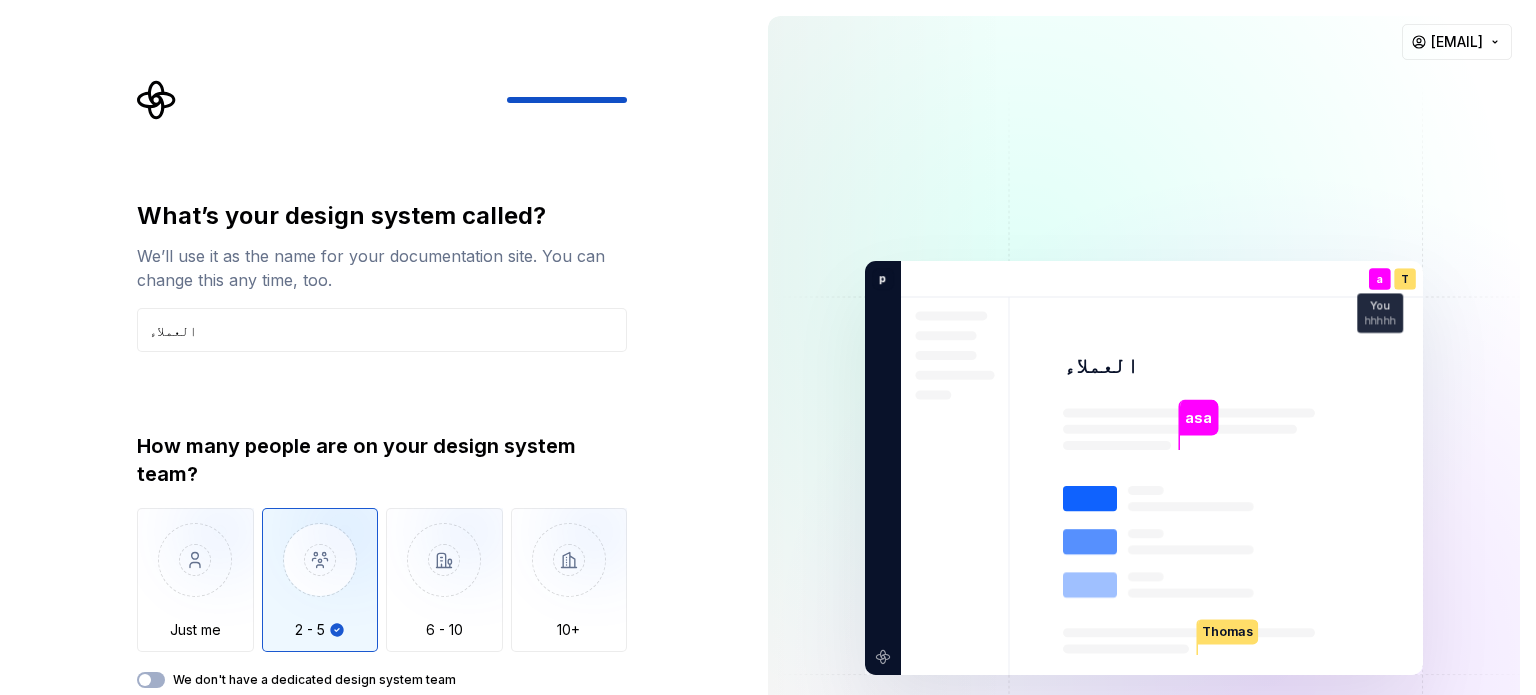 click on "What’s your design system called? We’ll use it as the name for your documentation site. You can change this any time, too. [PERSON] How many people are on your design system team? Just me 2 - 5 6 - 10 10+ We don't have a dedicated design system team Back Open Supernova" at bounding box center (376, 468) 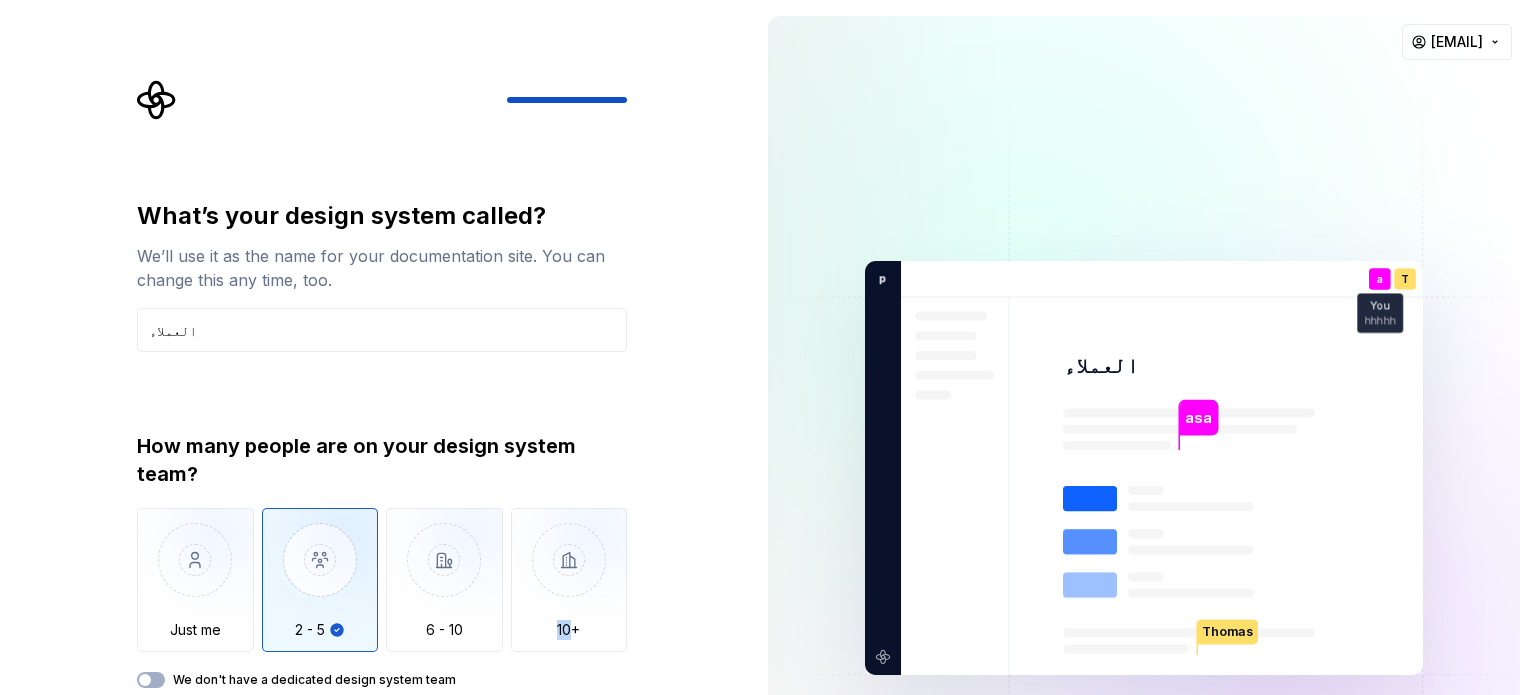 click on "What’s your design system called? We’ll use it as the name for your documentation site. You can change this any time, too. [PERSON] How many people are on your design system team? Just me 2 - 5 6 - 10 10+ We don't have a dedicated design system team Back Open Supernova" at bounding box center [376, 468] 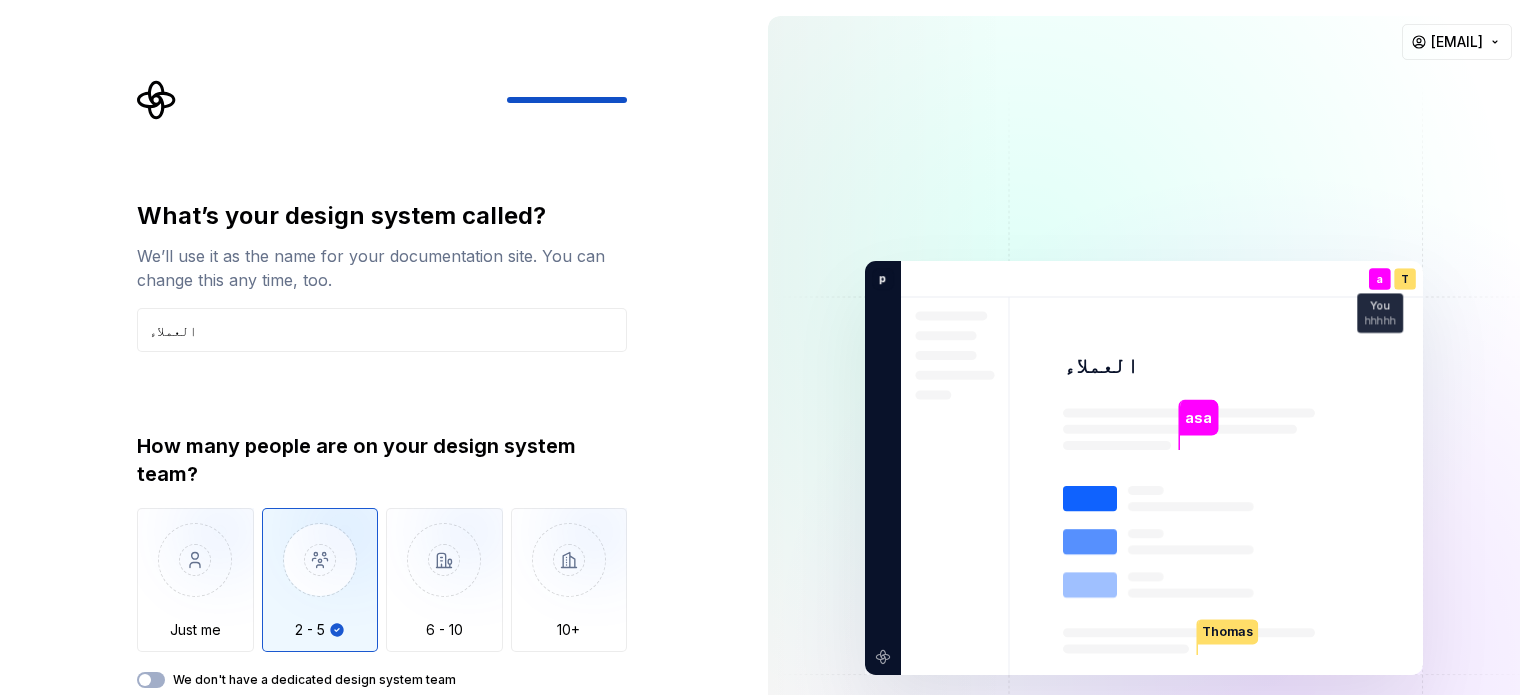 click on "What’s your design system called? We’ll use it as the name for your documentation site. You can change this any time, too. [PERSON] How many people are on your design system team? Just me 2 - 5 6 - 10 10+ We don't have a dedicated design system team" at bounding box center (382, 444) 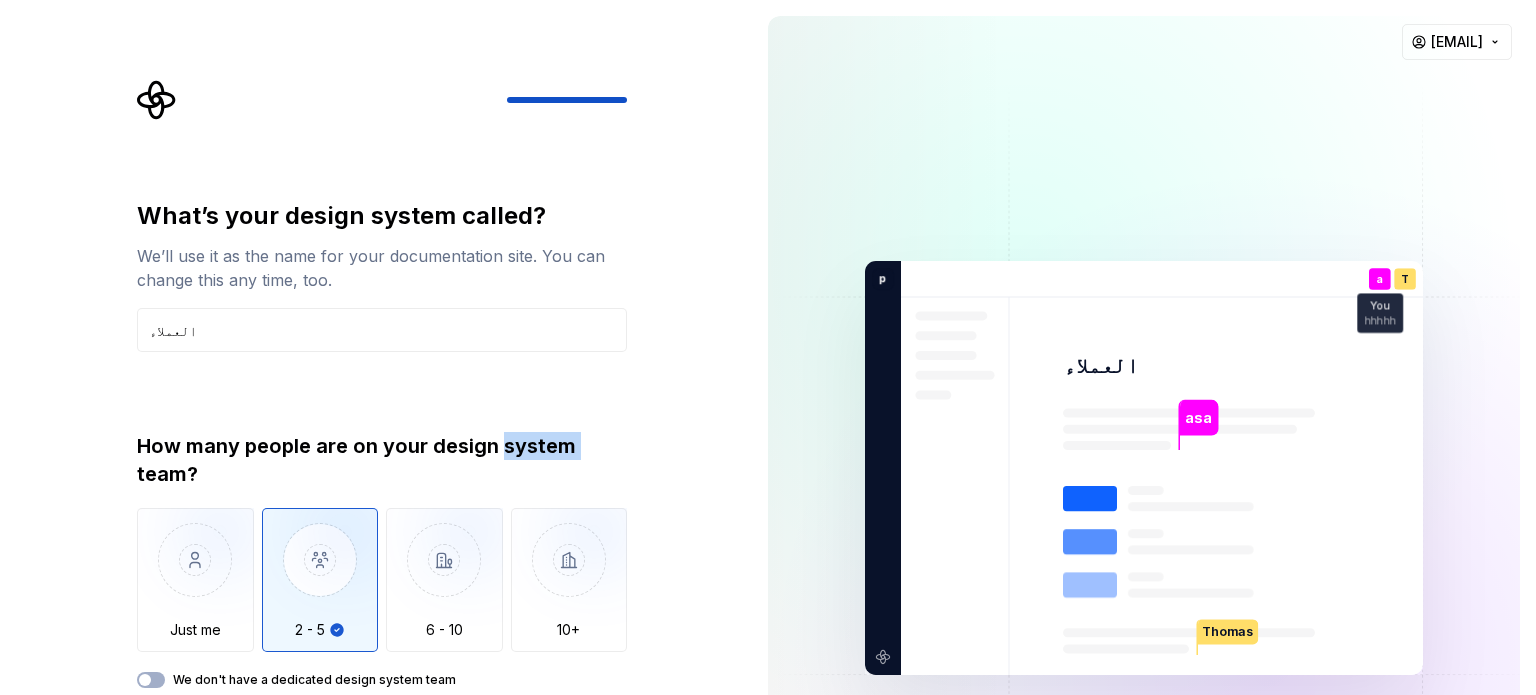 click on "What’s your design system called? We’ll use it as the name for your documentation site. You can change this any time, too. [PERSON] How many people are on your design system team? Just me 2 - 5 6 - 10 10+ We don't have a dedicated design system team" at bounding box center [382, 444] 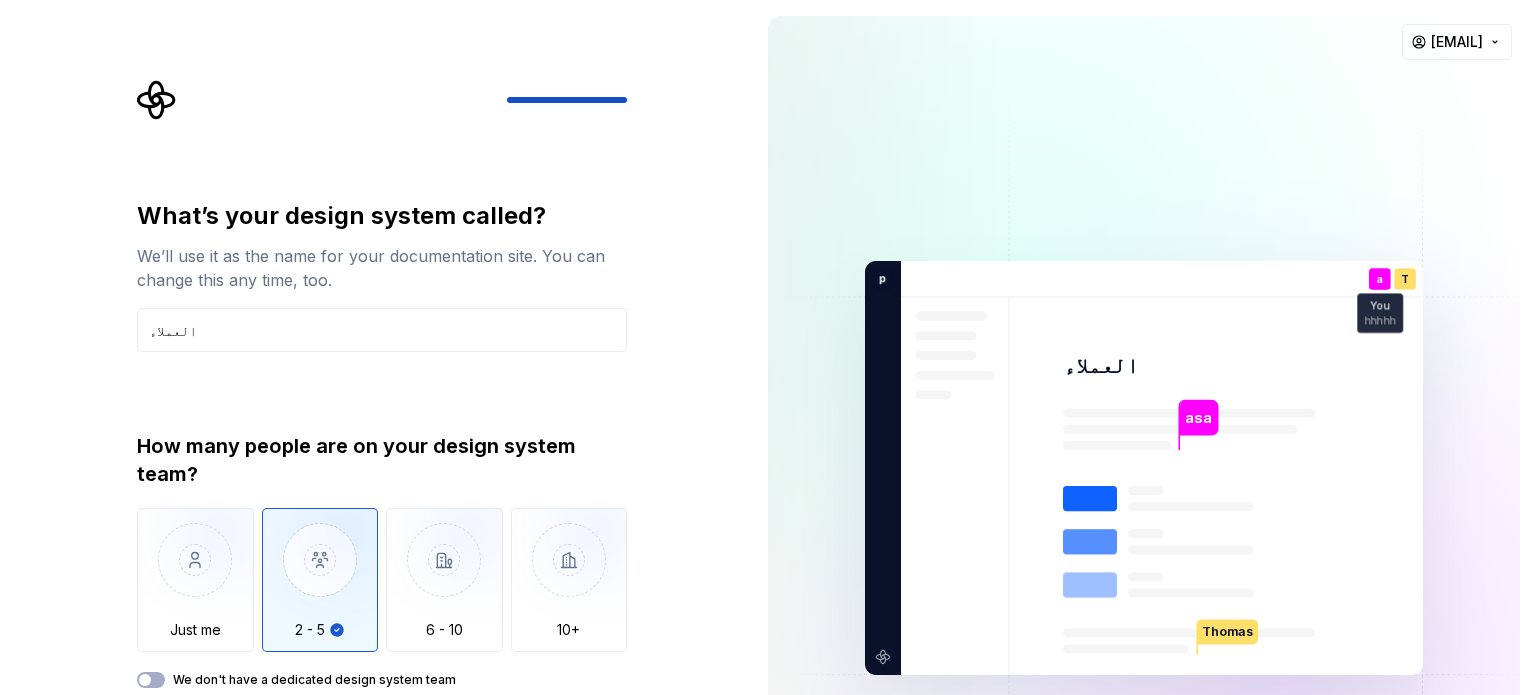click on "What’s your design system called? We’ll use it as the name for your documentation site. You can change this any time, too. [PERSON] How many people are on your design system team? Just me 2 - 5 6 - 10 10+ We don't have a dedicated design system team Back Open Supernova" at bounding box center (376, 468) 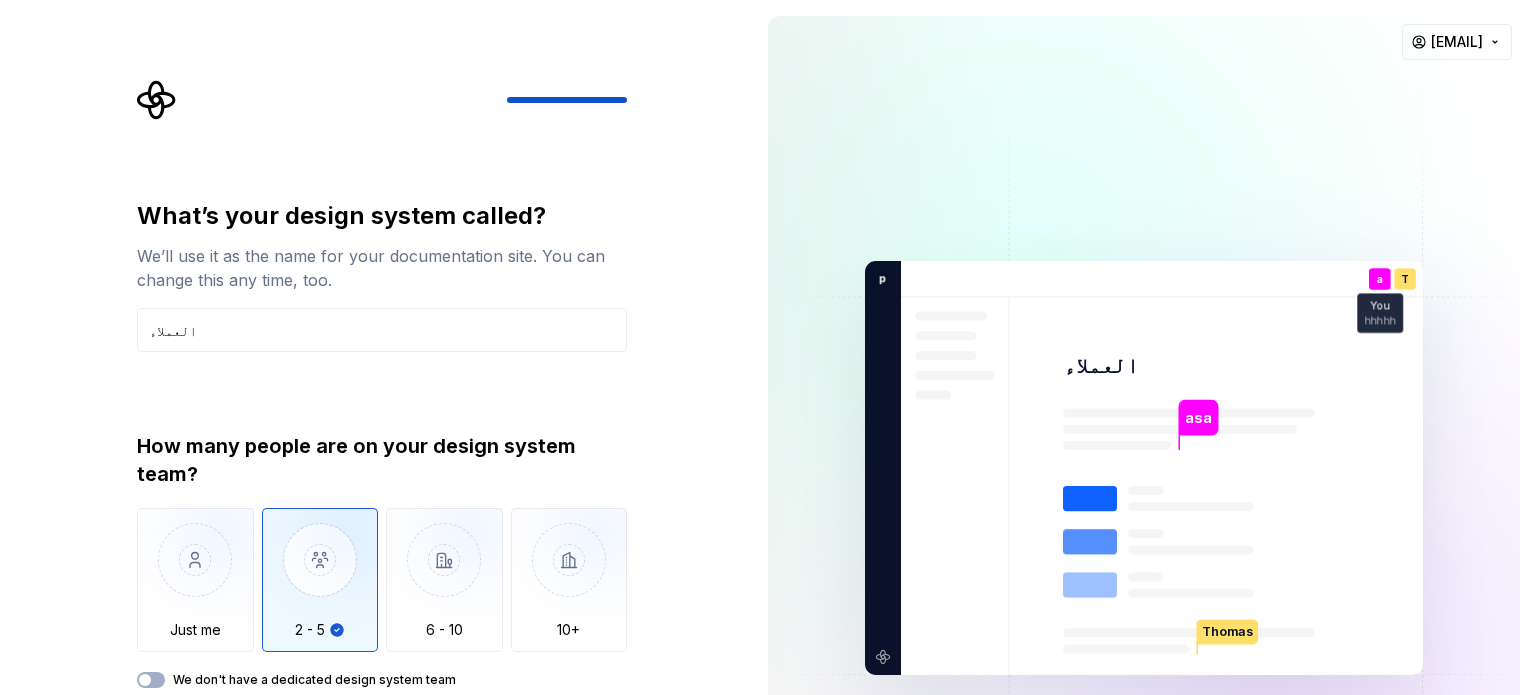 click at bounding box center (1144, 468) 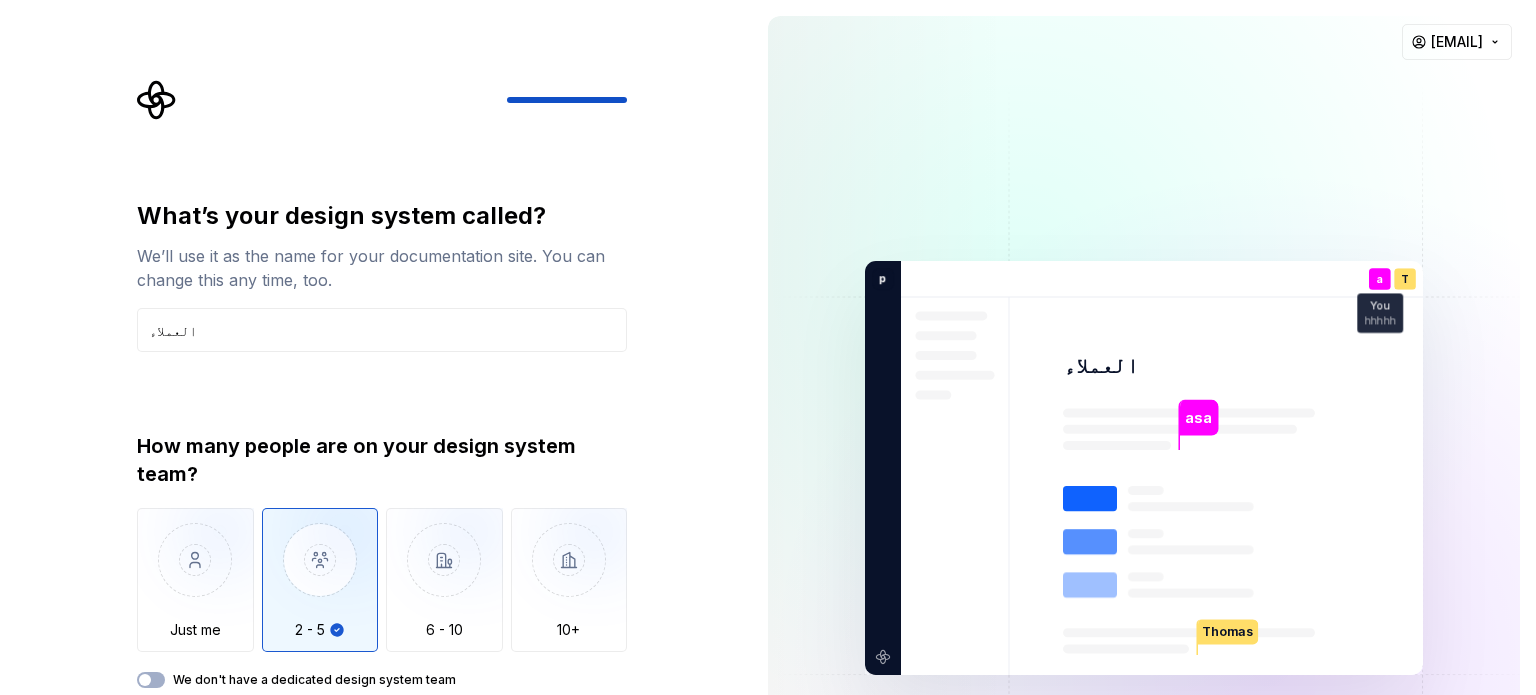 click on "What’s your design system called? We’ll use it as the name for your documentation site. You can change this any time, too. [PERSON] How many people are on your design system team? Just me 2 - 5 6 - 10 10+ We don't have a dedicated design system team Back Open Supernova" at bounding box center (376, 468) 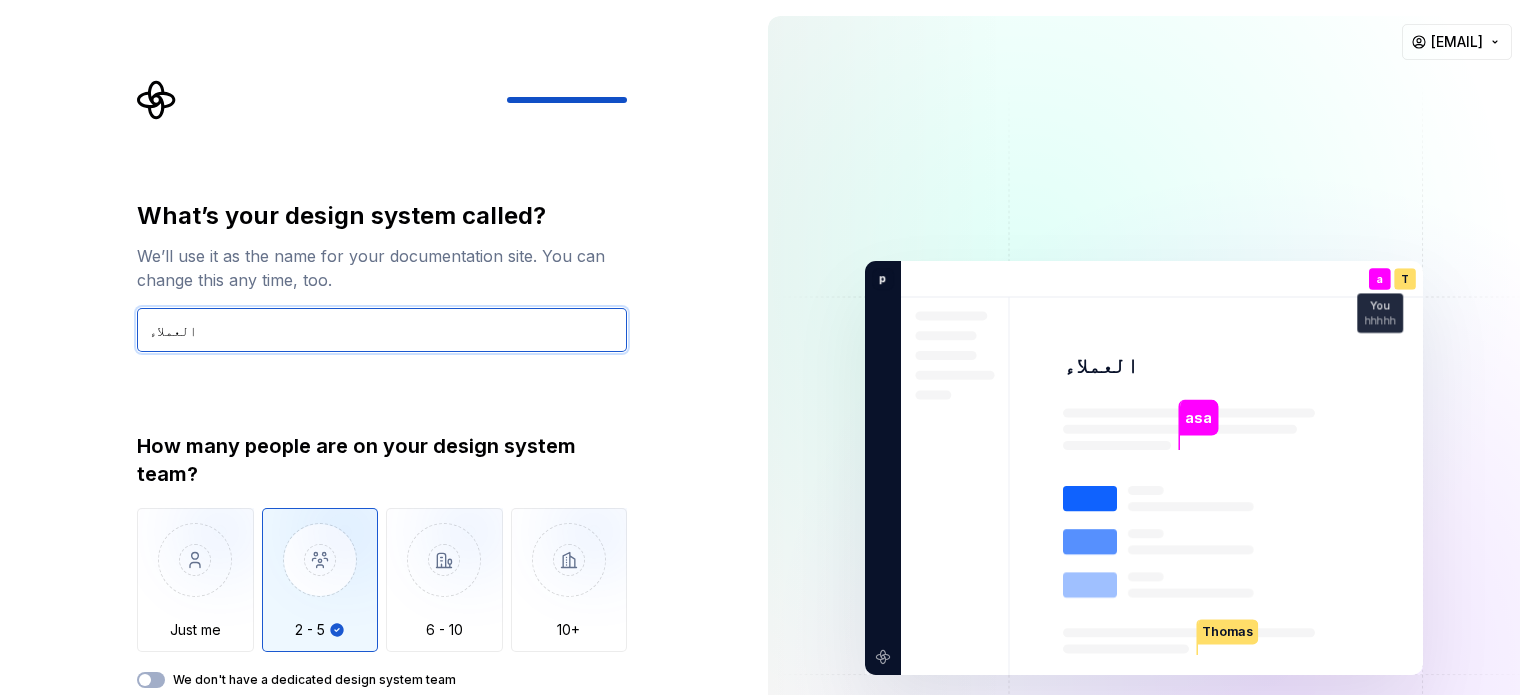 click on "العملاء" at bounding box center [382, 330] 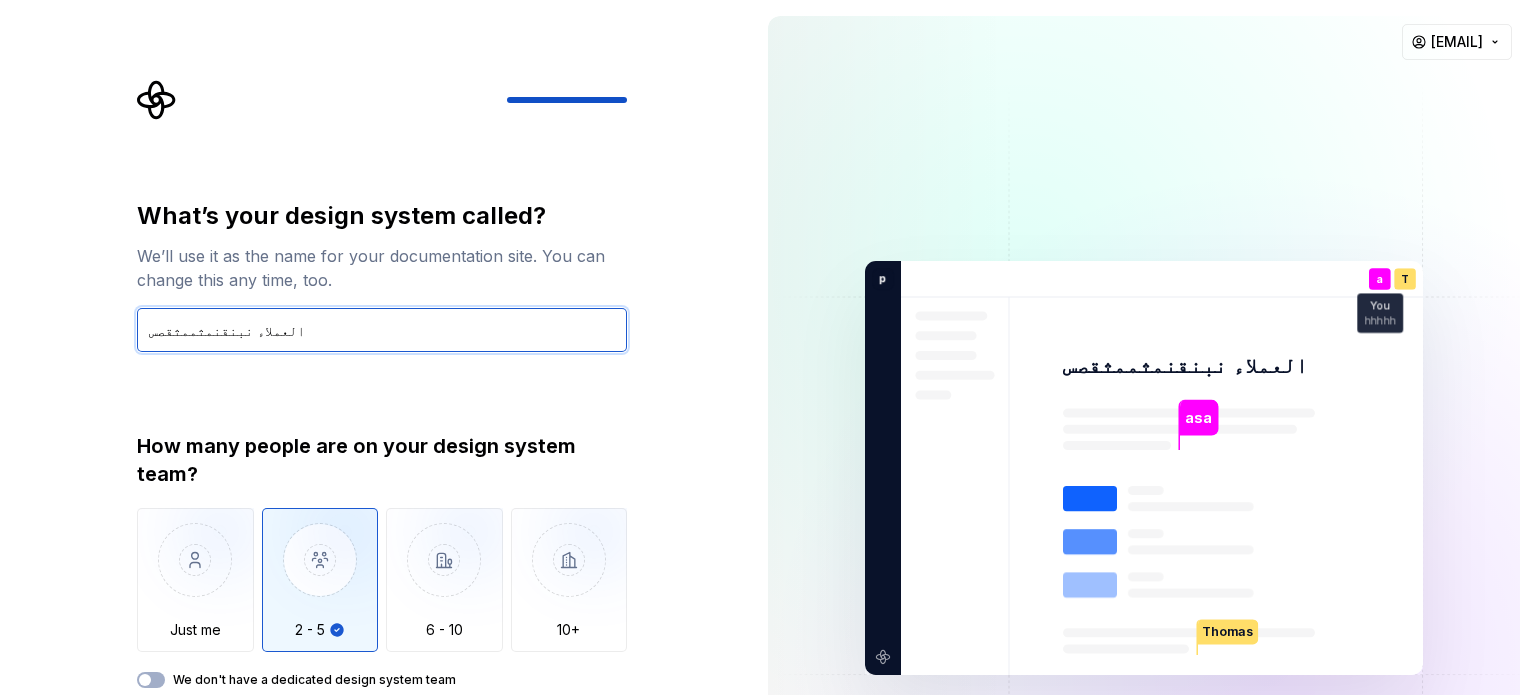 type on "العملاء نبنقنمثممثقصس" 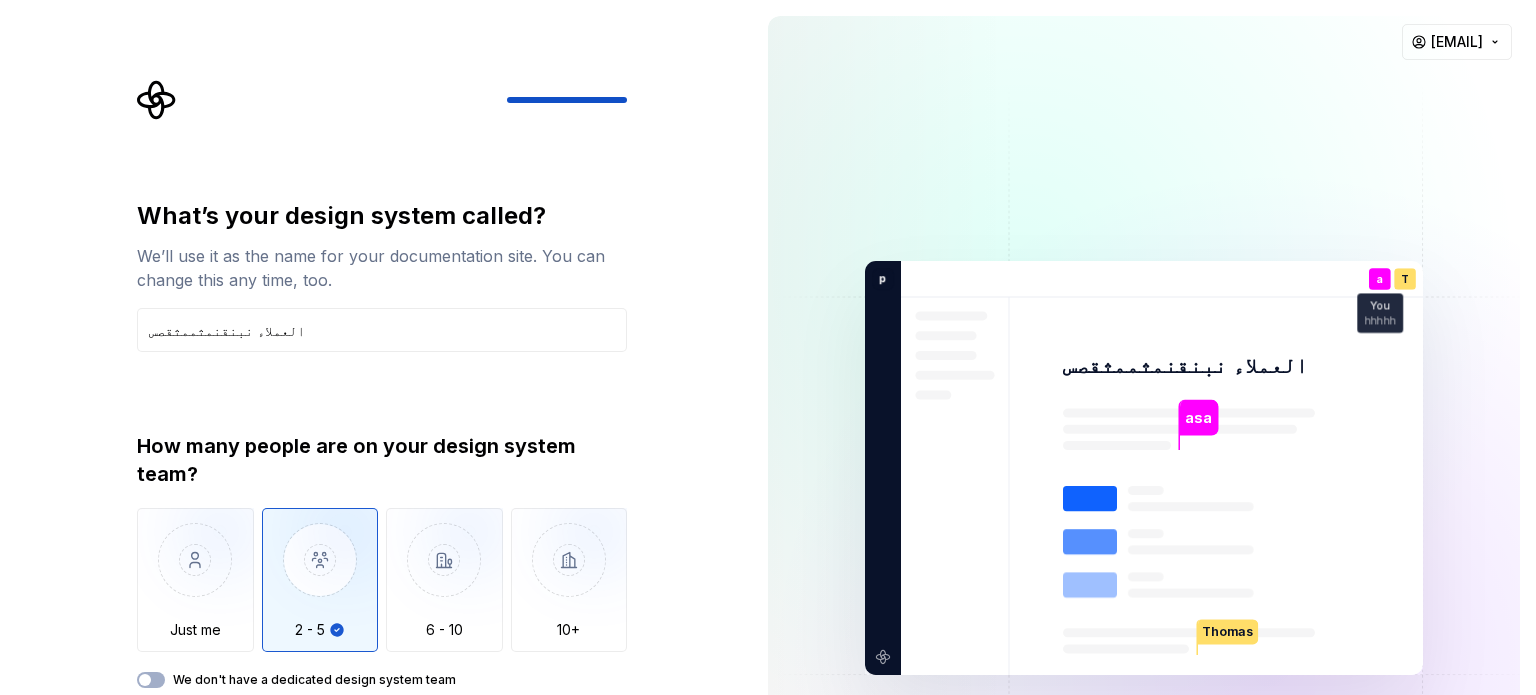 click on "We don't have a dedicated design system team" at bounding box center (314, 680) 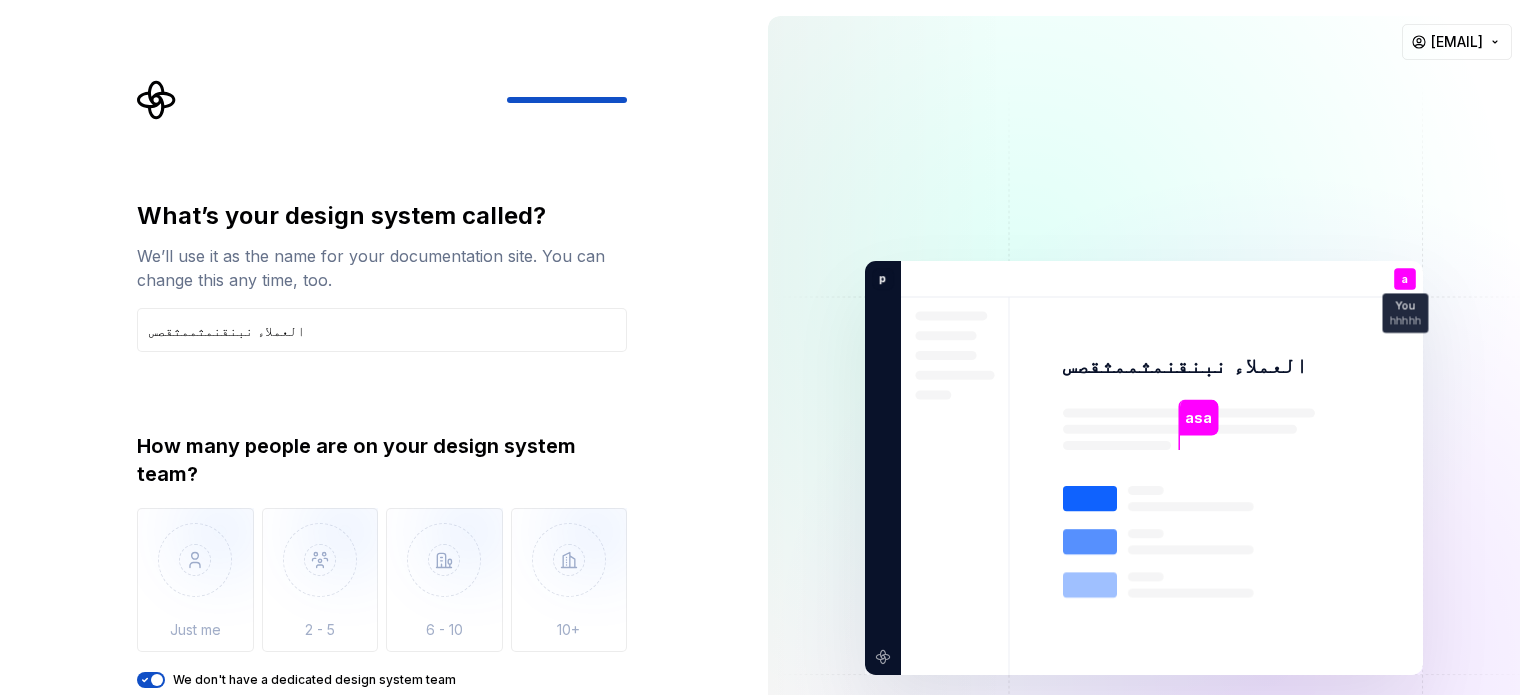 click at bounding box center [157, 680] 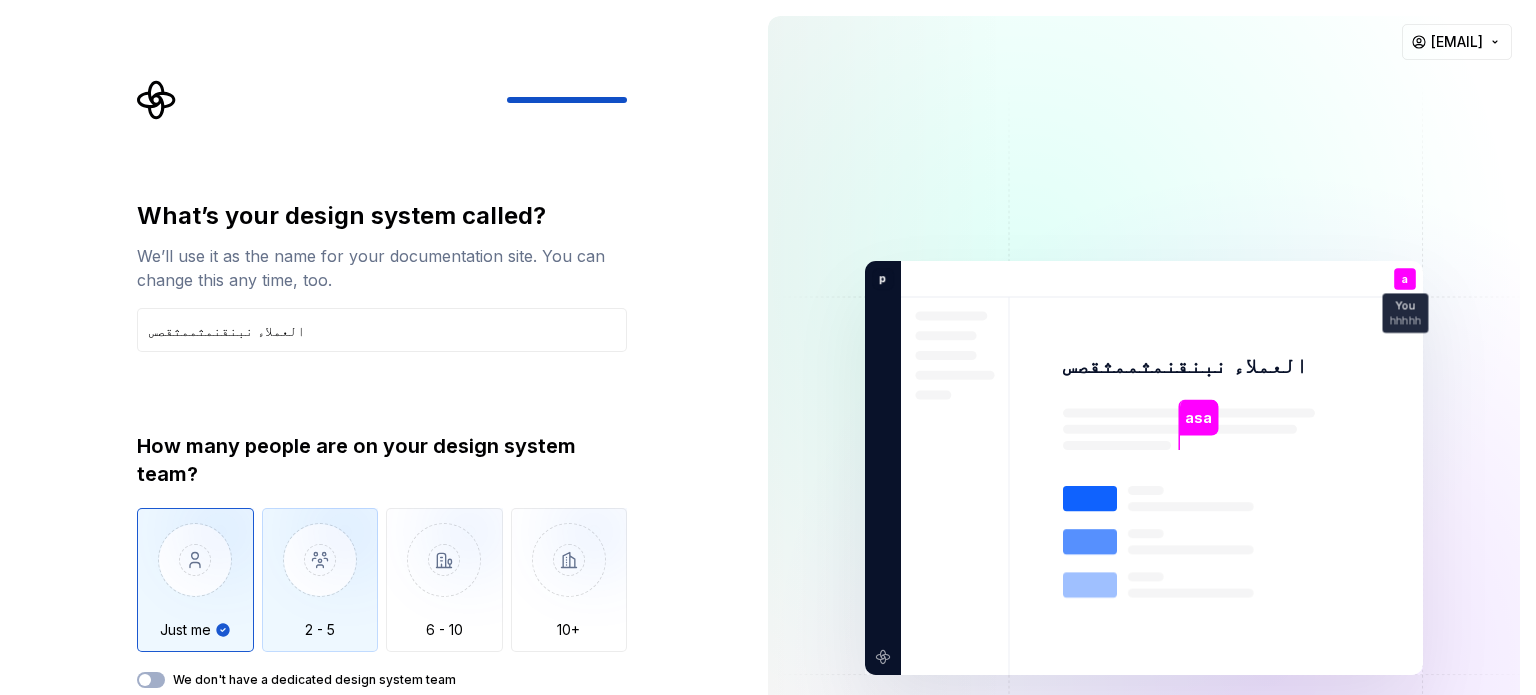 click at bounding box center (320, 575) 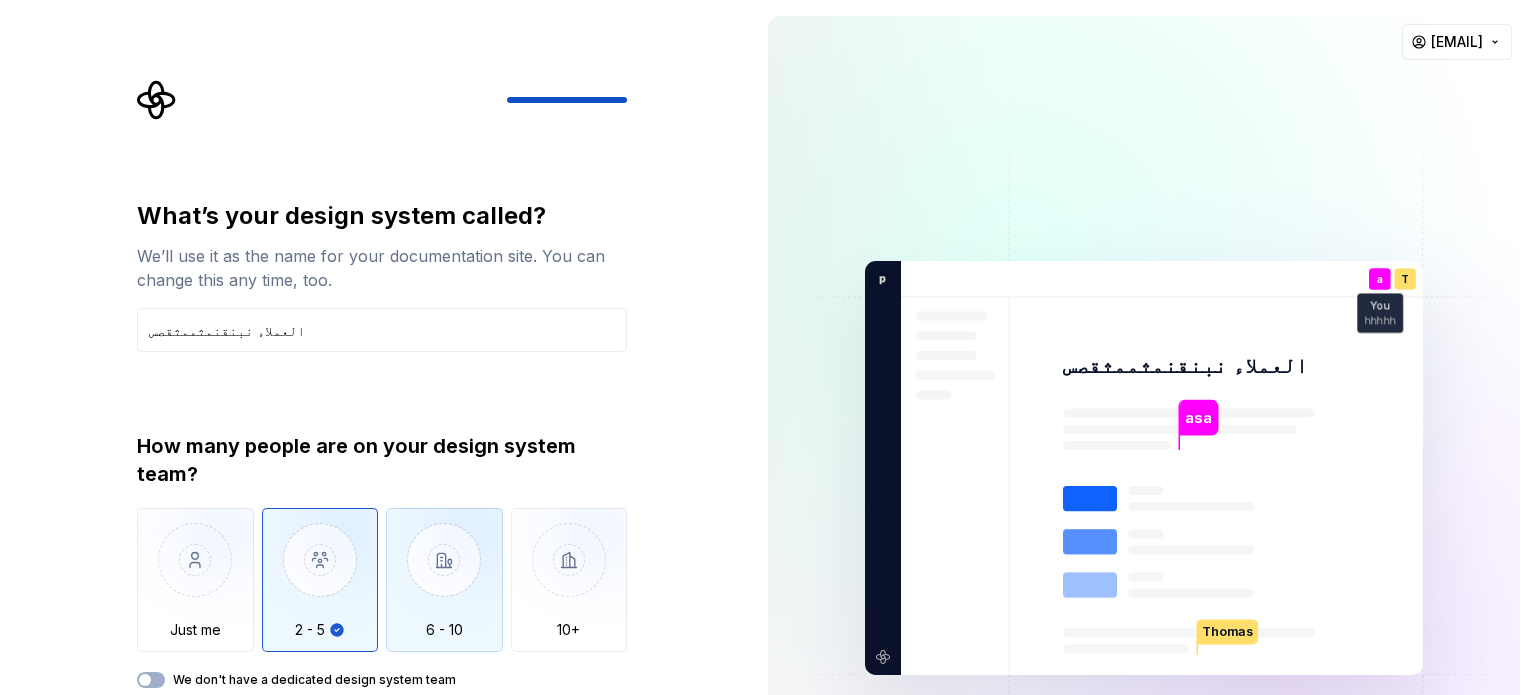 click at bounding box center [444, 575] 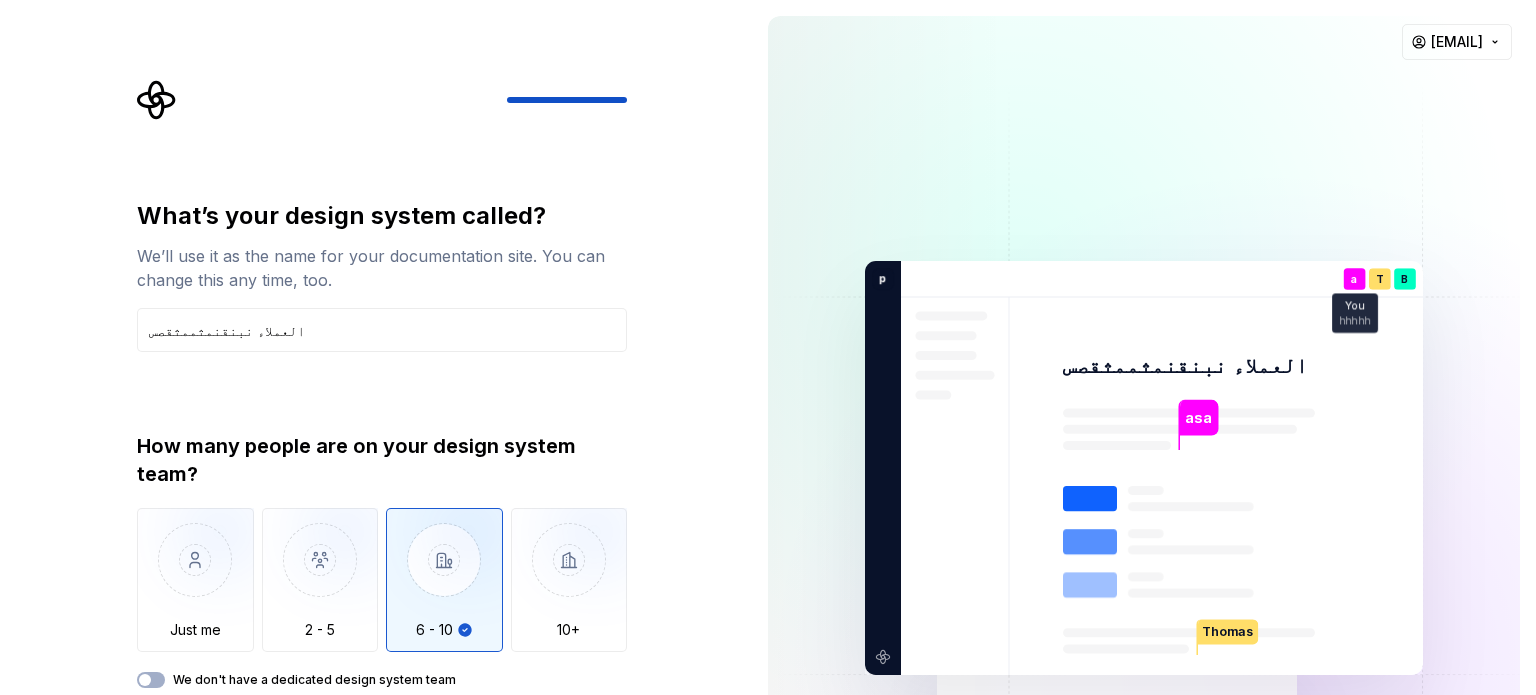 click on "What’s your design system called? We’ll use it as the name for your documentation site. You can change this any time, too. [PERSON] How many people are on your design system team? Just me 2 - 5 6 - 10 10+ We don't have a dedicated design system team Back Open Supernova" at bounding box center (376, 468) 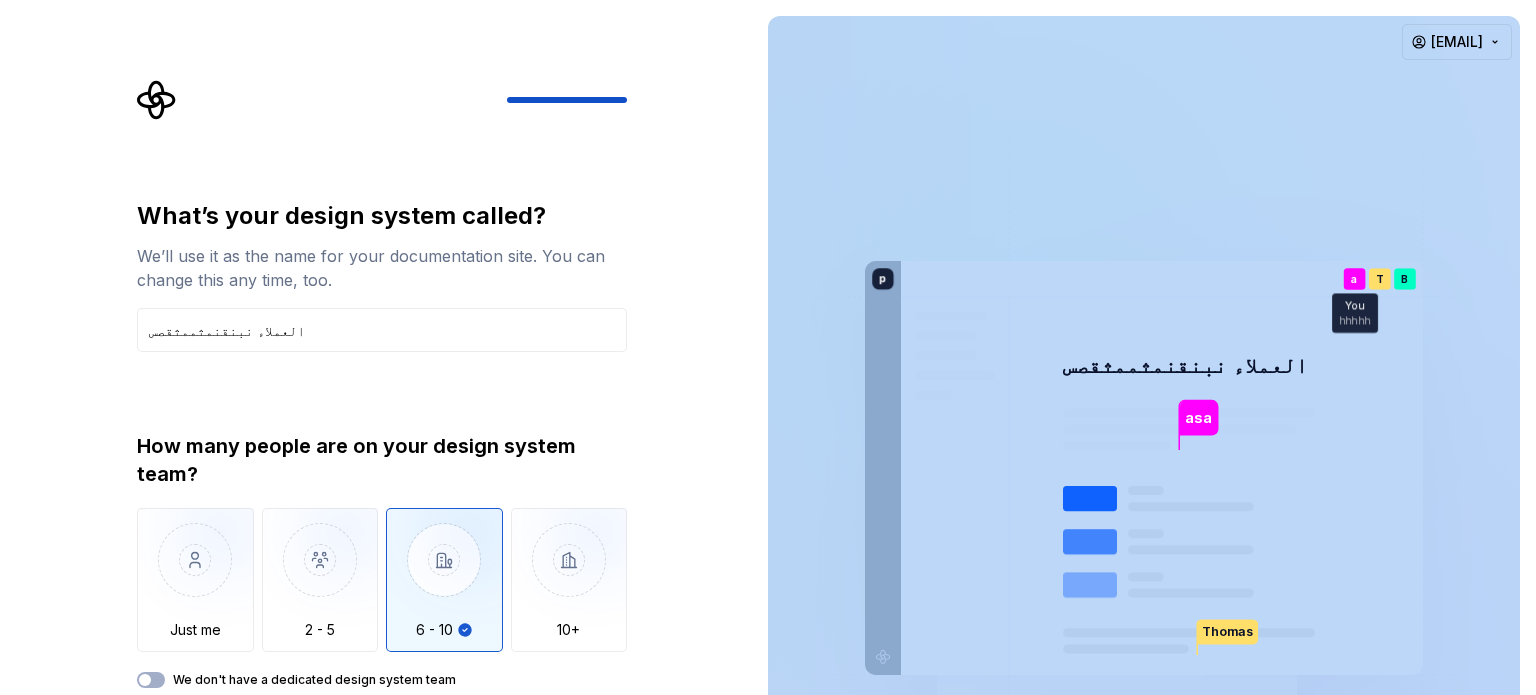 drag, startPoint x: 1535, startPoint y: 162, endPoint x: 1512, endPoint y: 331, distance: 170.5579 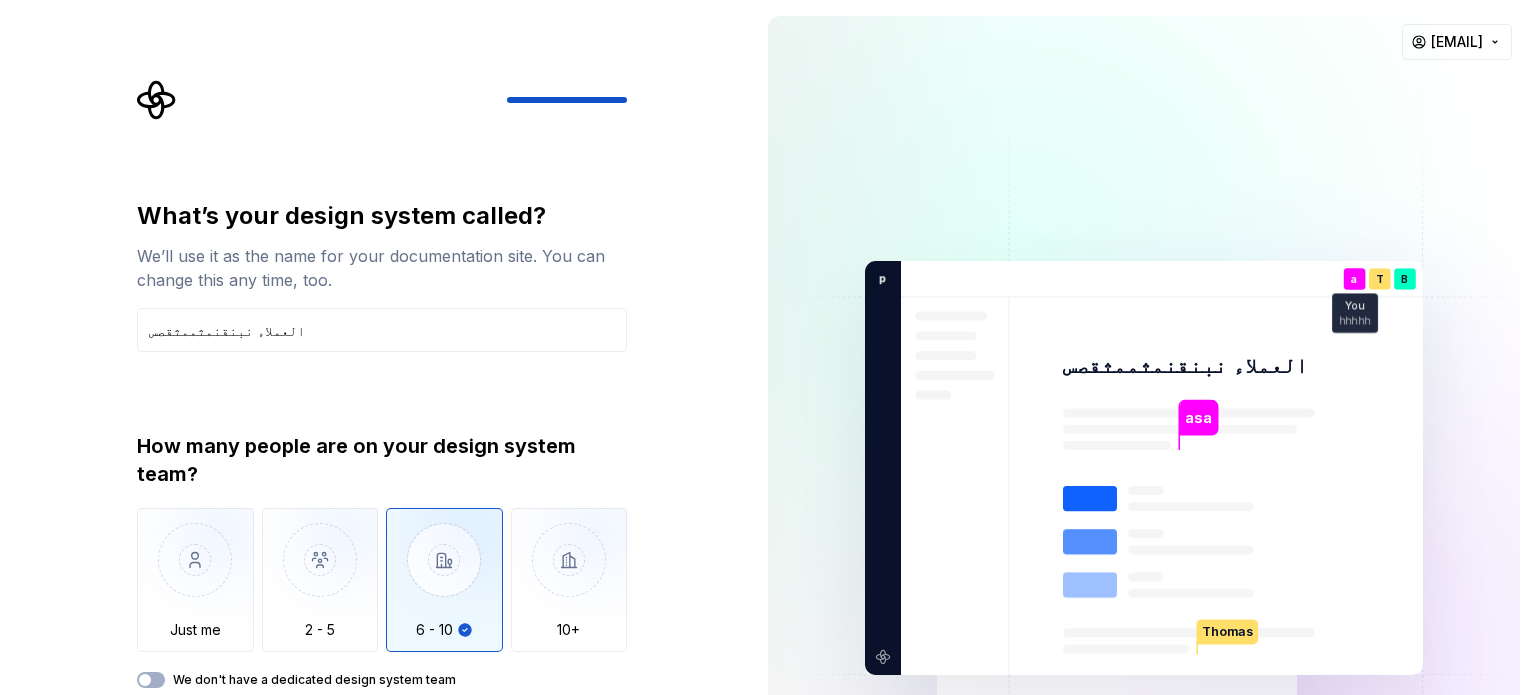 click on "How many people are on your design system team?" at bounding box center (382, 460) 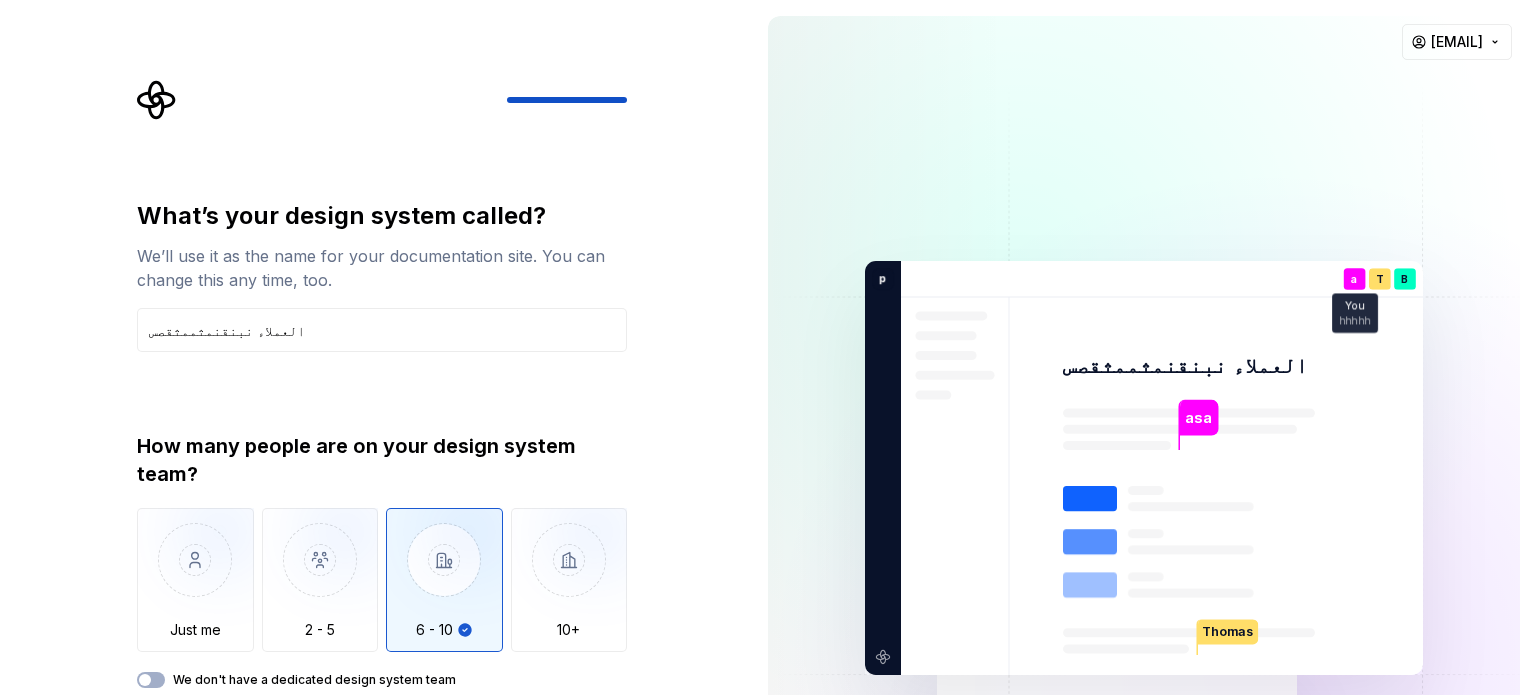 click at bounding box center (1144, 468) 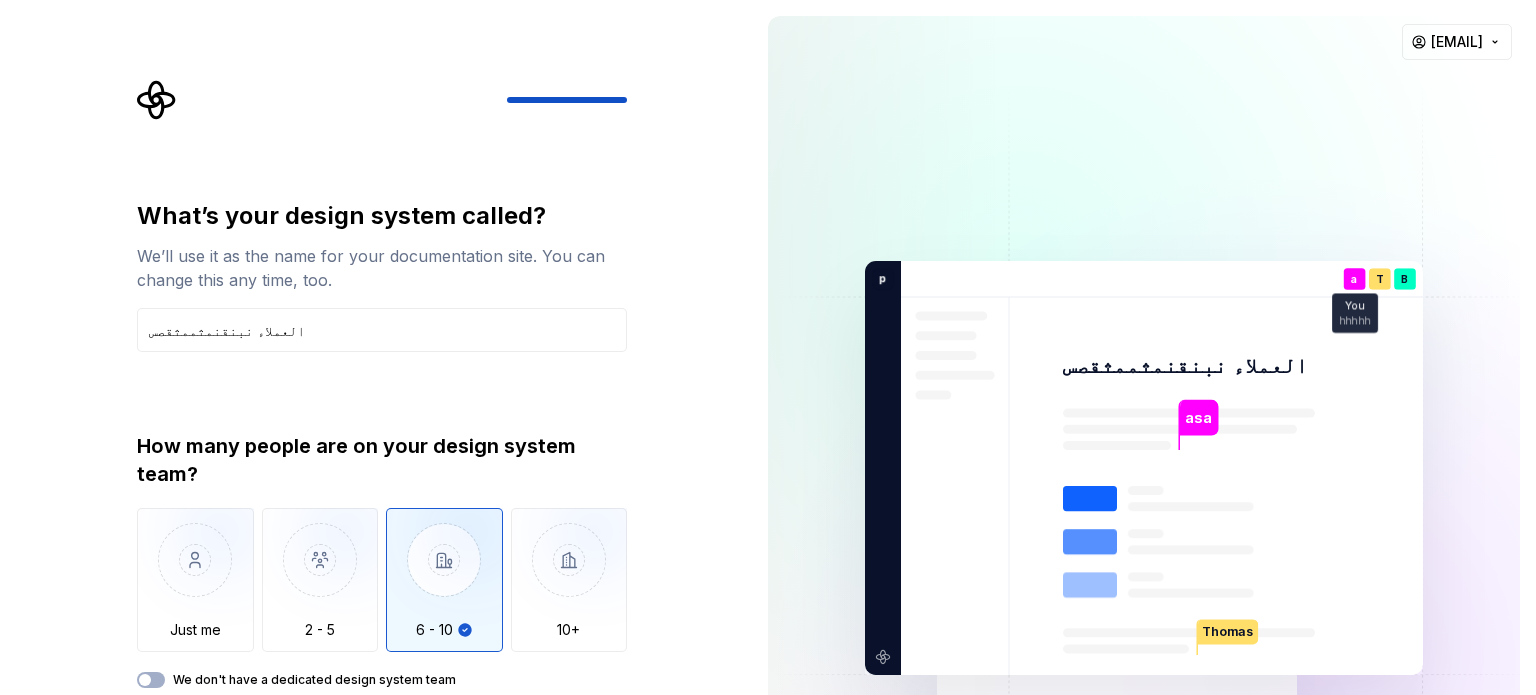 click on "What’s your design system called? We’ll use it as the name for your documentation site. You can change this any time, too. [PERSON] How many people are on your design system team? Just me 2 - 5 6 - 10 10+ We don't have a dedicated design system team Back Open Supernova" at bounding box center [388, 418] 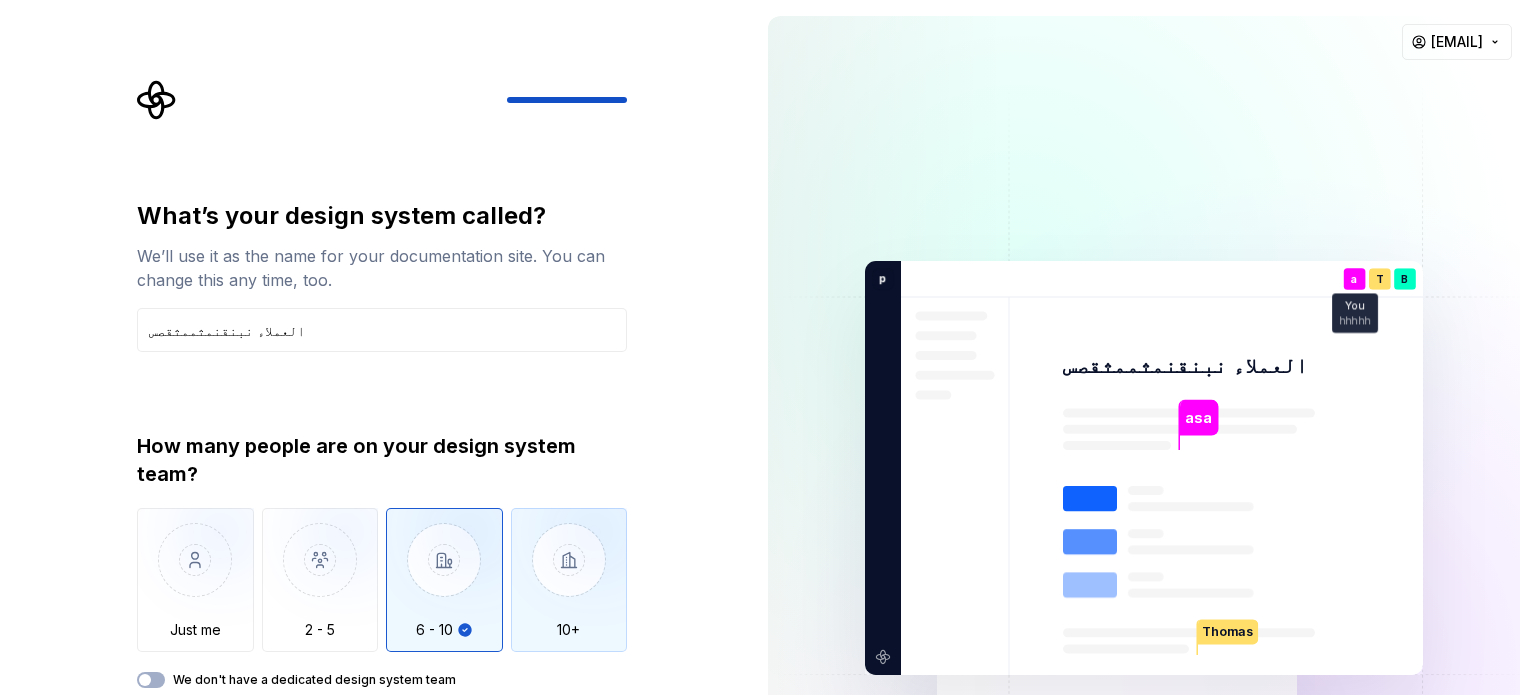 click at bounding box center [569, 575] 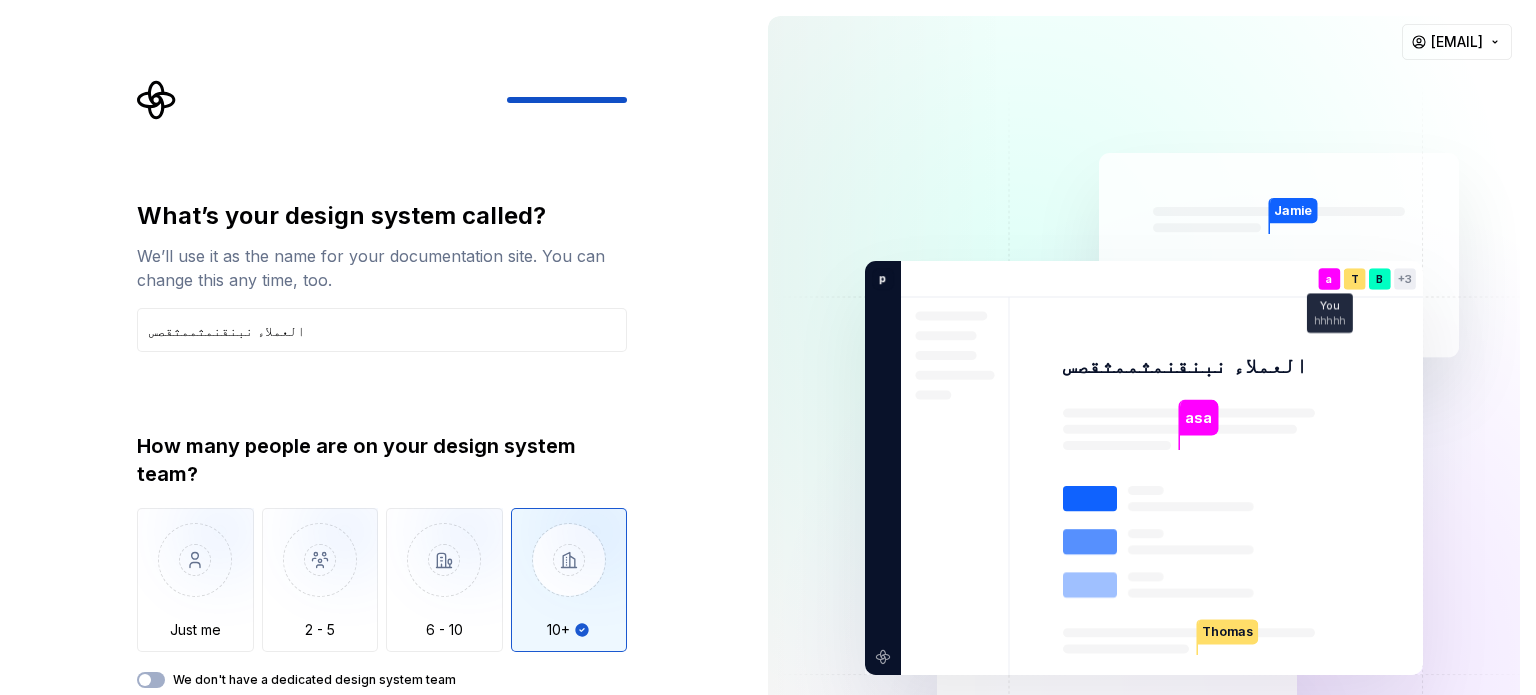 click at bounding box center (1144, 468) 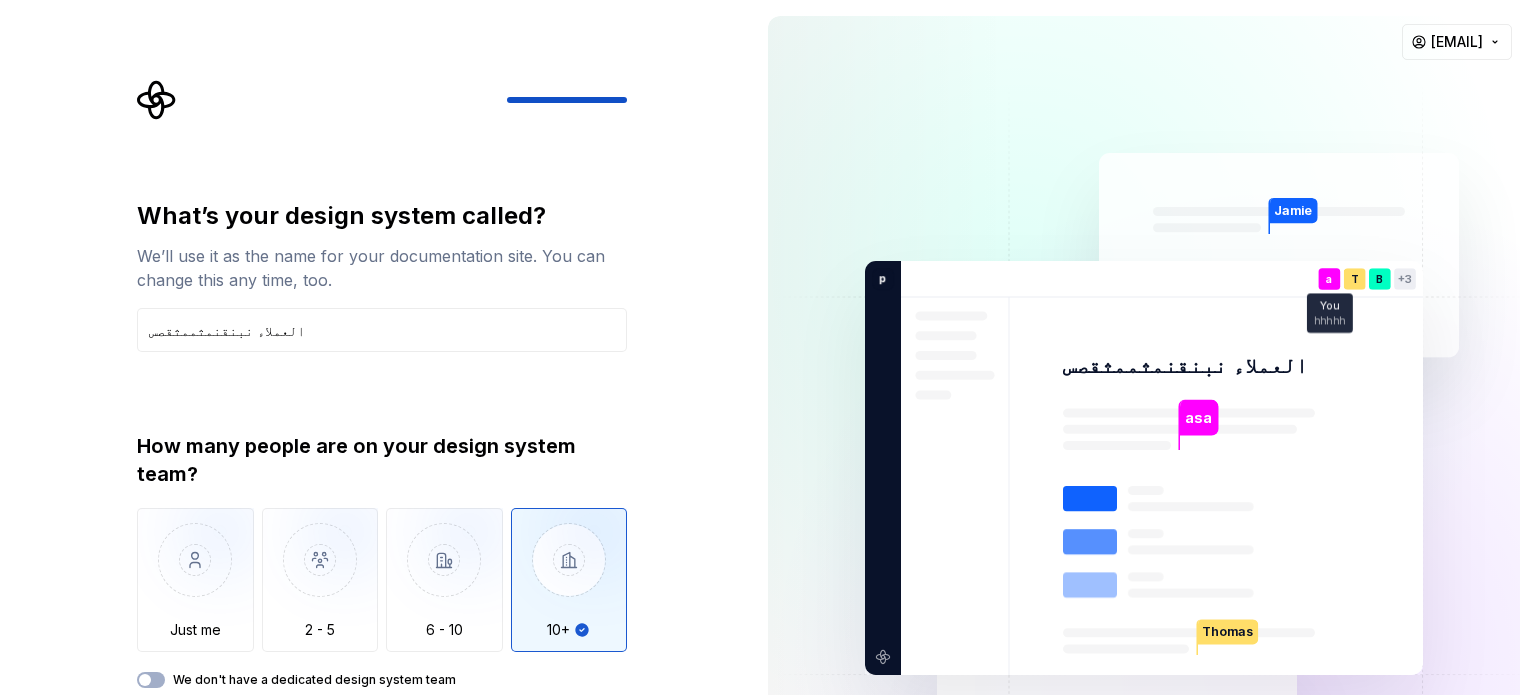 click on "a You hhhhh" at bounding box center [1330, 279] 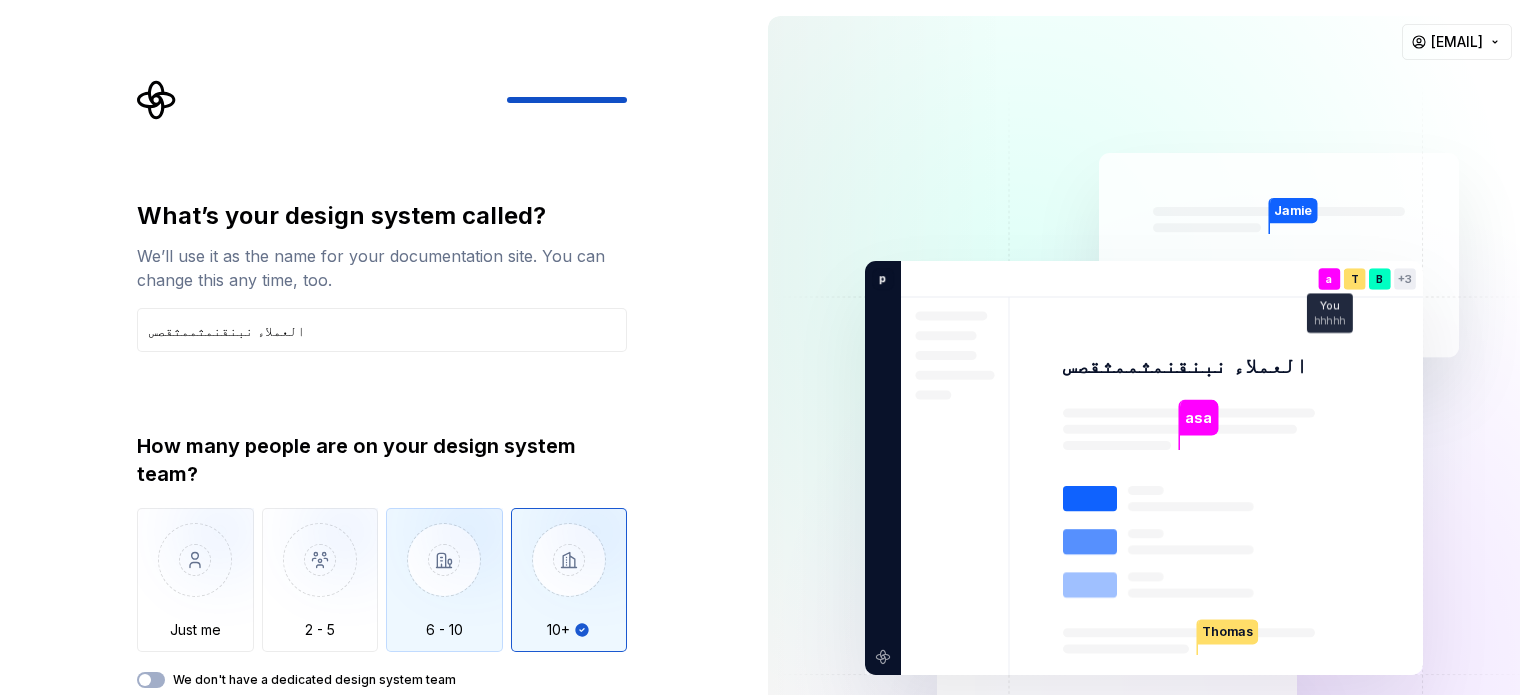 click at bounding box center (444, 575) 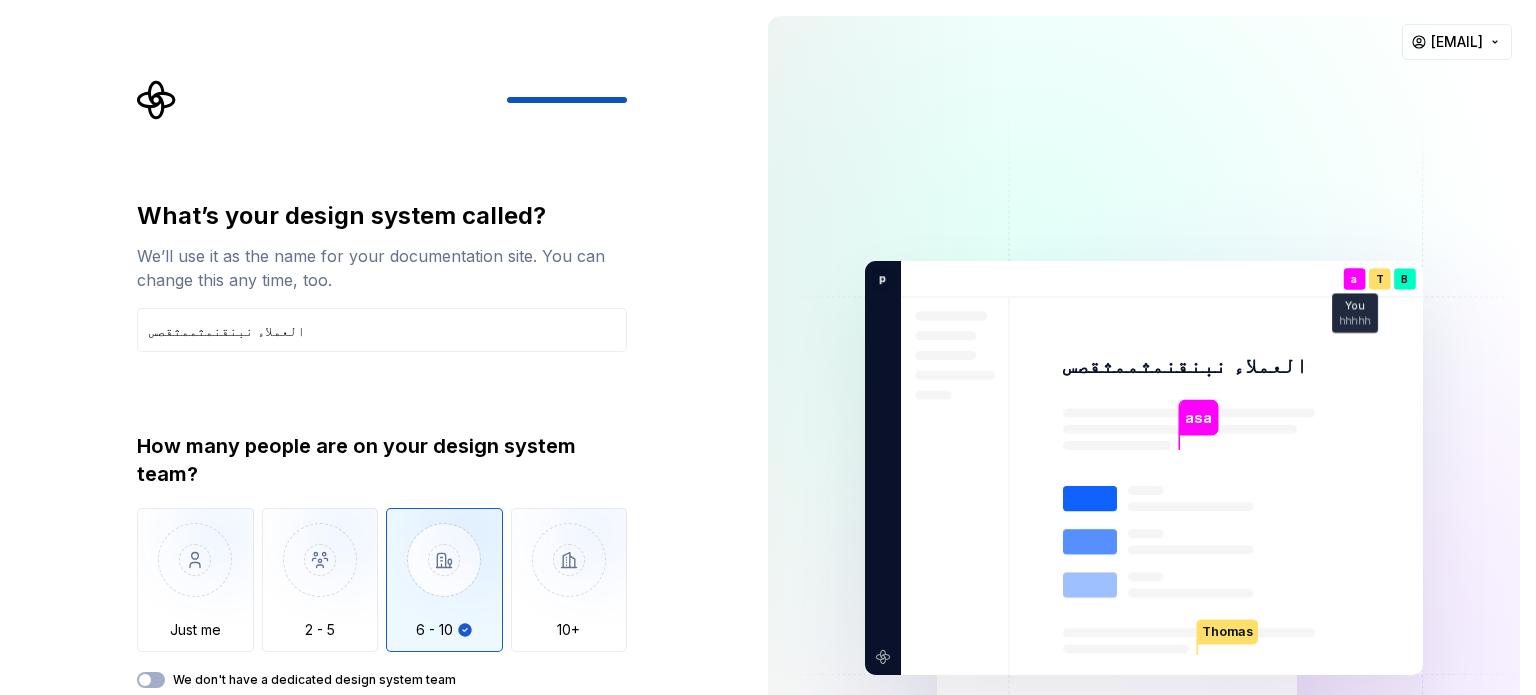 click on "What’s your design system called? We’ll use it as the name for your documentation site. You can change this any time, too. [PERSON] How many people are on your design system team? Just me 2 - 5 6 - 10 10+ We don't have a dedicated design system team Back Open Supernova" at bounding box center (376, 468) 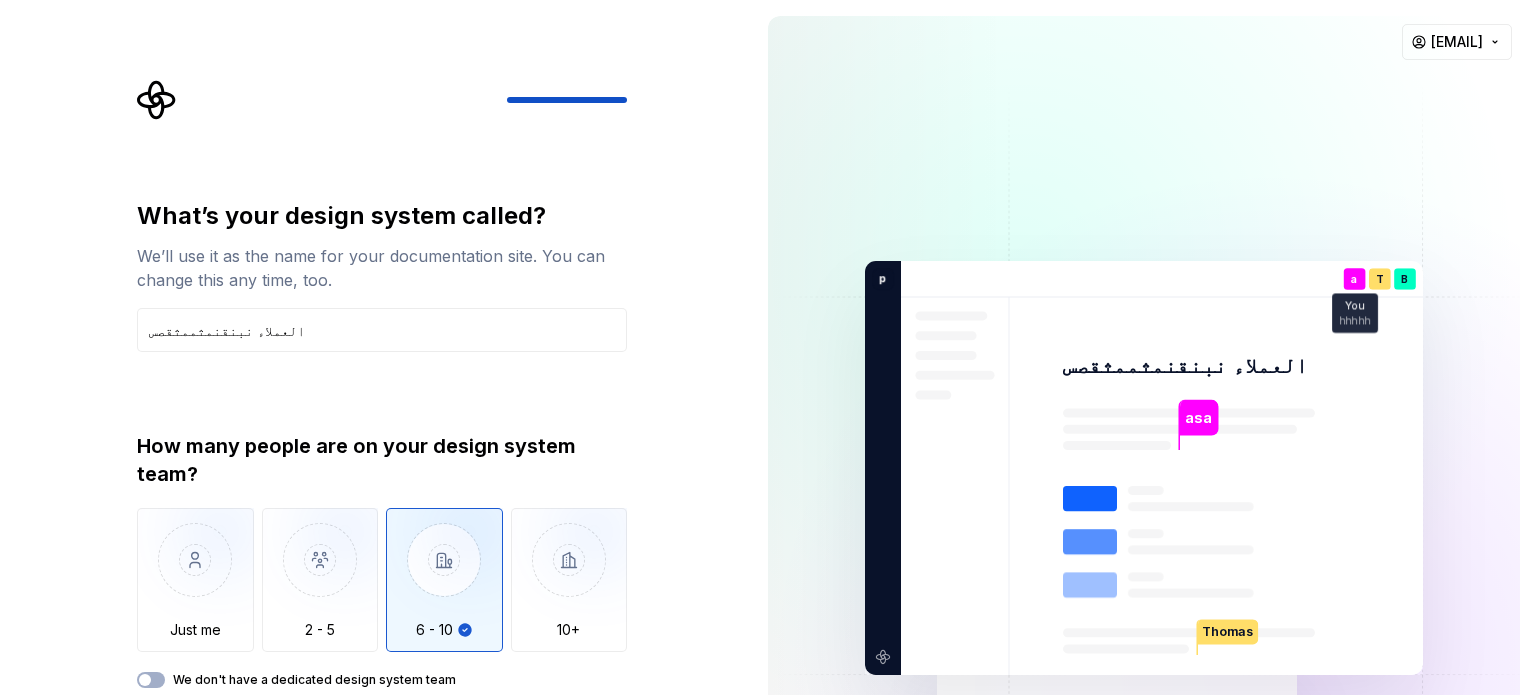 click on "What’s your design system called? We’ll use it as the name for your documentation site. You can change this any time, too. [PERSON] How many people are on your design system team? Just me 2 - 5 6 - 10 10+ We don't have a dedicated design system team Back Open Supernova" at bounding box center (376, 468) 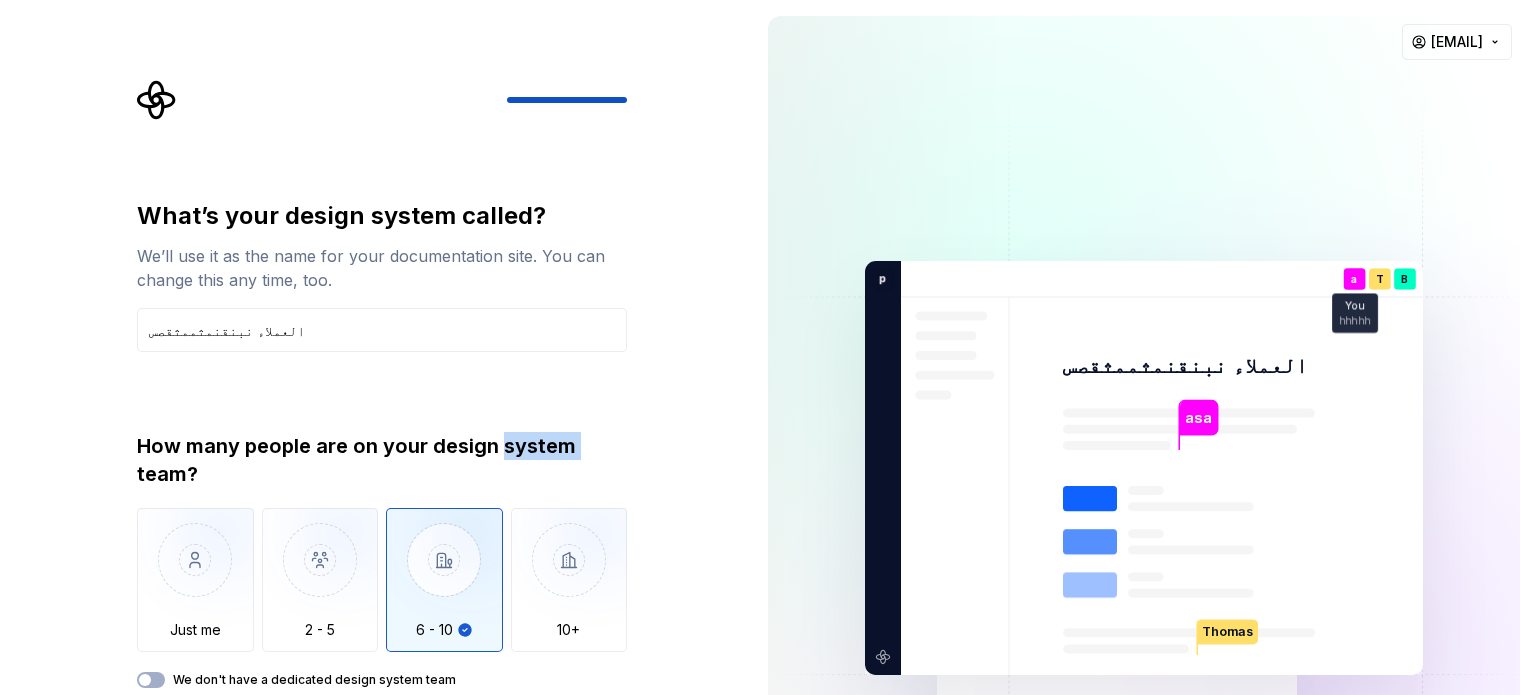 click on "What’s your design system called? We’ll use it as the name for your documentation site. You can change this any time, too. [PERSON] How many people are on your design system team? Just me 2 - 5 6 - 10 10+ We don't have a dedicated design system team Back Open Supernova" at bounding box center (376, 468) 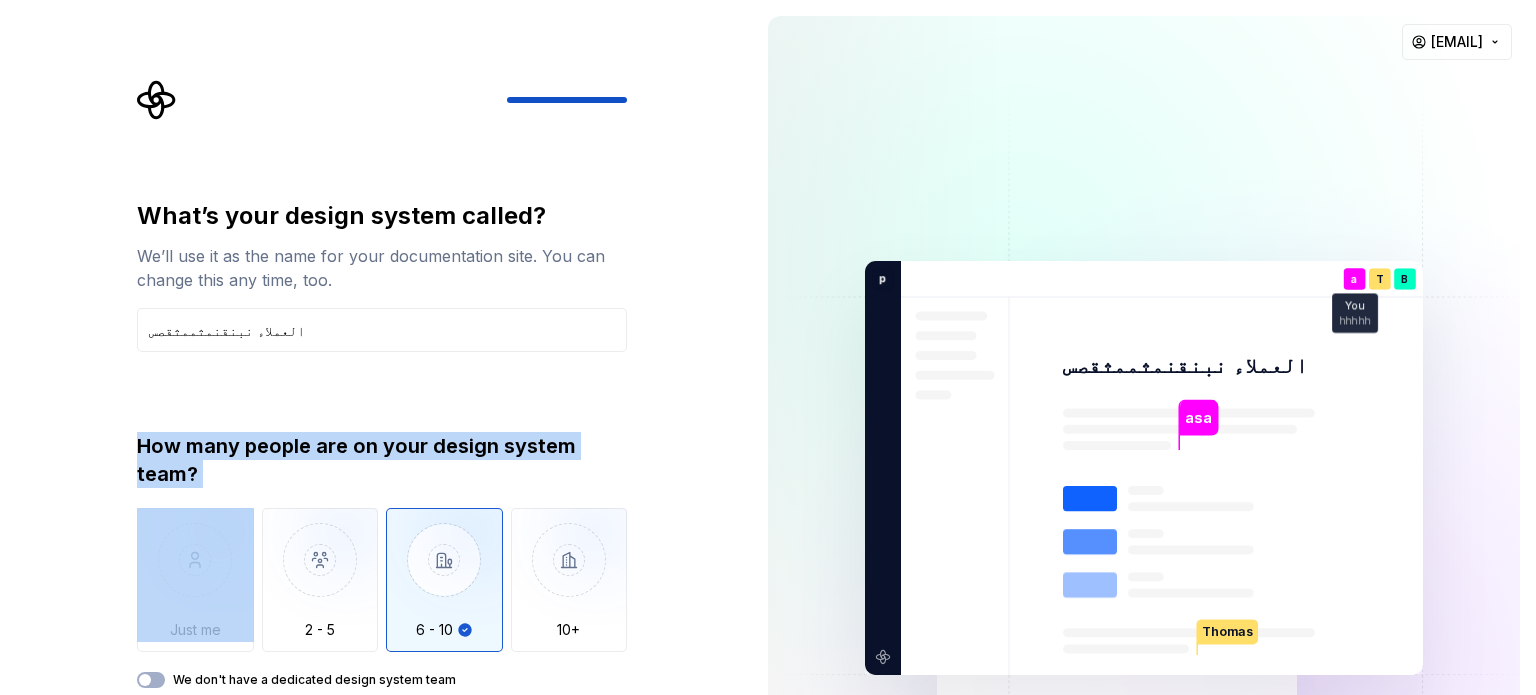click on "What’s your design system called? We’ll use it as the name for your documentation site. You can change this any time, too. [PERSON] How many people are on your design system team? Just me 2 - 5 6 - 10 10+ We don't have a dedicated design system team Back Open Supernova" at bounding box center (376, 468) 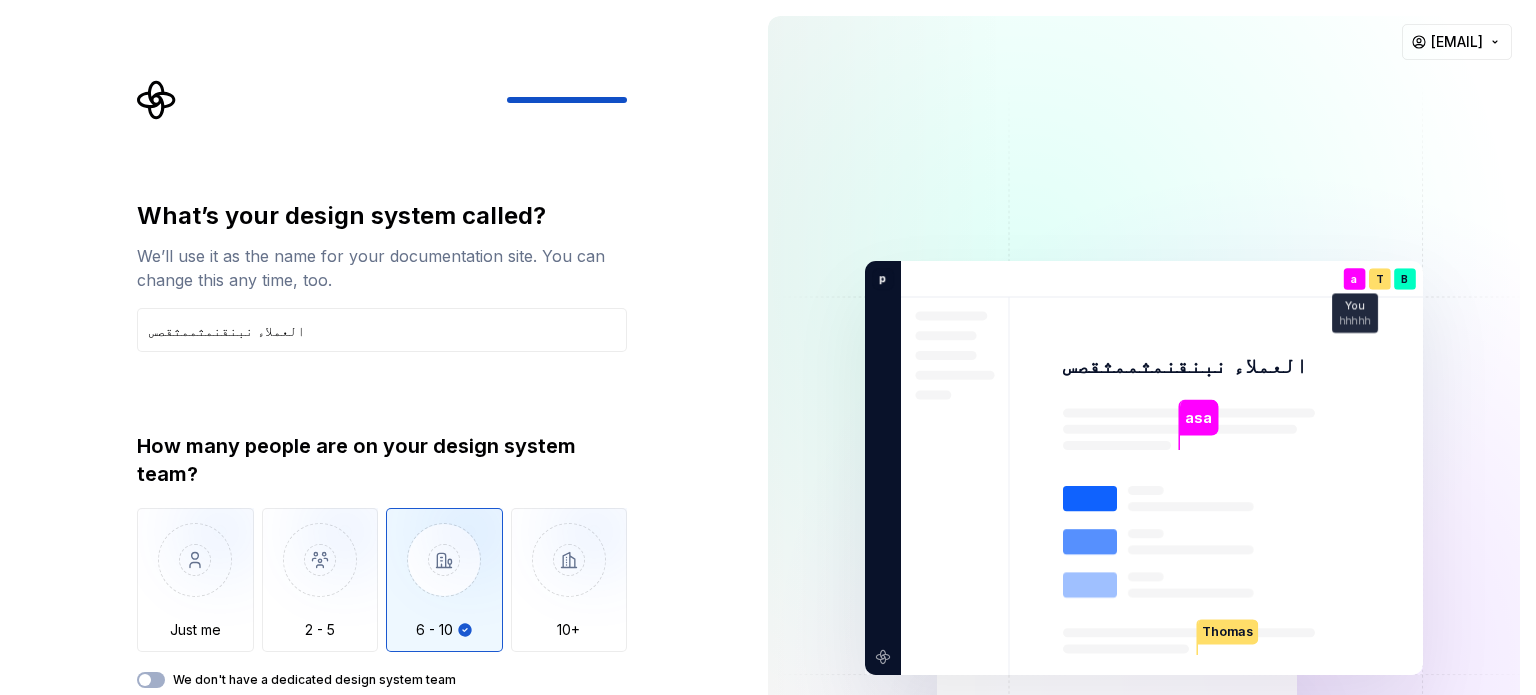 click on "What’s your design system called? We’ll use it as the name for your documentation site. You can change this any time, too. [PERSON] How many people are on your design system team? Just me 2 - 5 6 - 10 10+ We don't have a dedicated design system team Back Open Supernova" at bounding box center [376, 468] 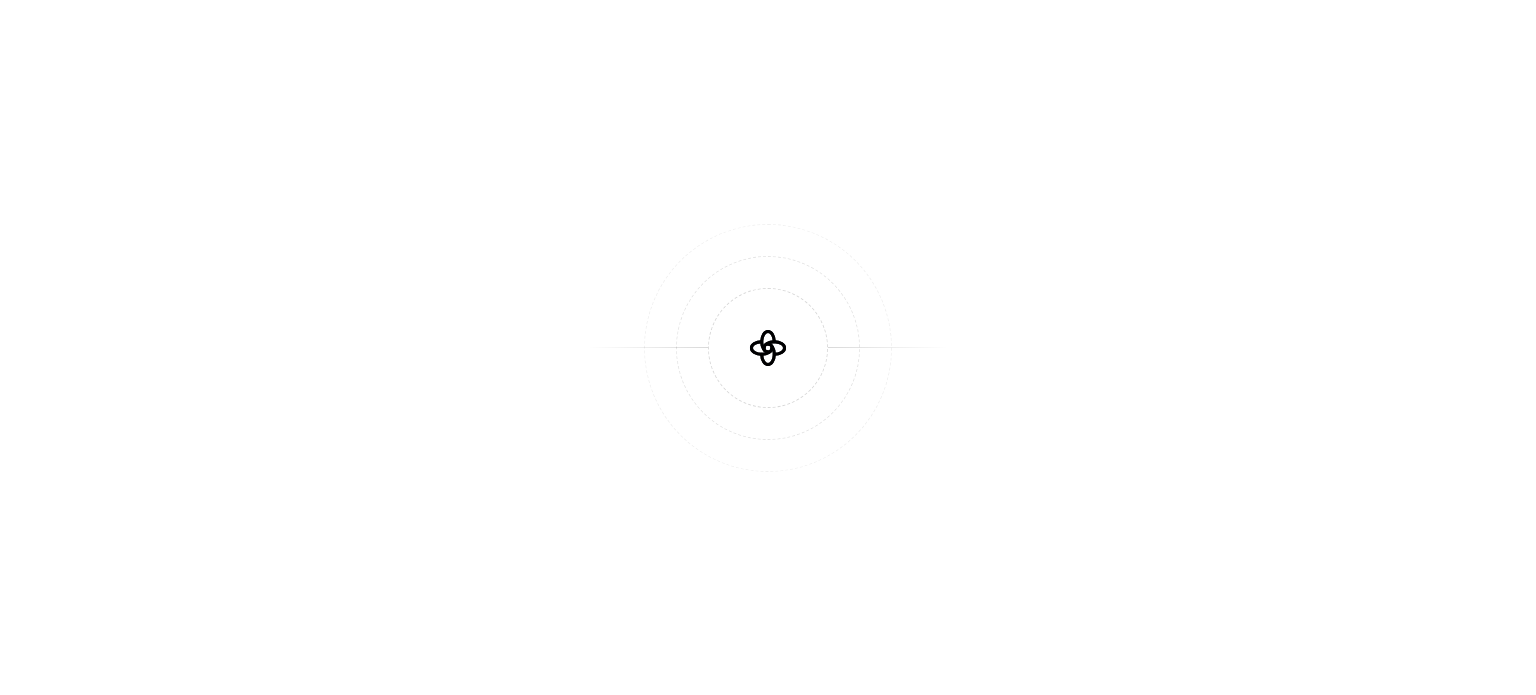 scroll, scrollTop: 0, scrollLeft: 0, axis: both 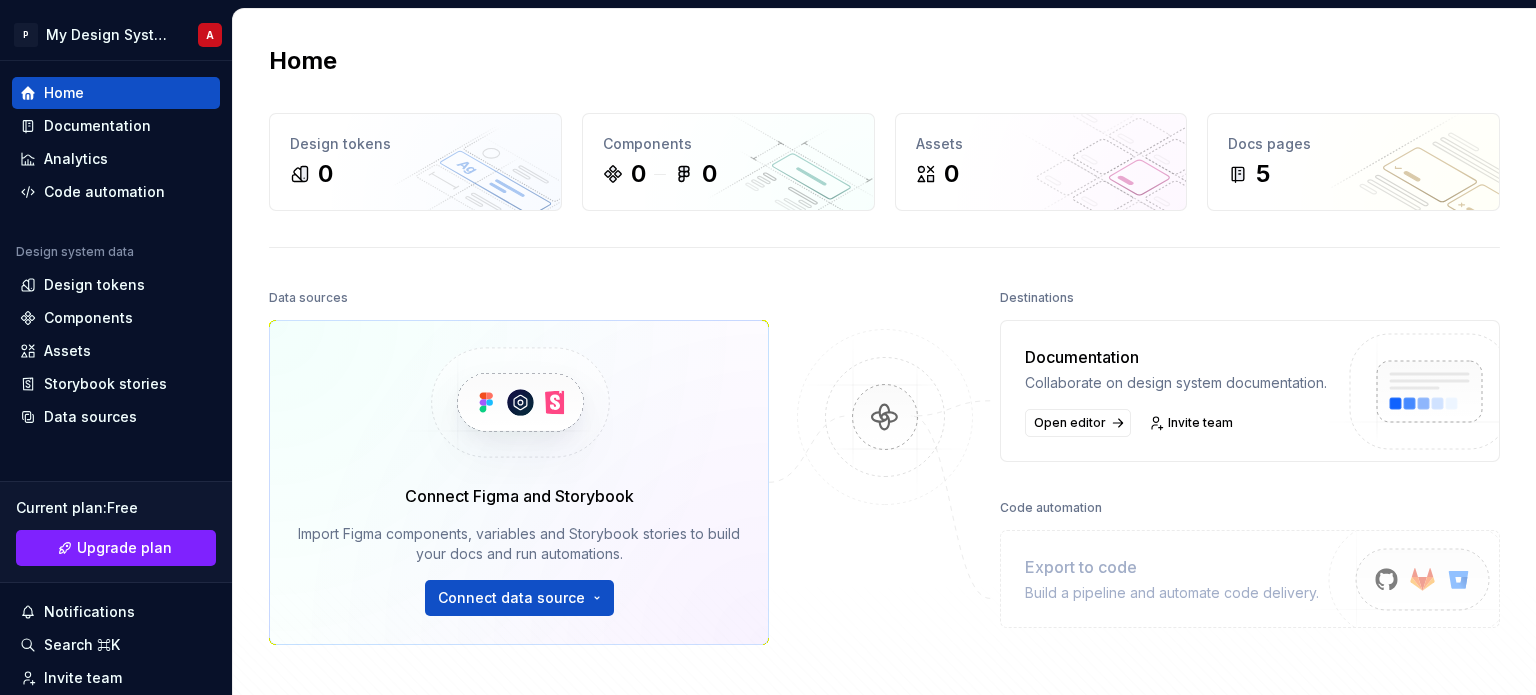 click on "Code automation" at bounding box center (1051, 508) 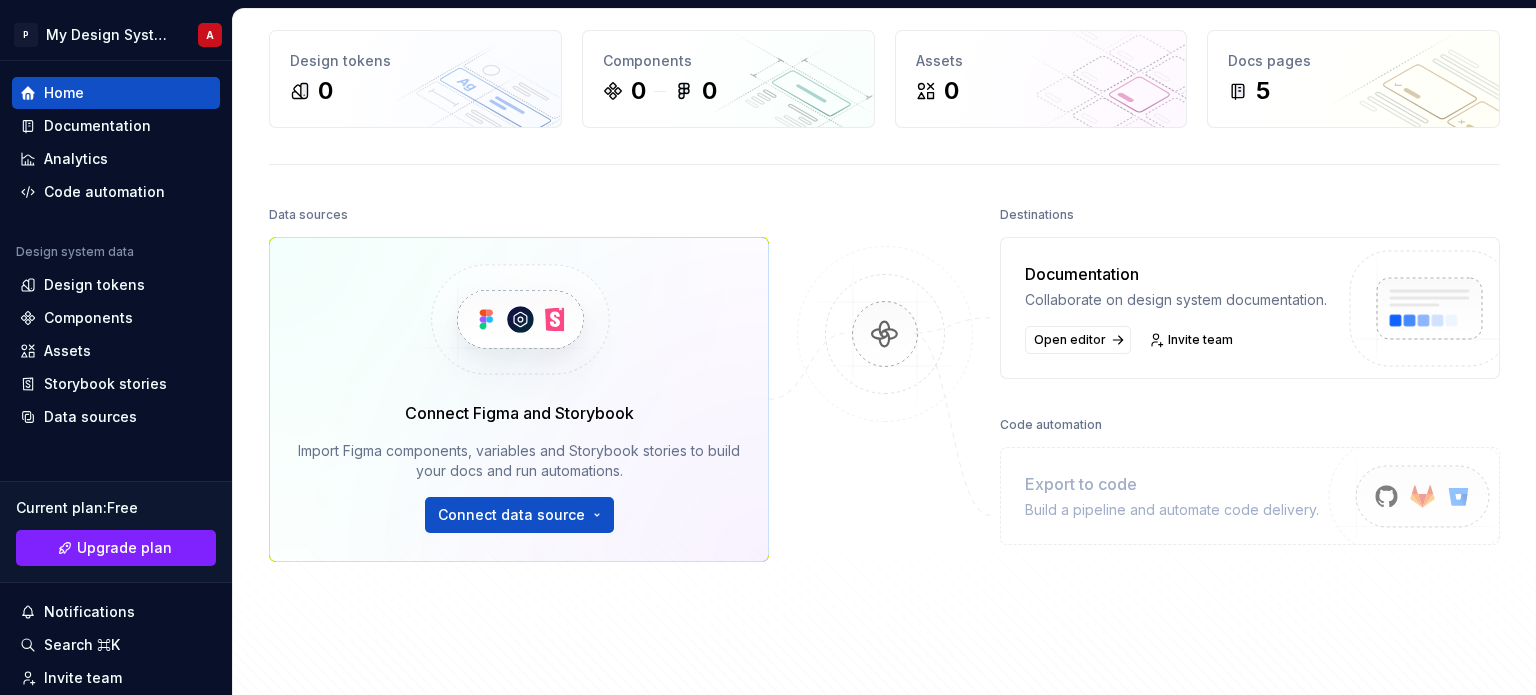 scroll, scrollTop: 0, scrollLeft: 0, axis: both 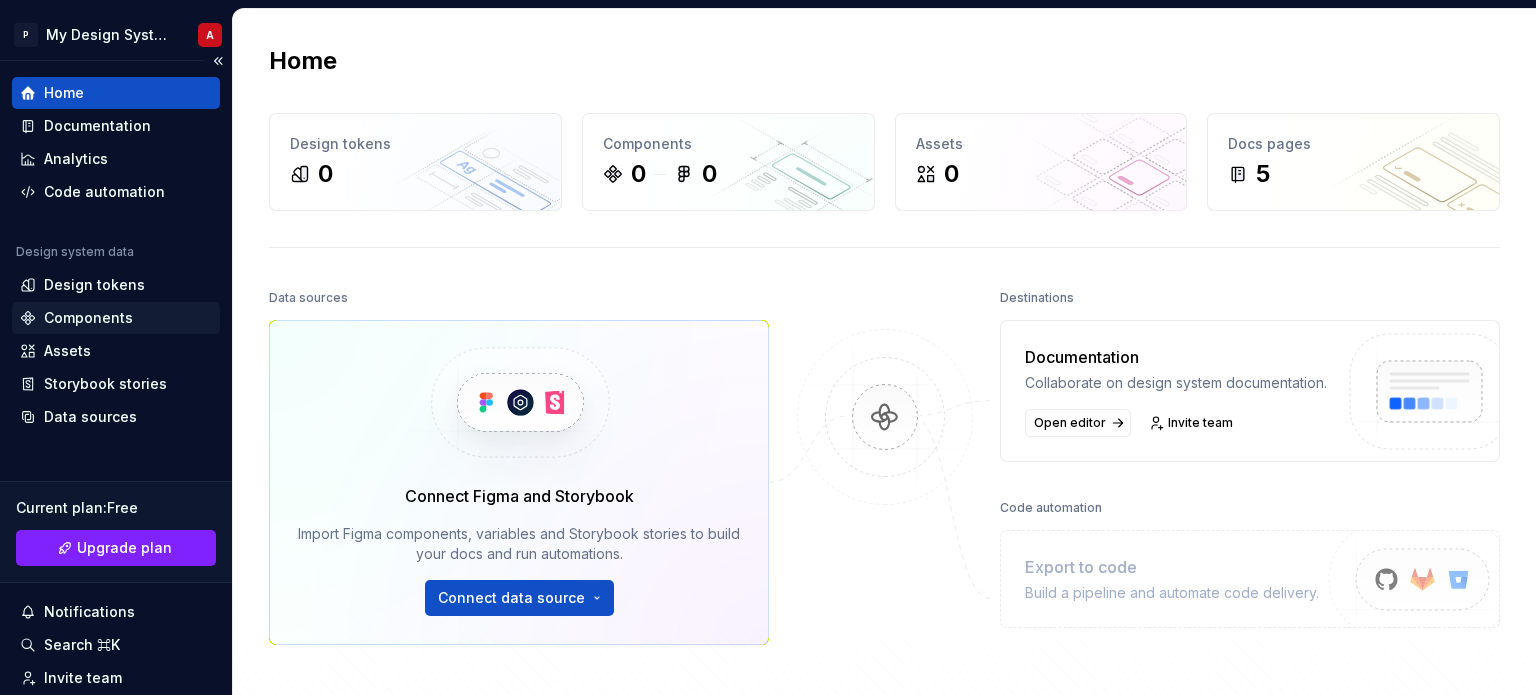 click on "Components" at bounding box center [116, 318] 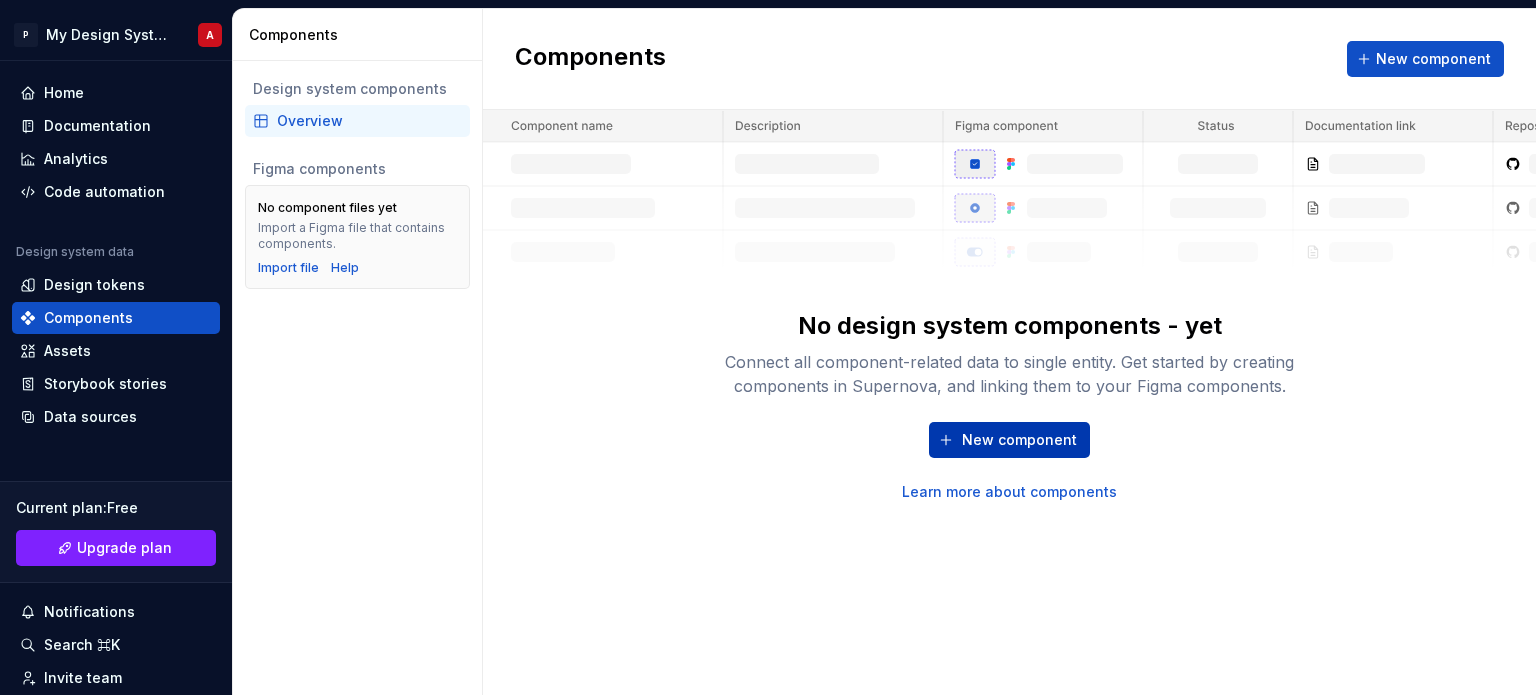 click on "New component" at bounding box center [1019, 440] 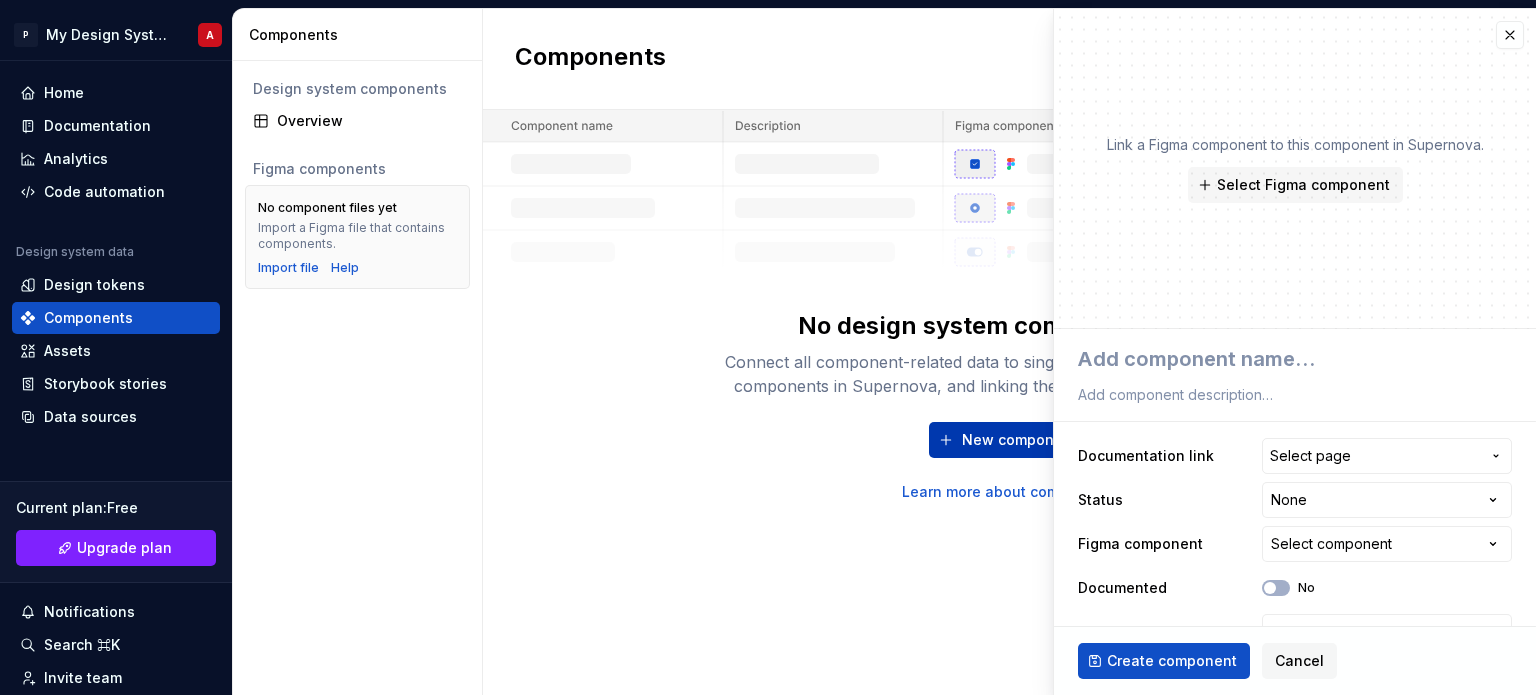 type on "*" 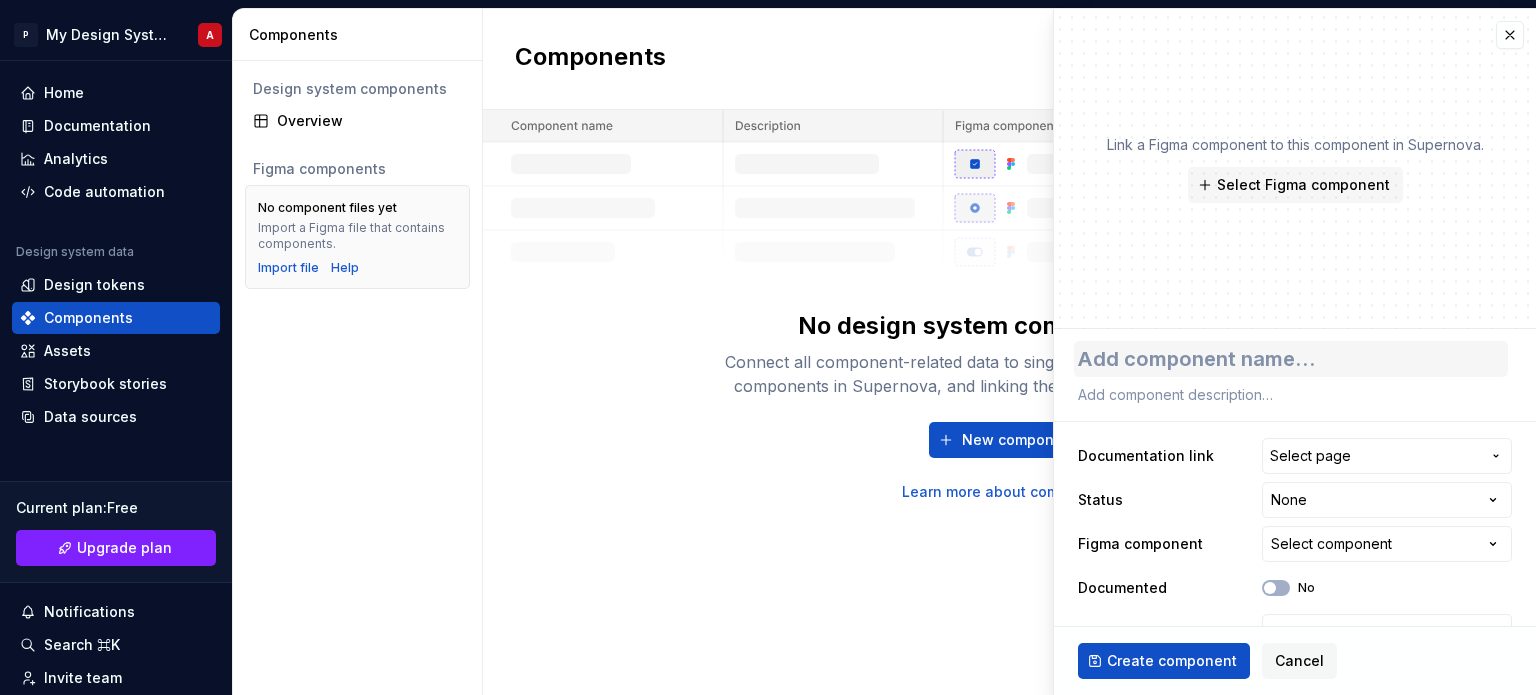 click at bounding box center (1291, 359) 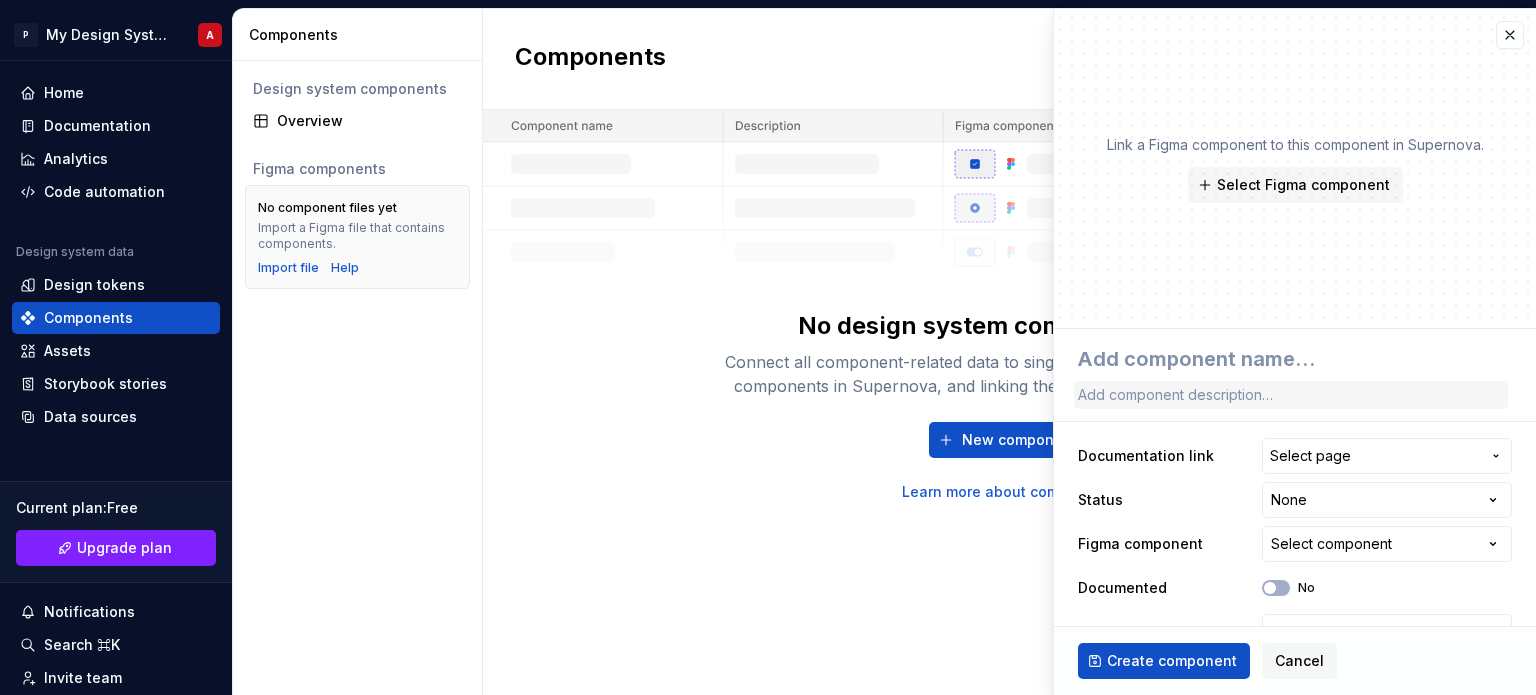 type on "ا" 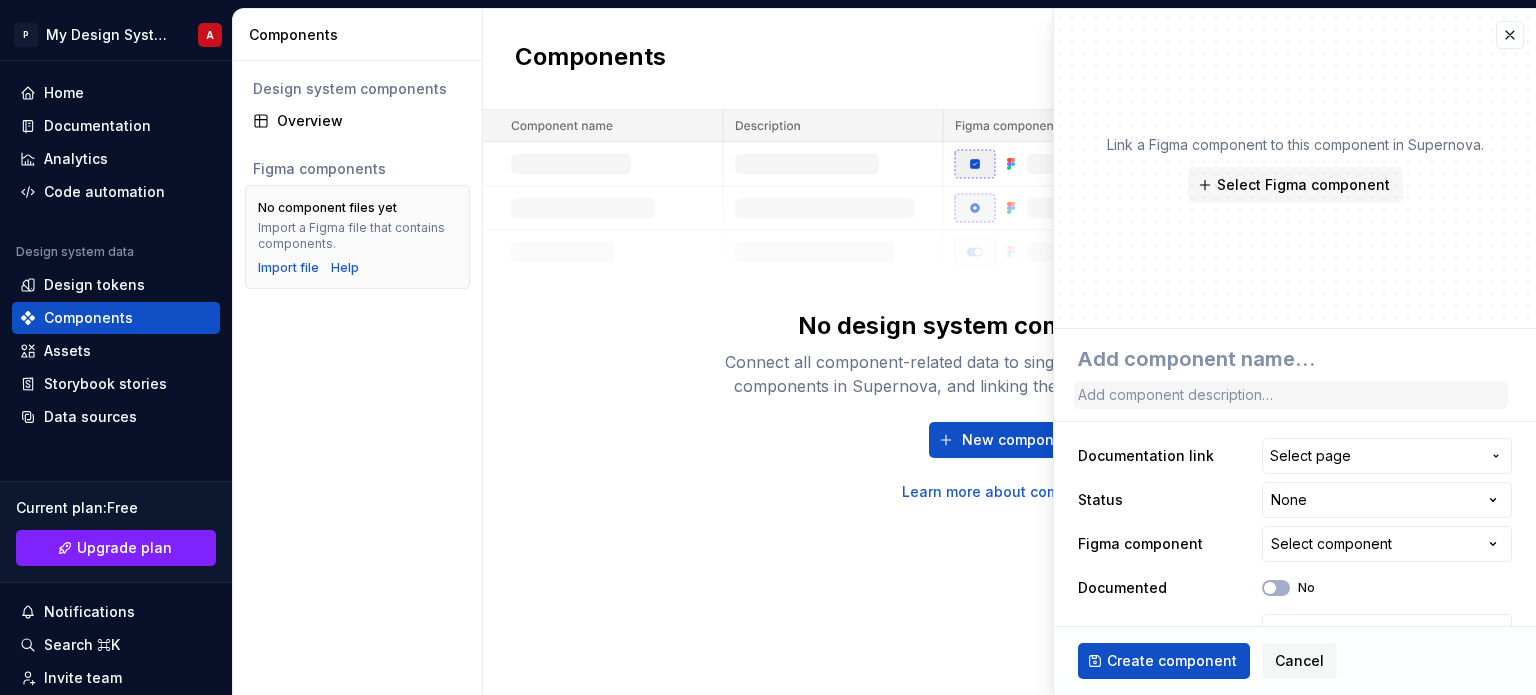 type on "*" 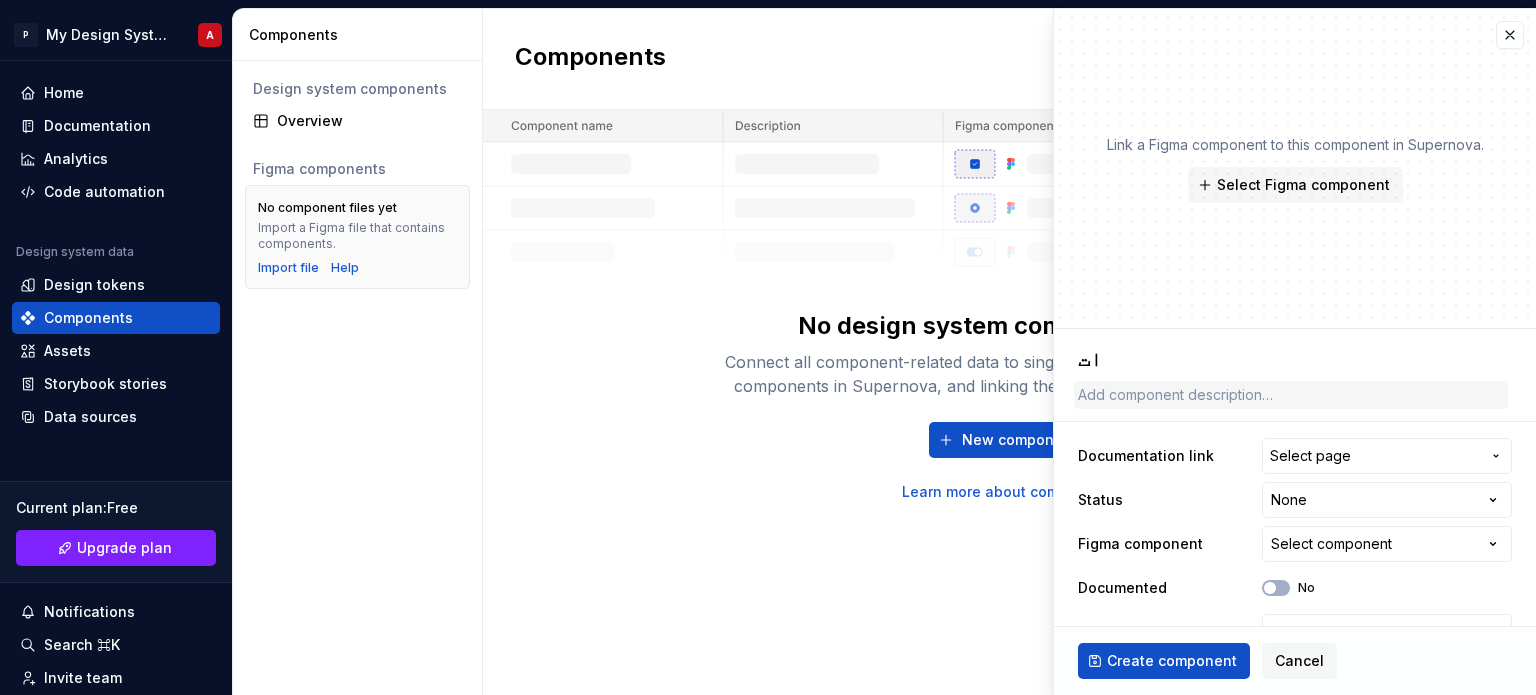 type on "اتا" 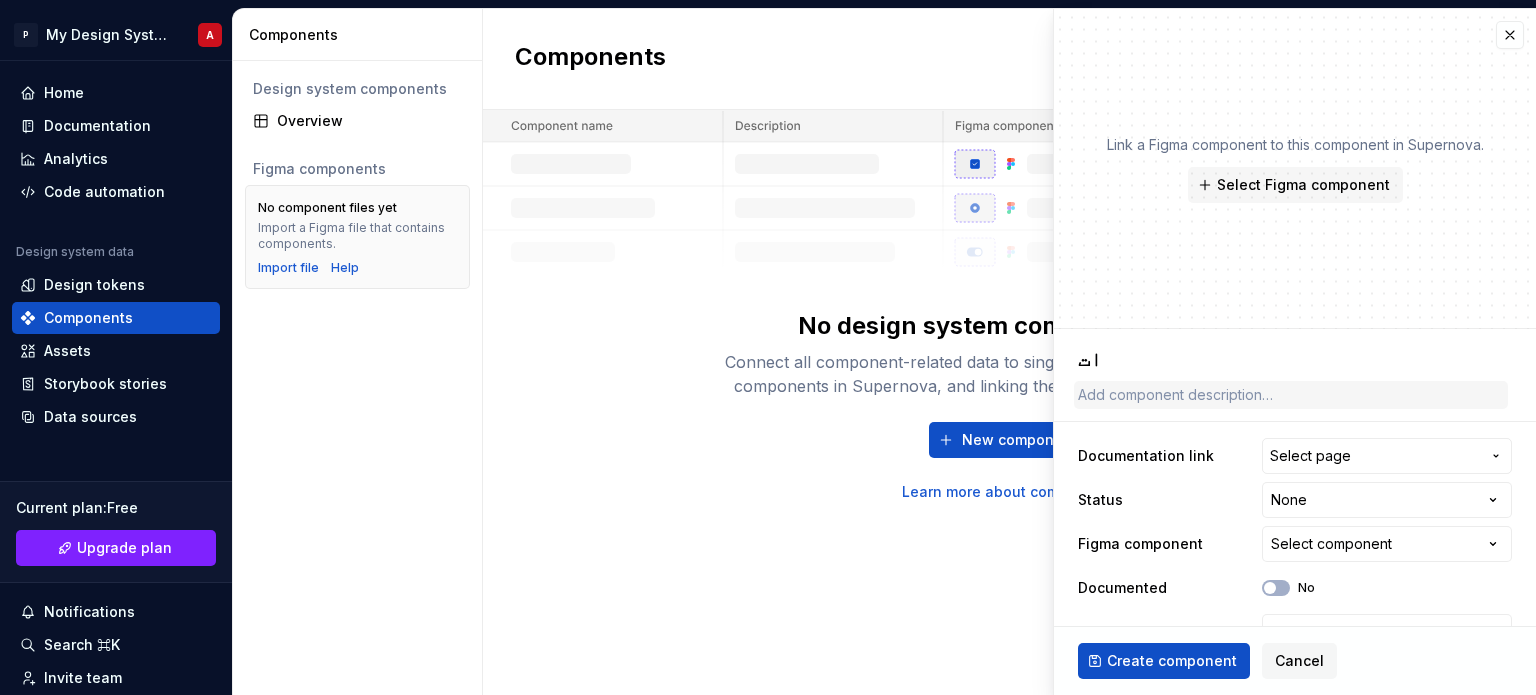 type on "*" 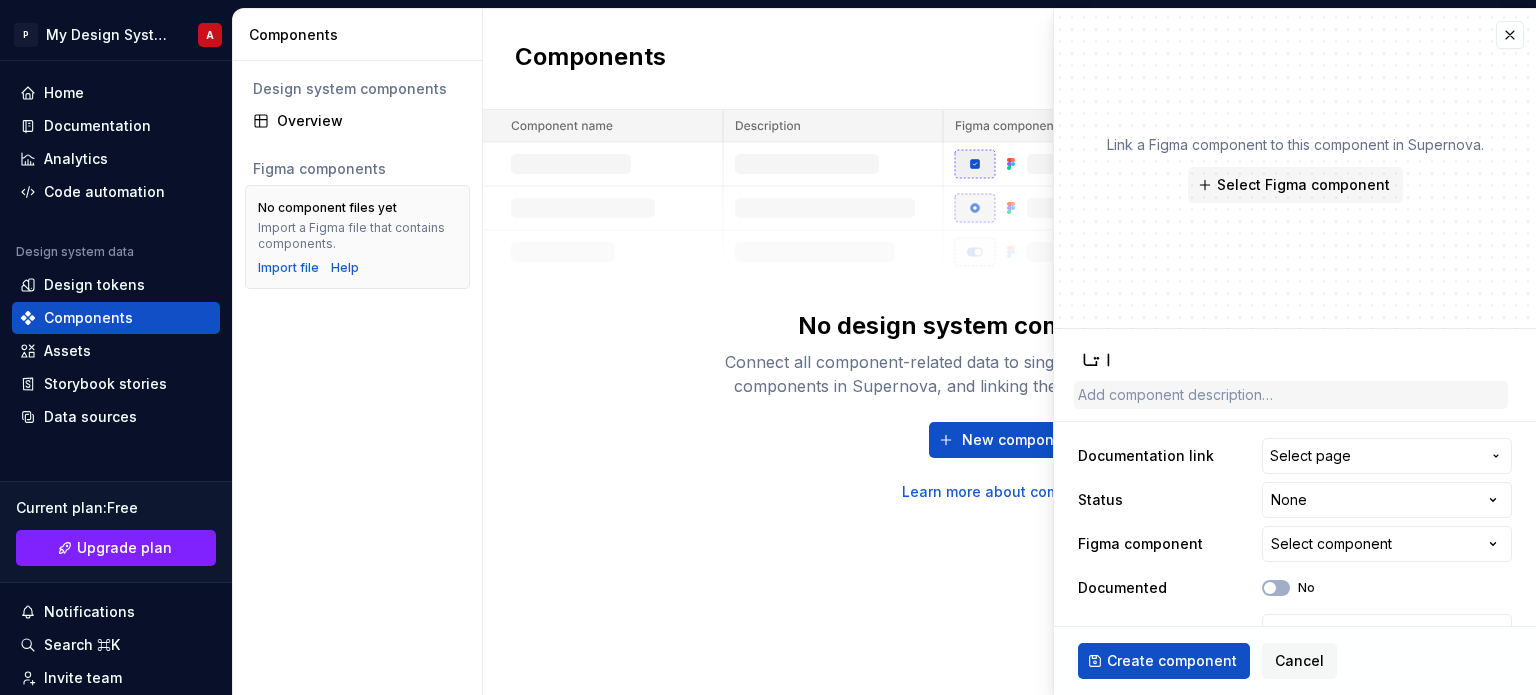 type on "اتات" 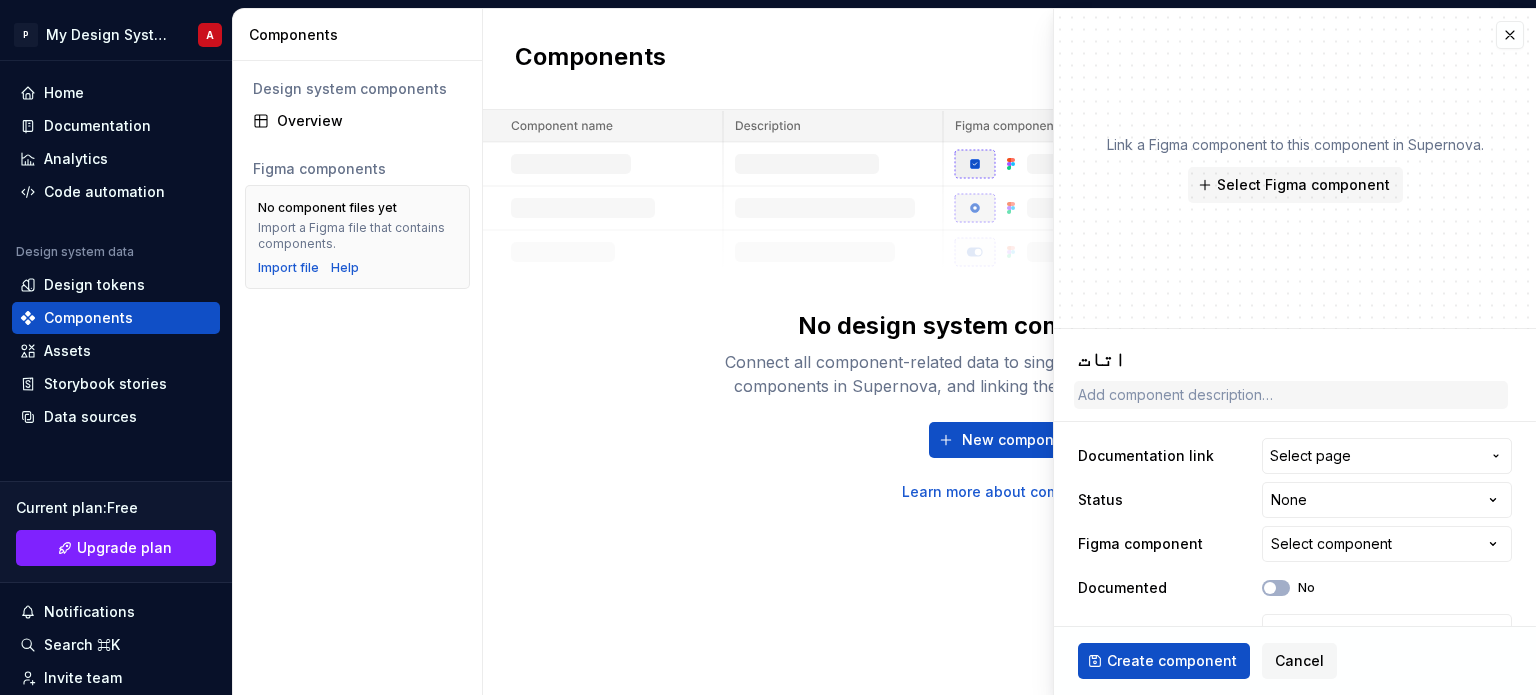 type on "اتاتت" 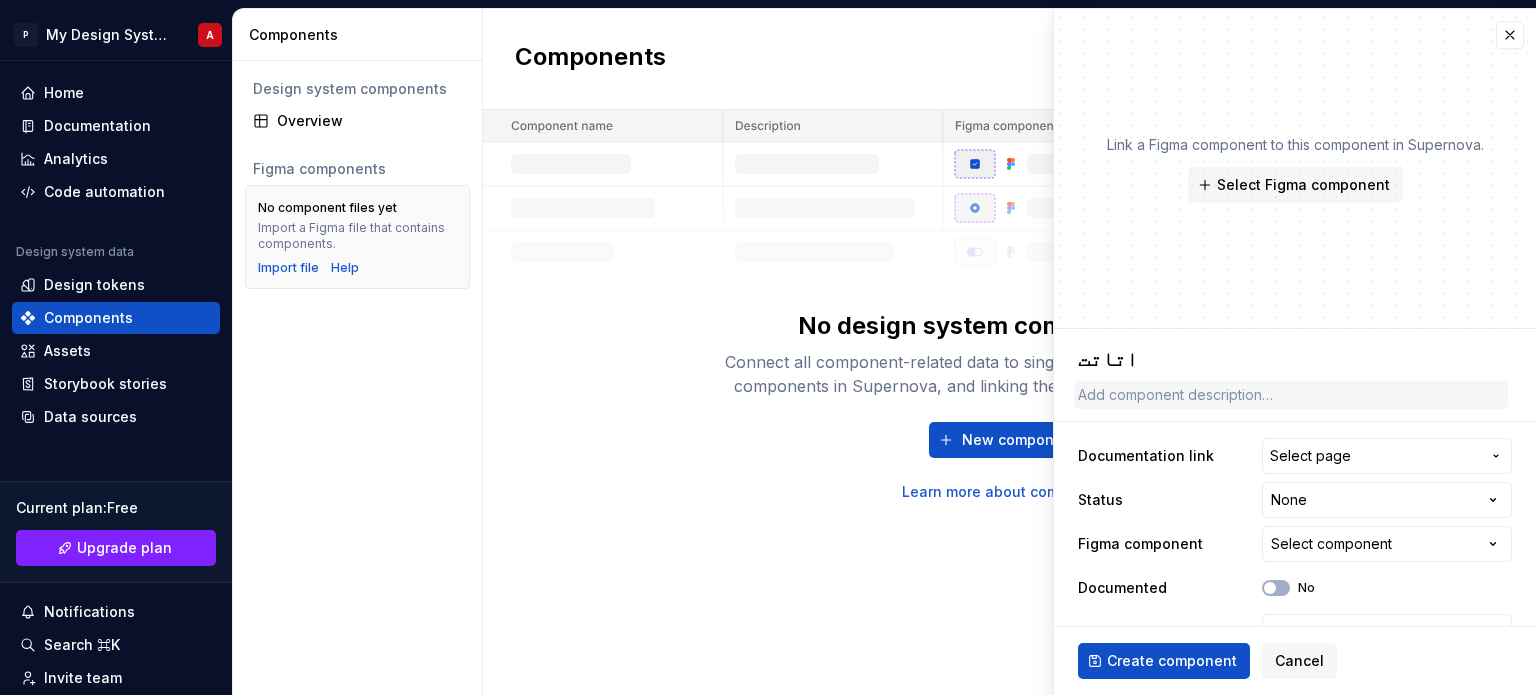 type on "اتاتتت" 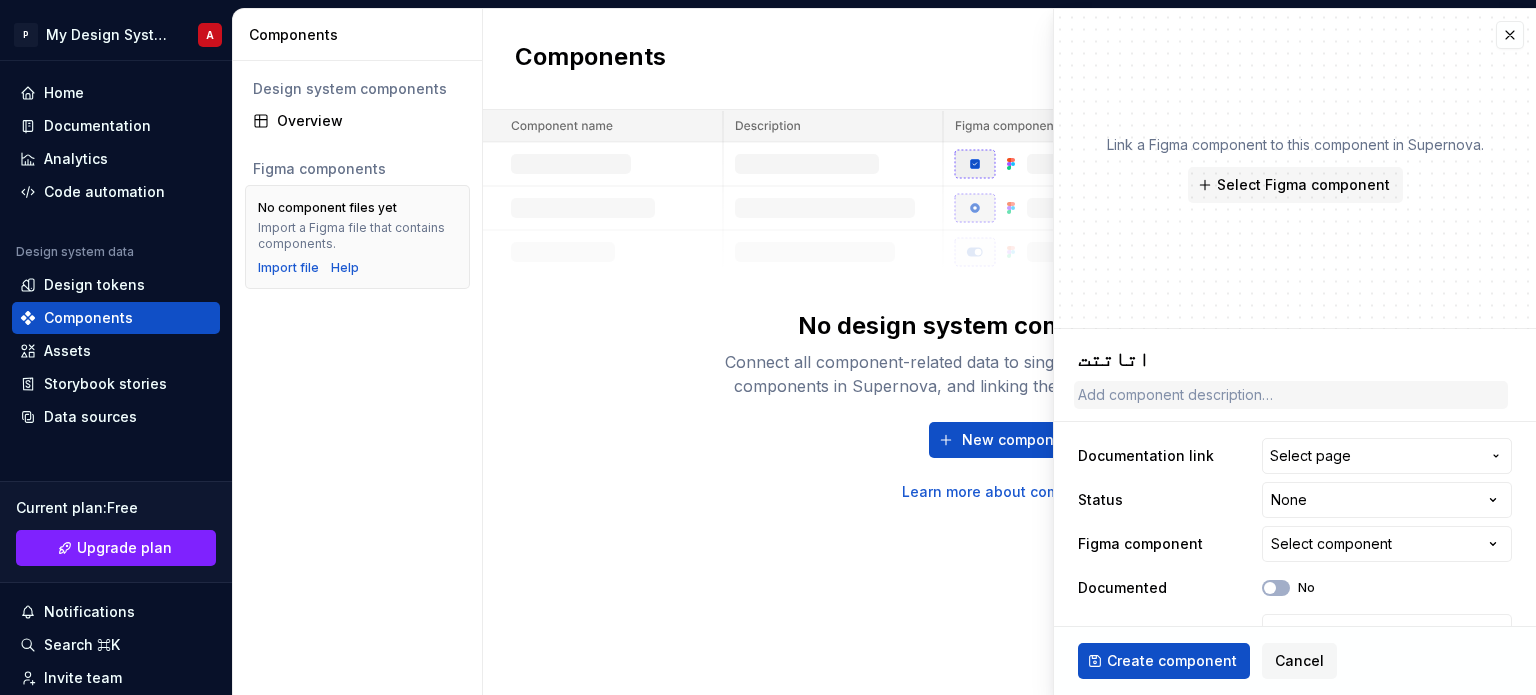 type on "اتاتت" 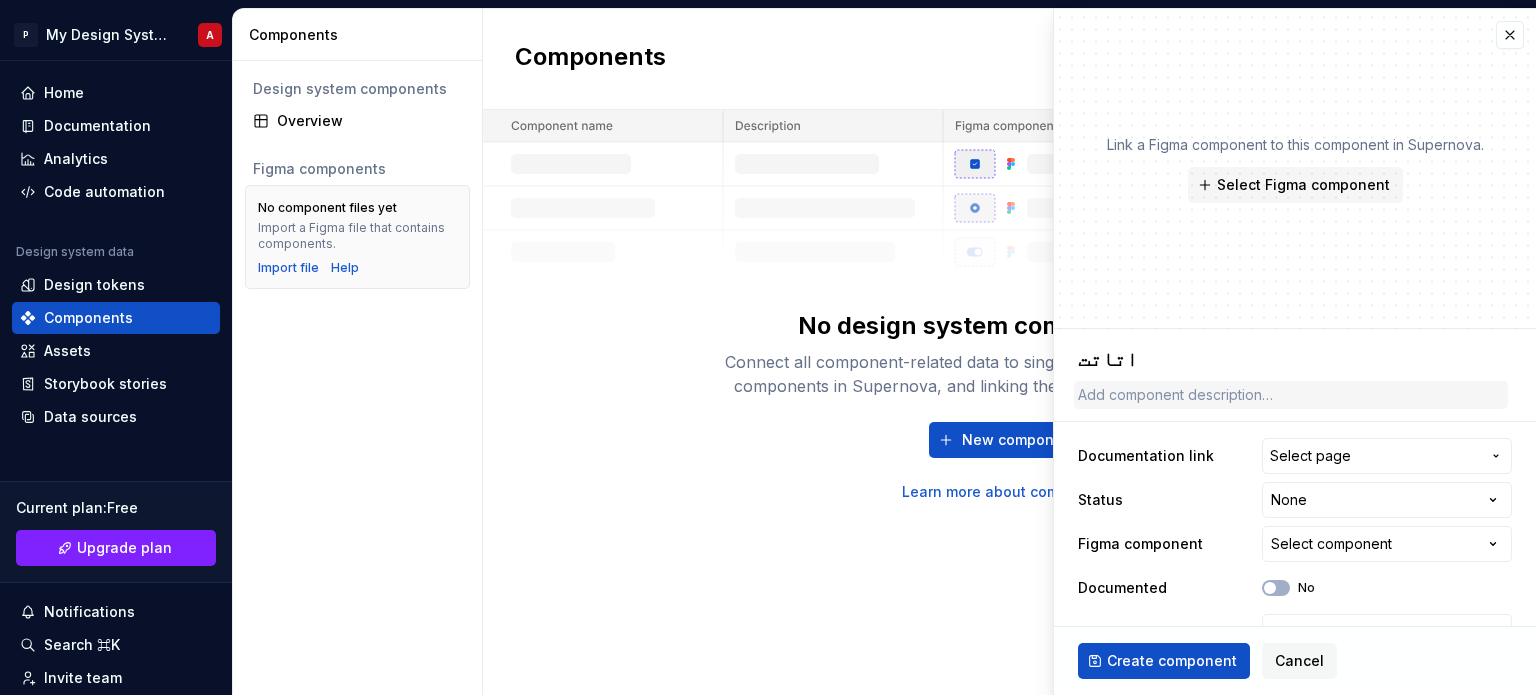 type on "اتات" 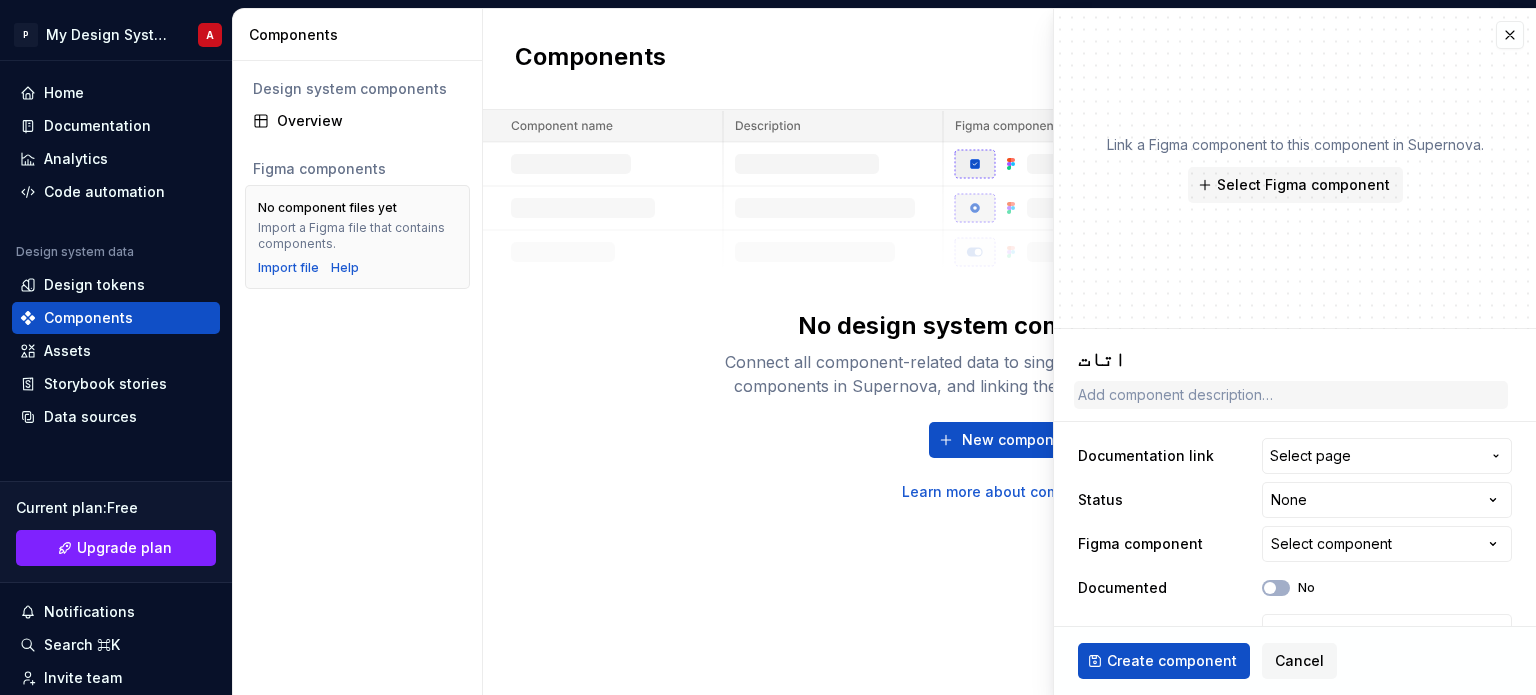 type on "اتا" 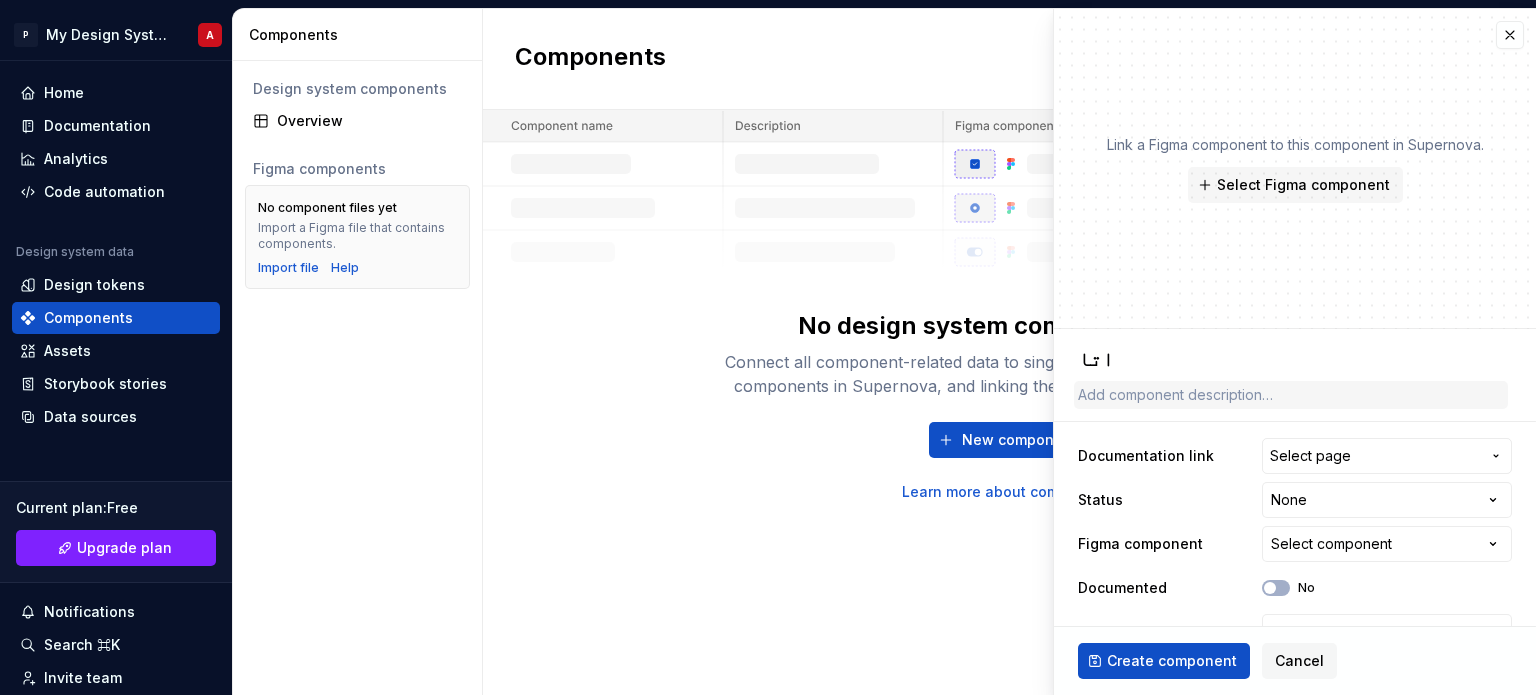 type on "ات" 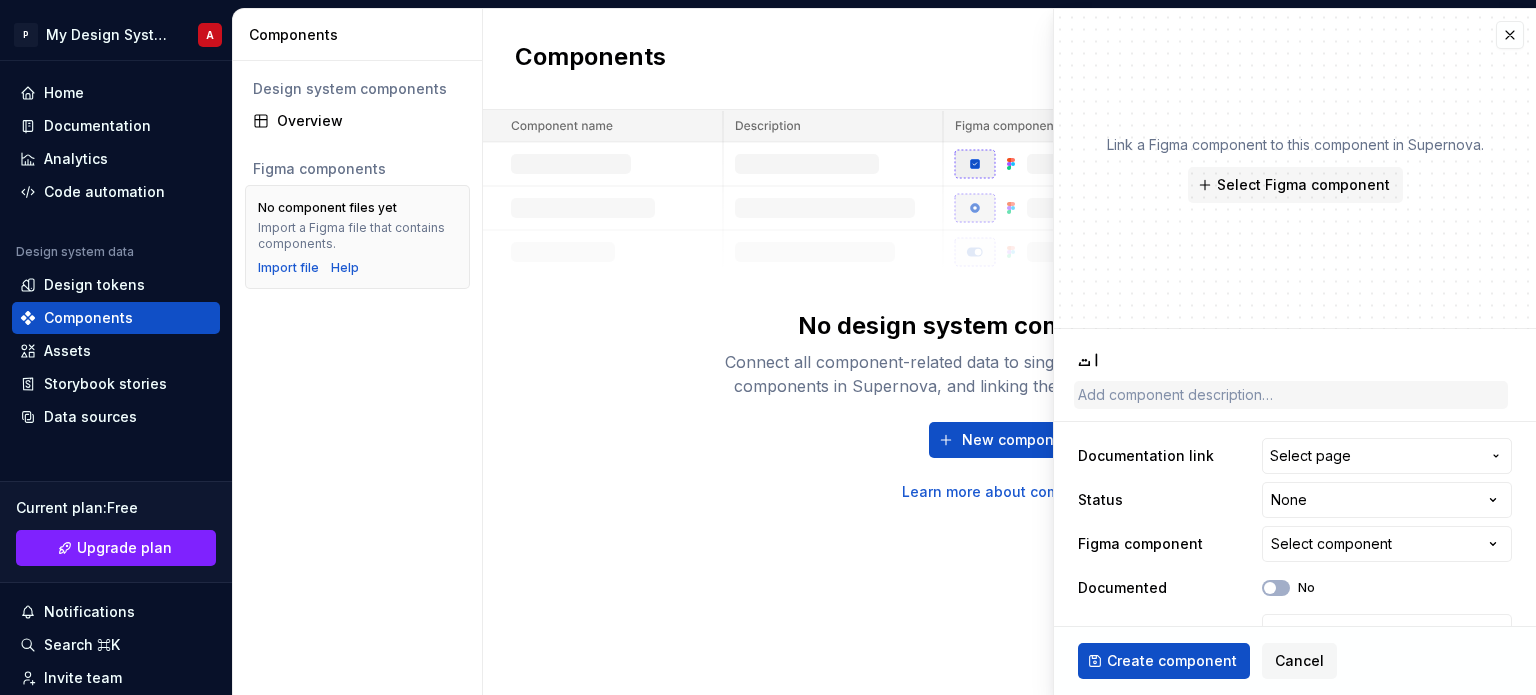 type on "ا" 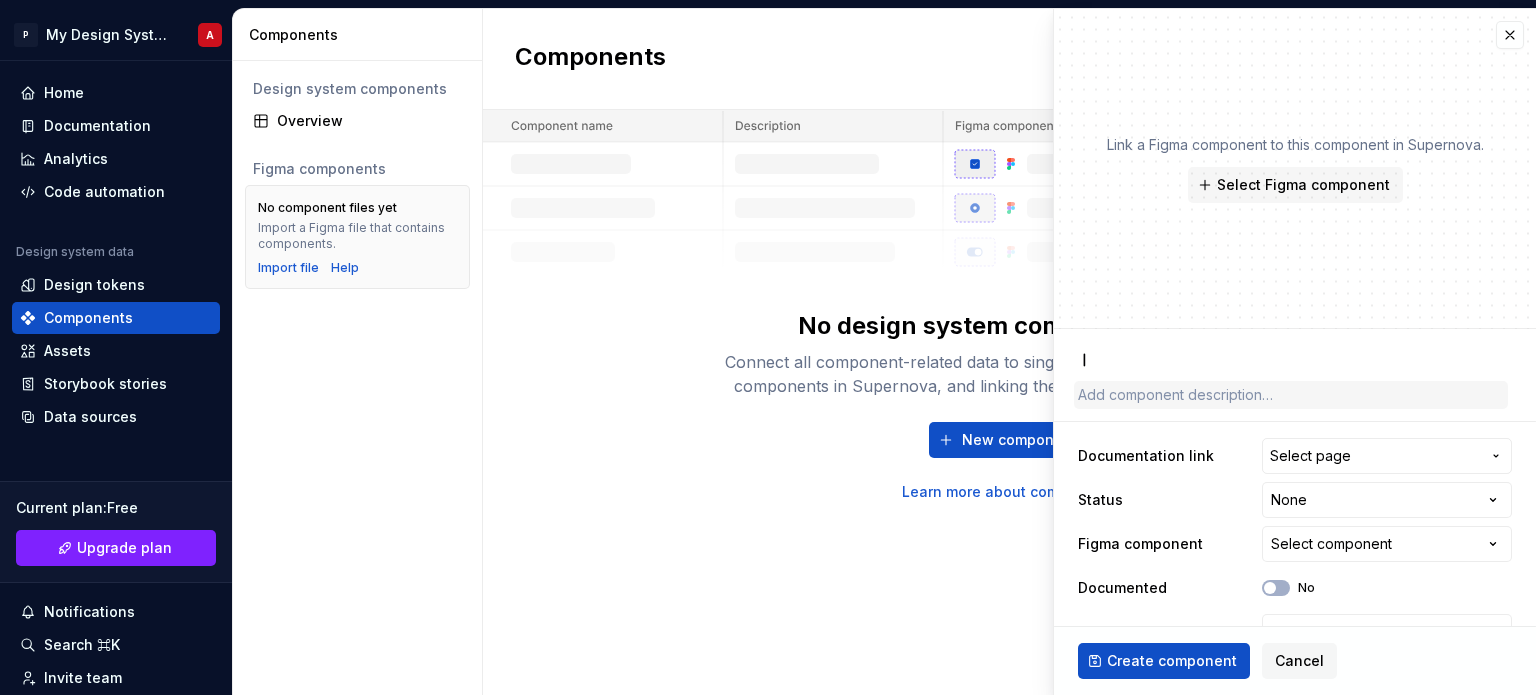 type on "اا" 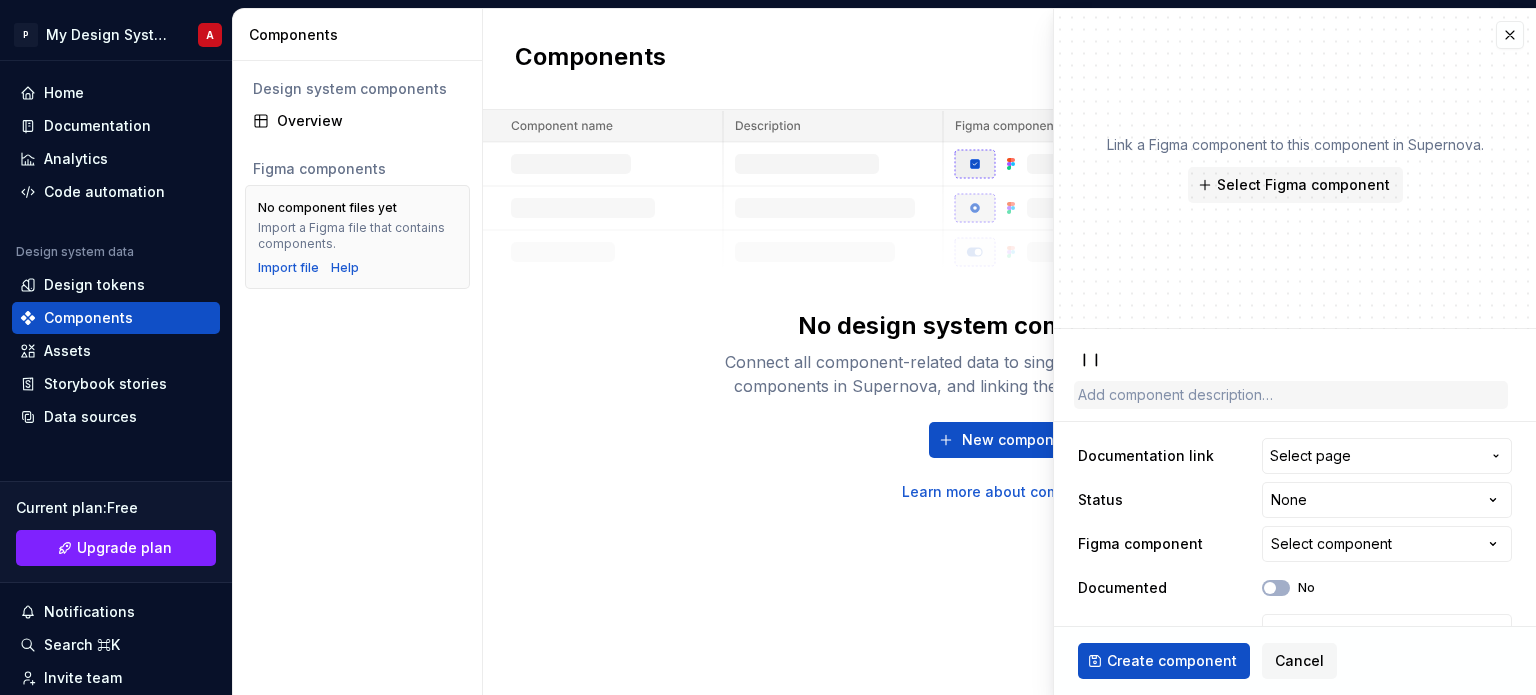type on "اال" 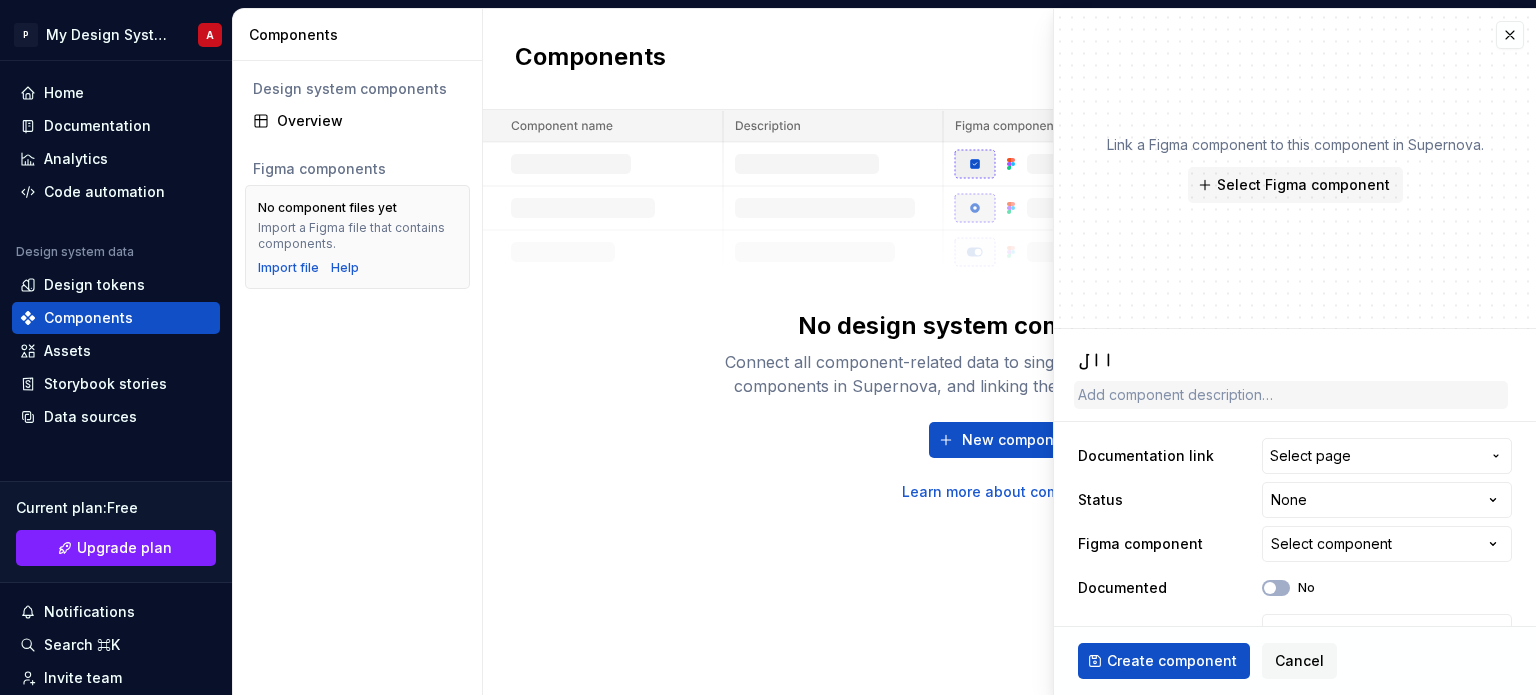 type on "االع" 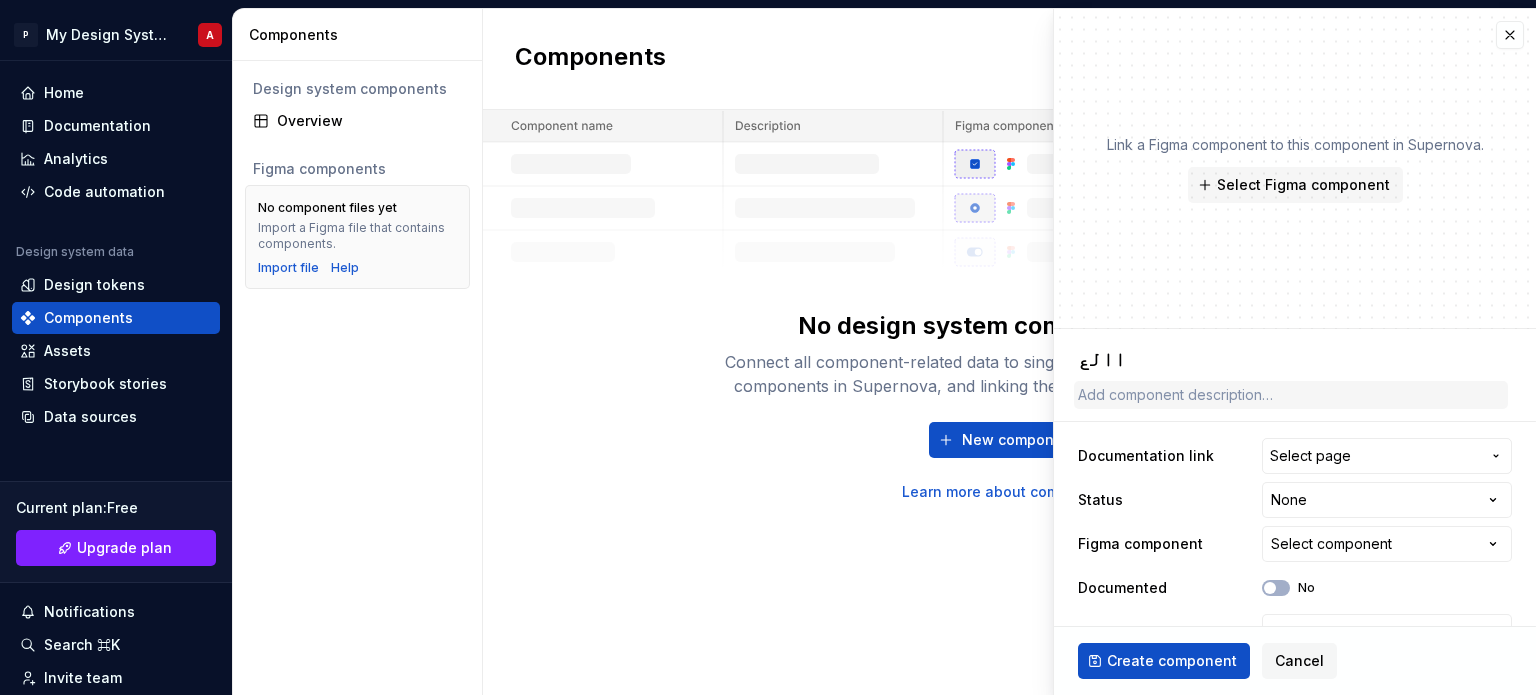 type on "االعم" 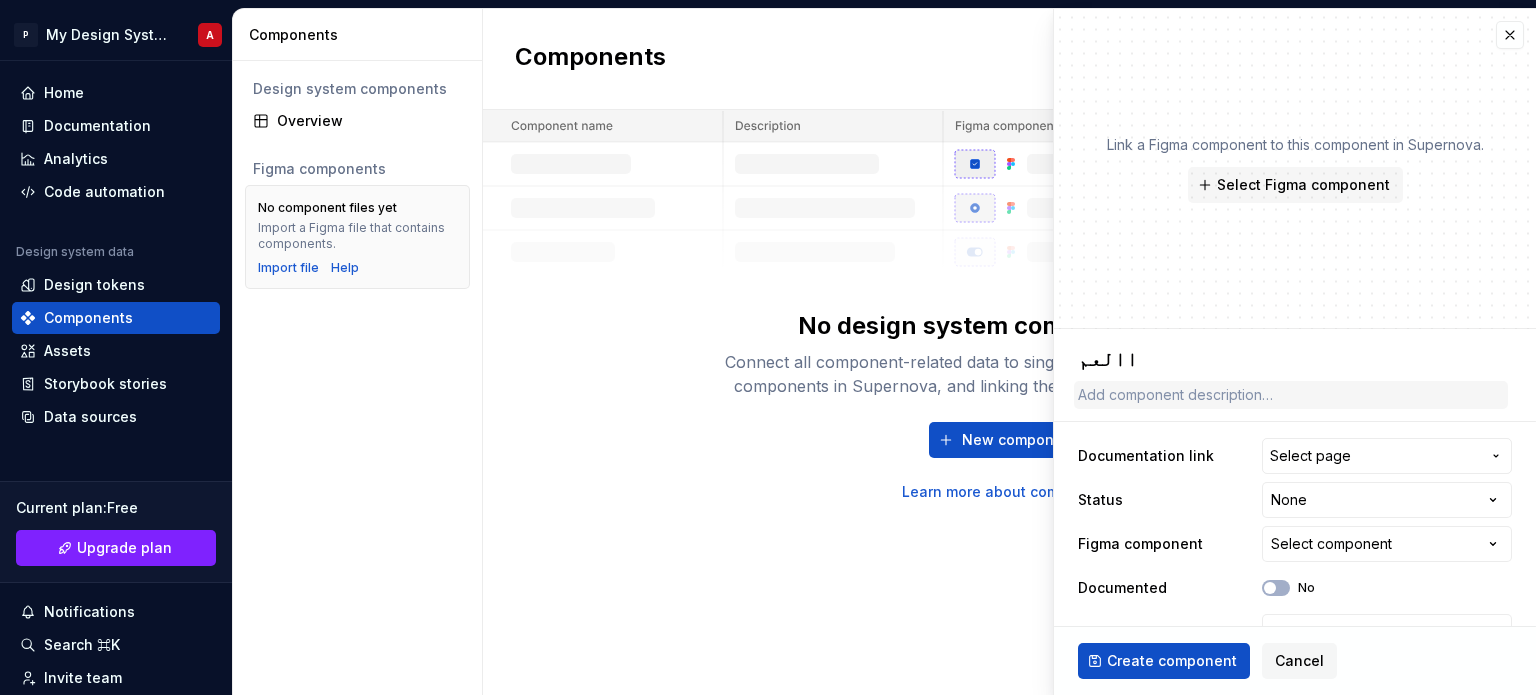 type on "االعمل" 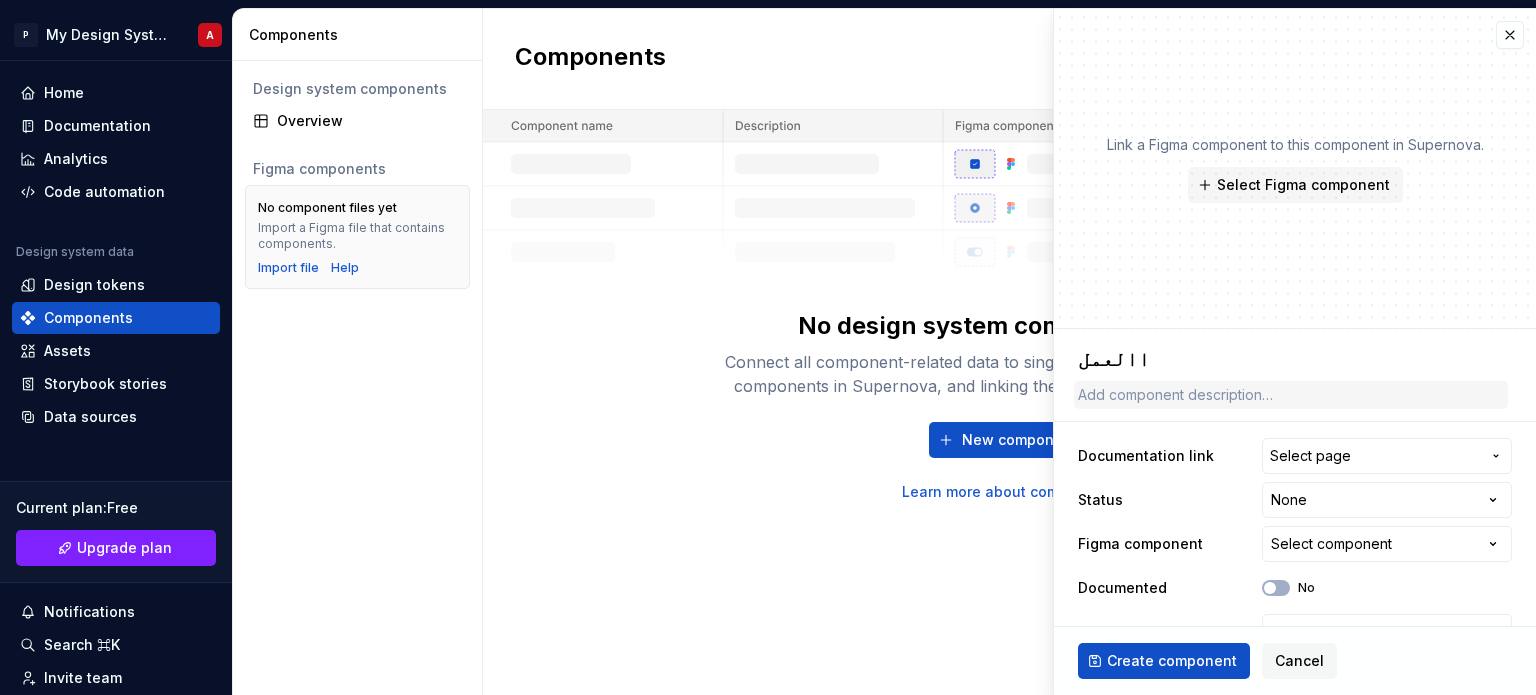 type on "االعملا" 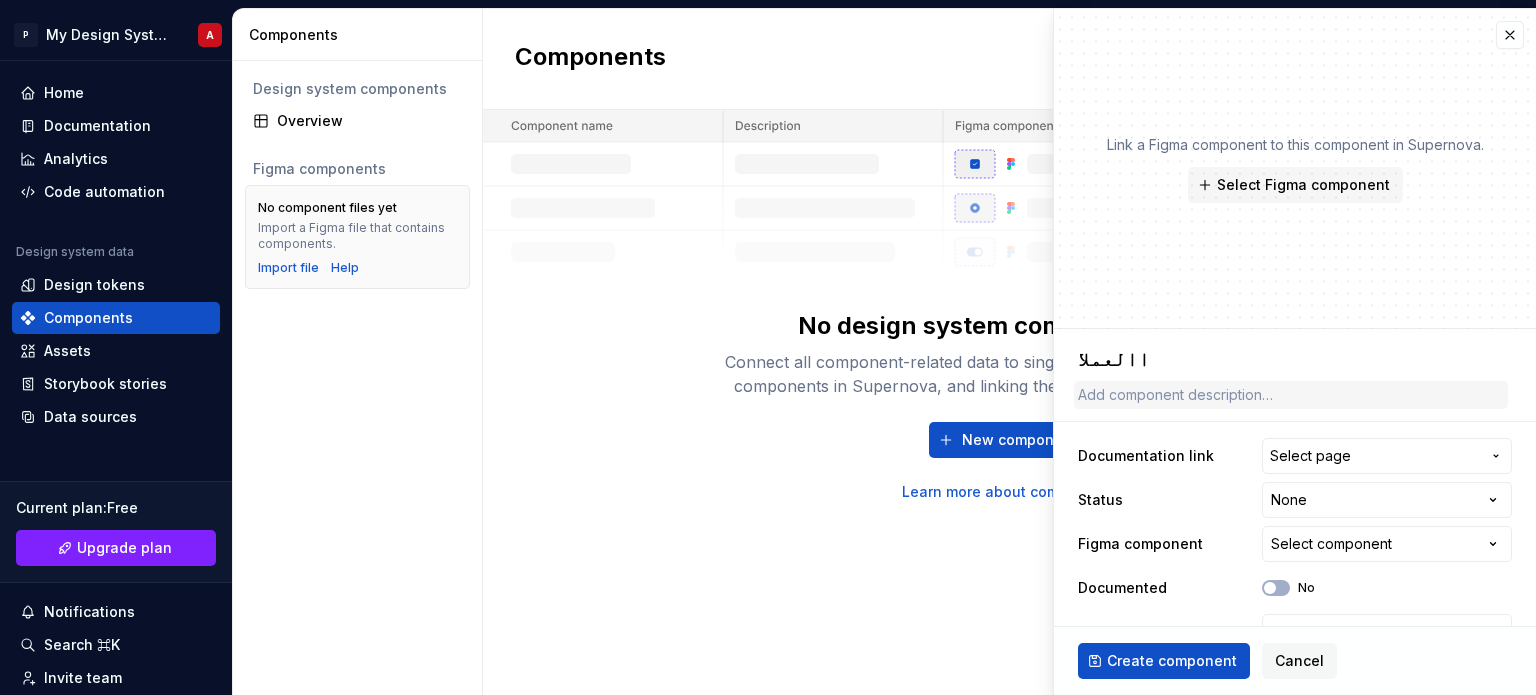 type on "االعملاء" 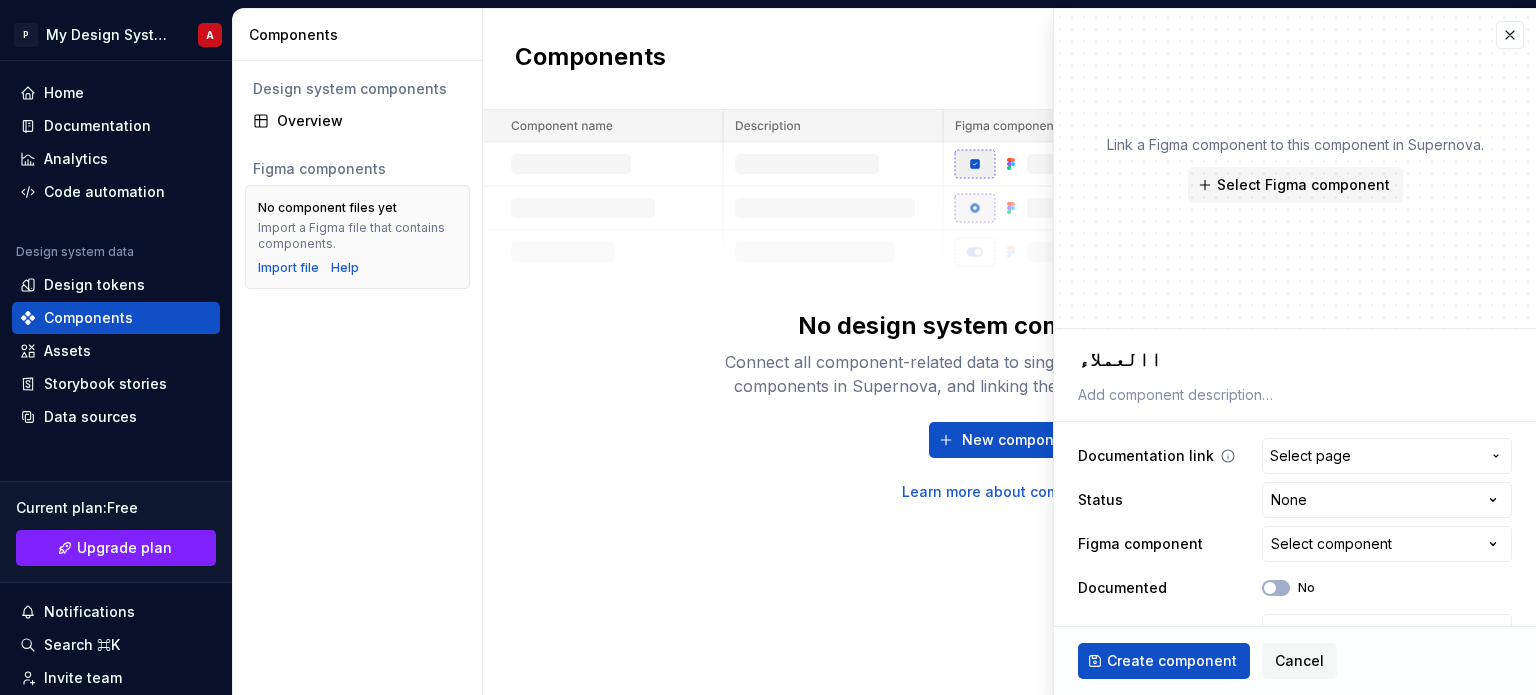 type on "االعملاء" 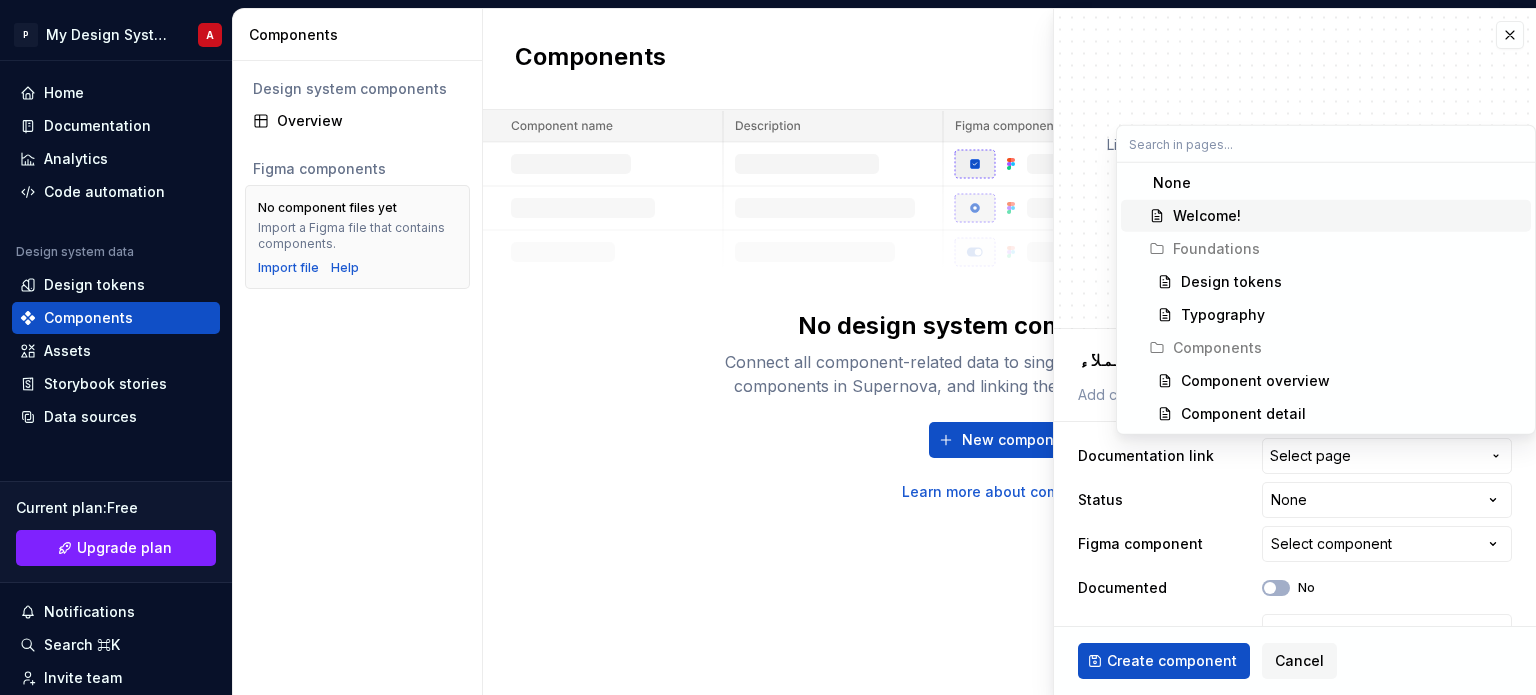 click on "Welcome!" at bounding box center (1207, 216) 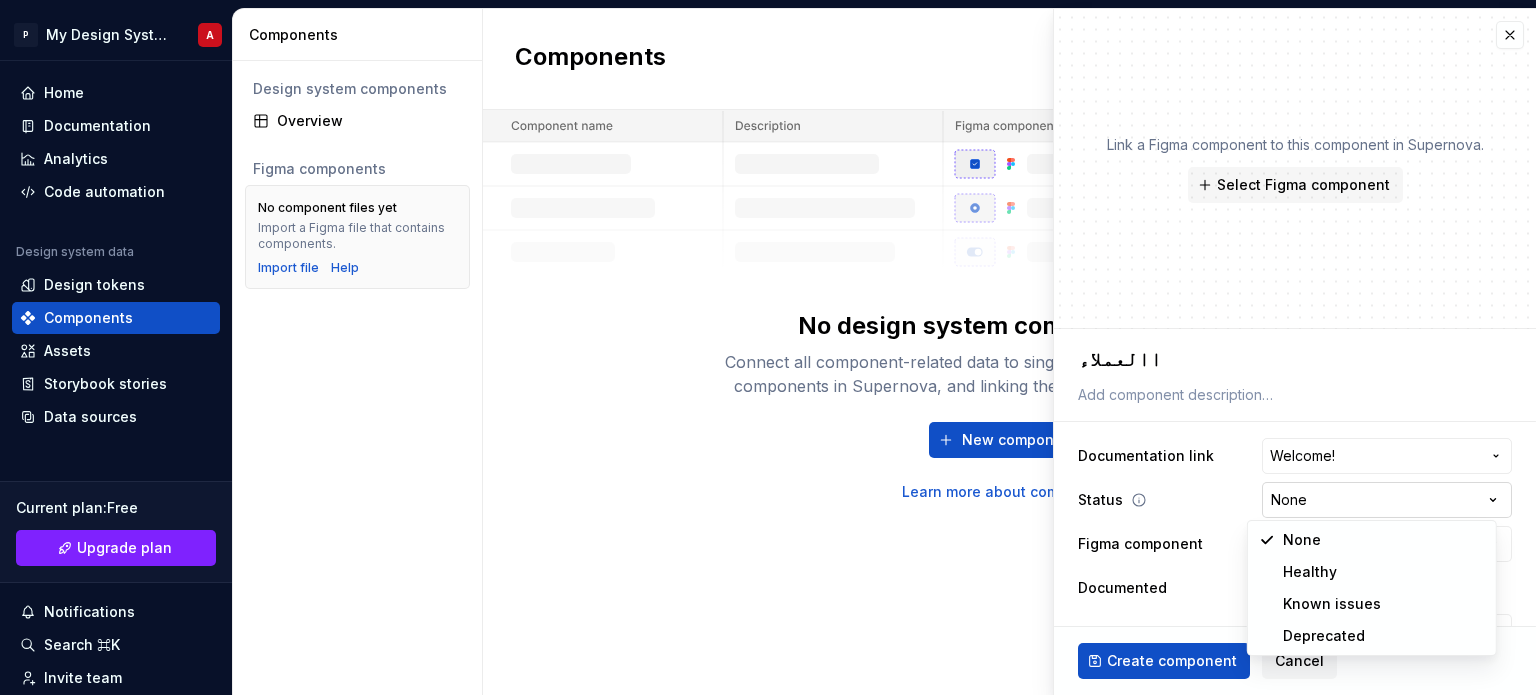 click on "**********" at bounding box center (768, 347) 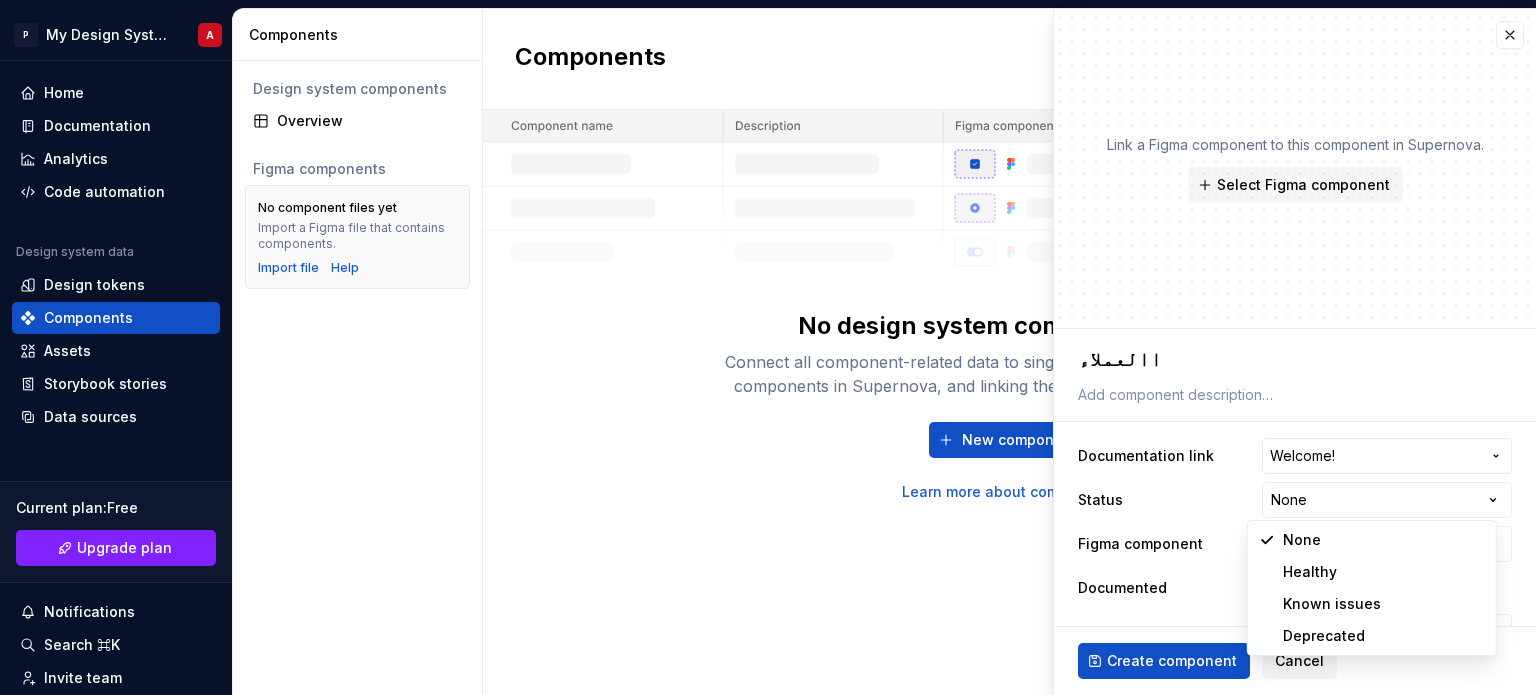 select on "**********" 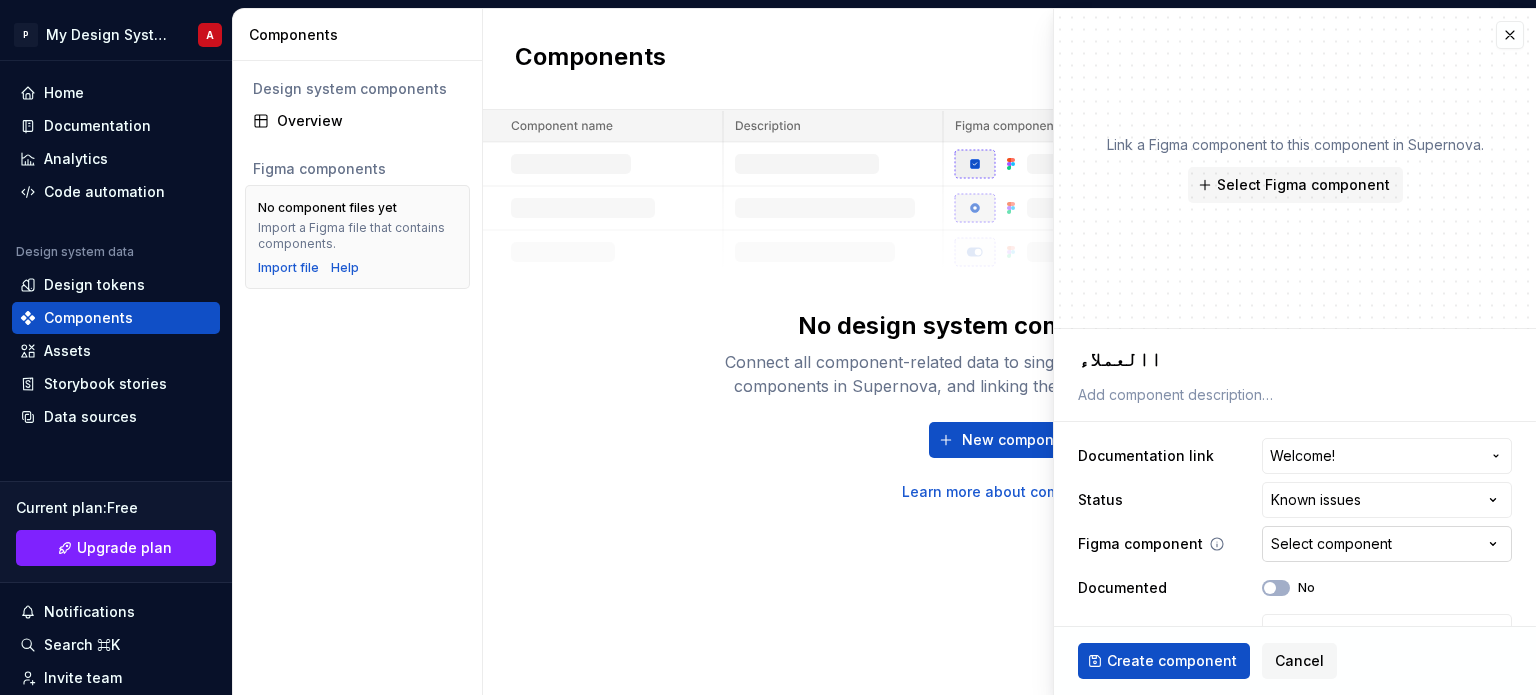 click on "Select component" at bounding box center [1331, 544] 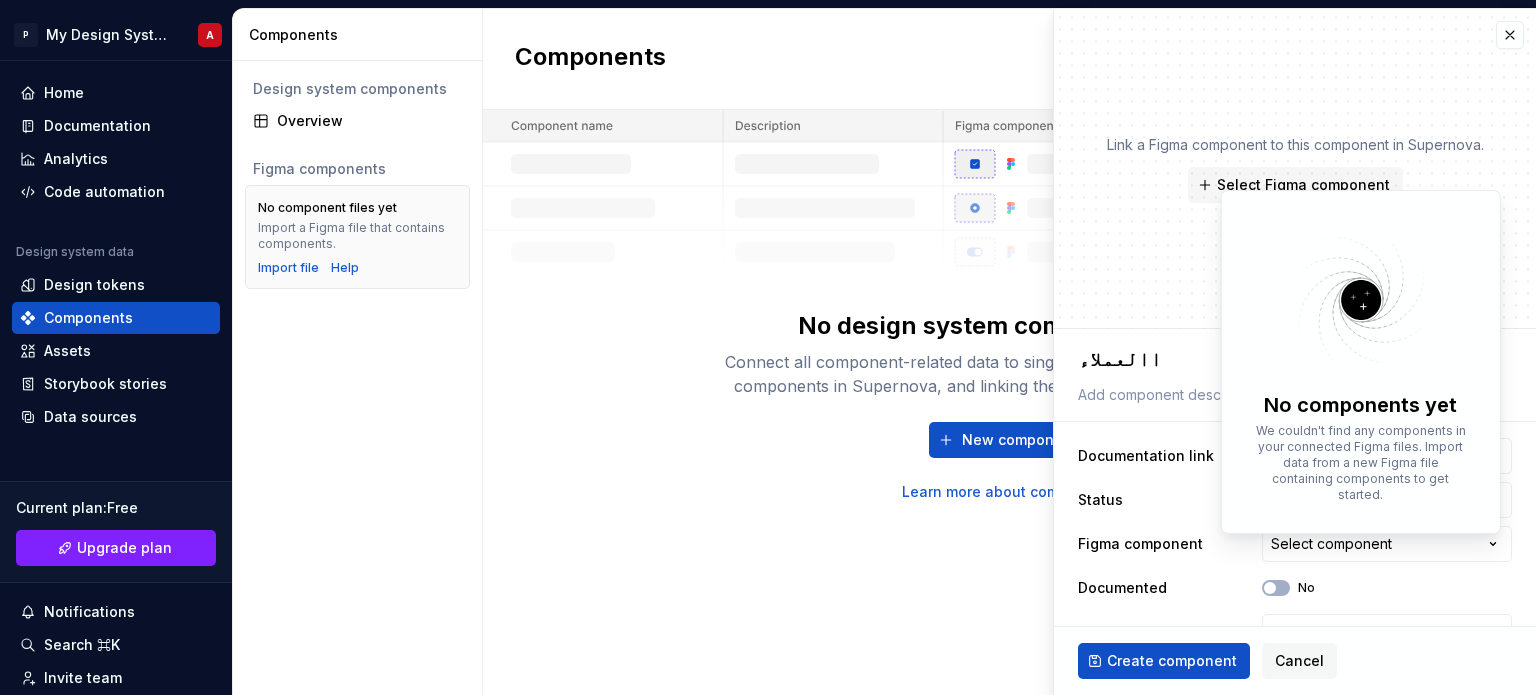 click on "We couldn't find any components in your connected Figma files. Import data from a new Figma file containing components to get started." at bounding box center [1361, 463] 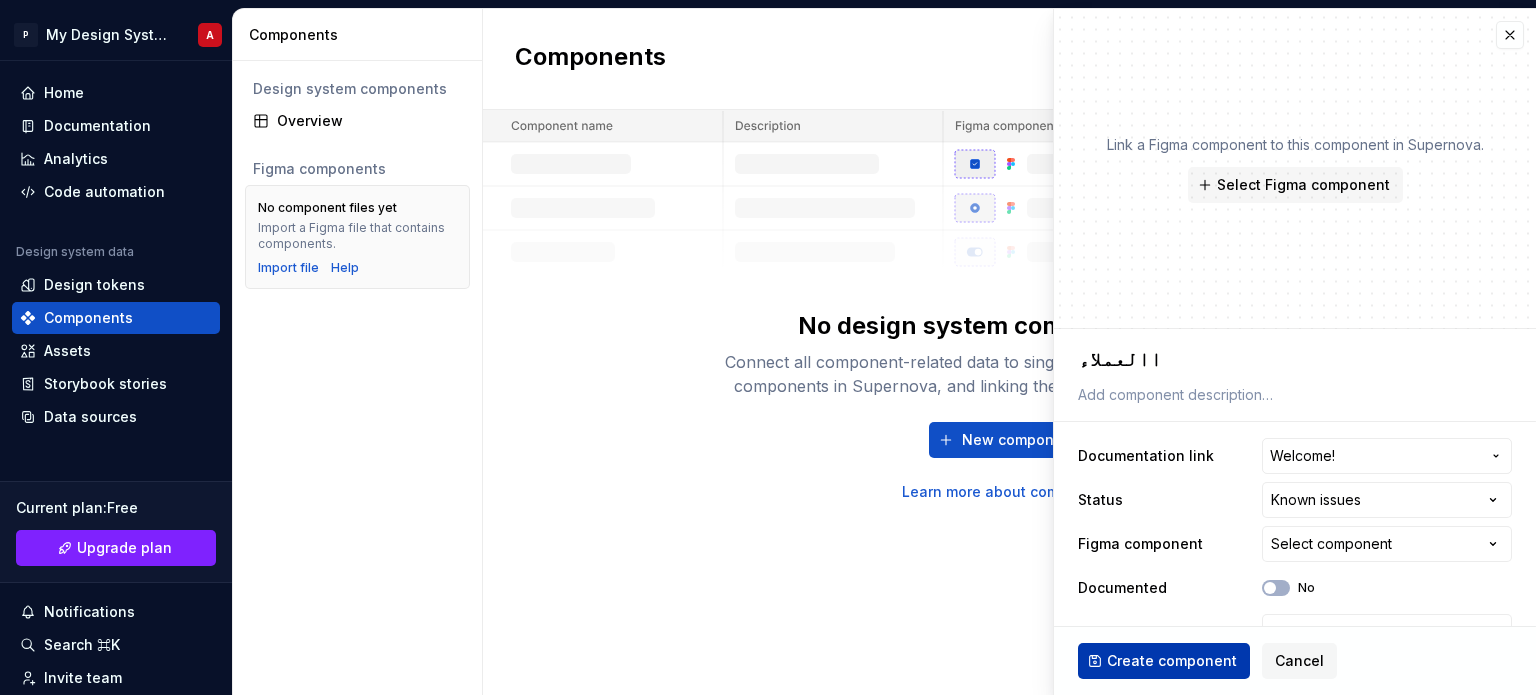 click on "Create component" at bounding box center [1172, 661] 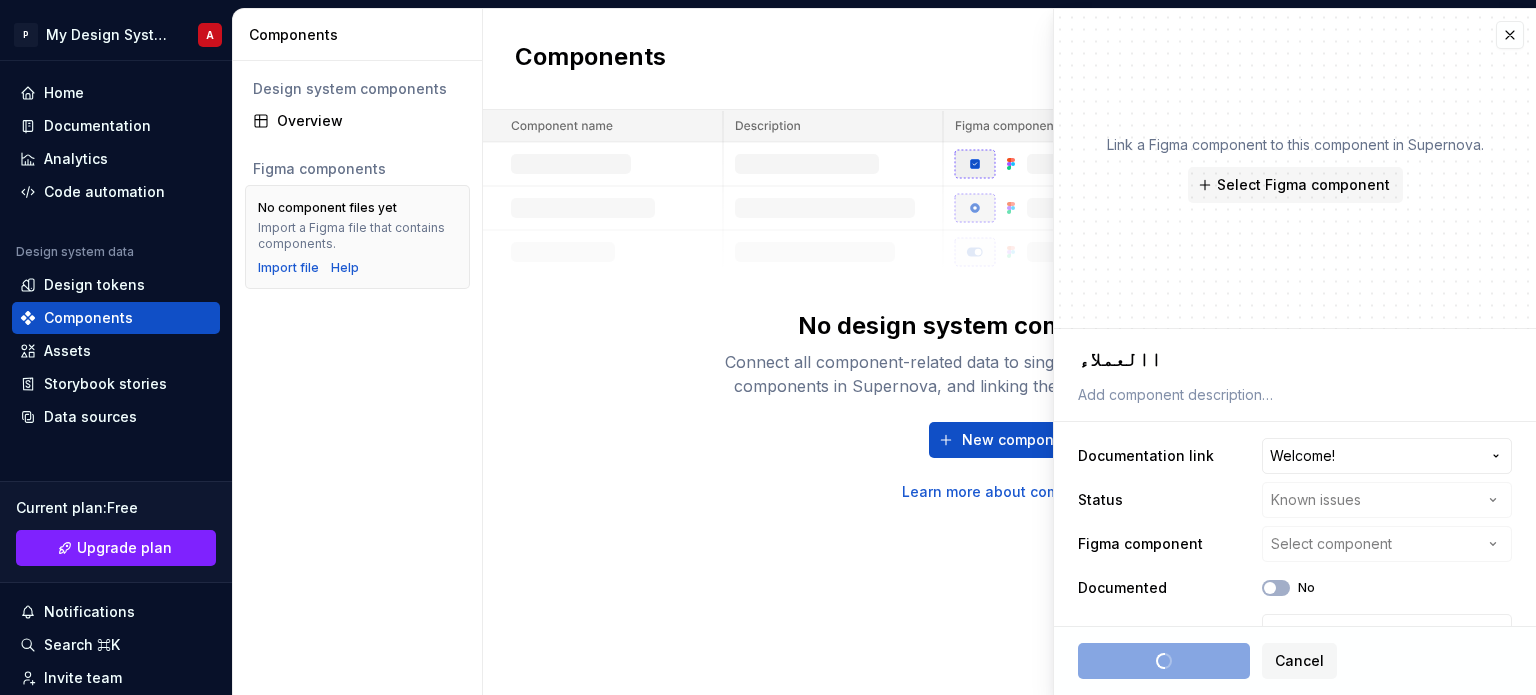 type on "*" 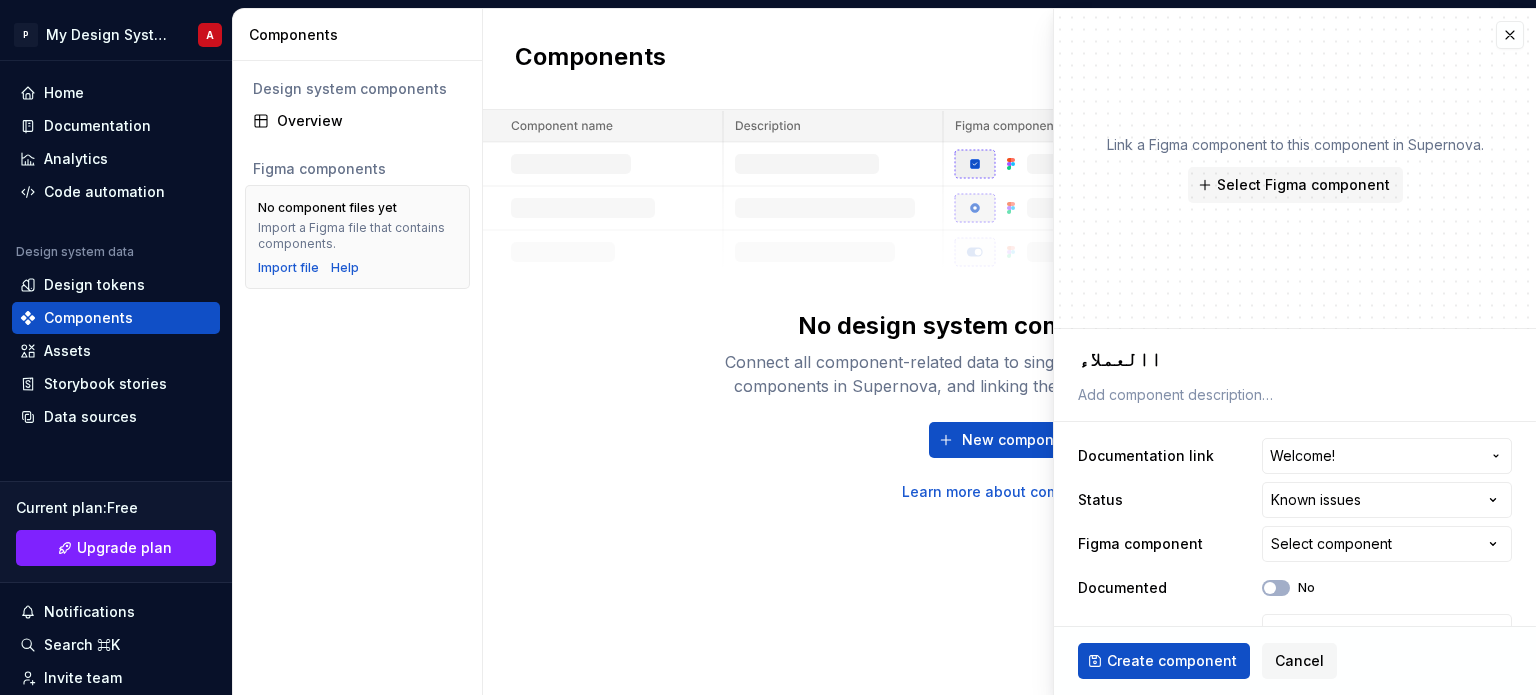 type 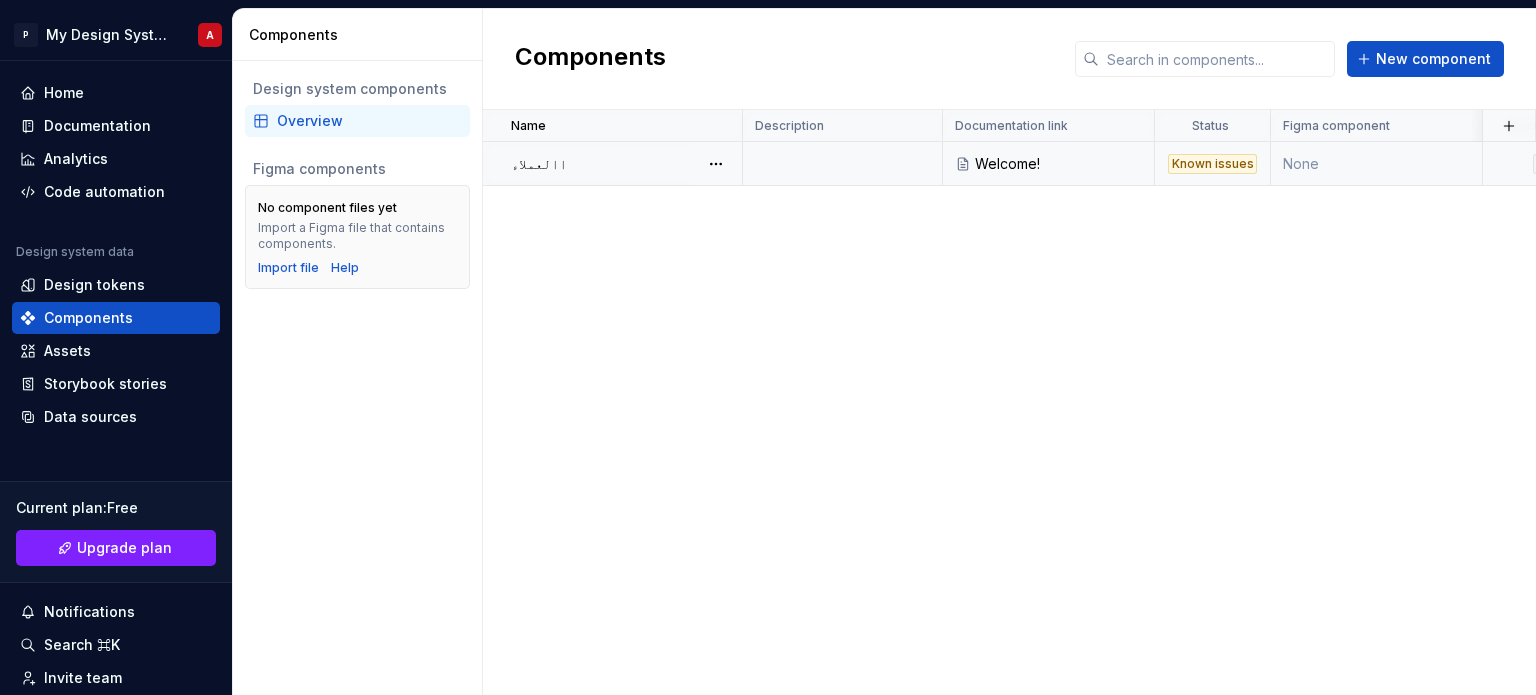click on "Welcome!" at bounding box center (1058, 164) 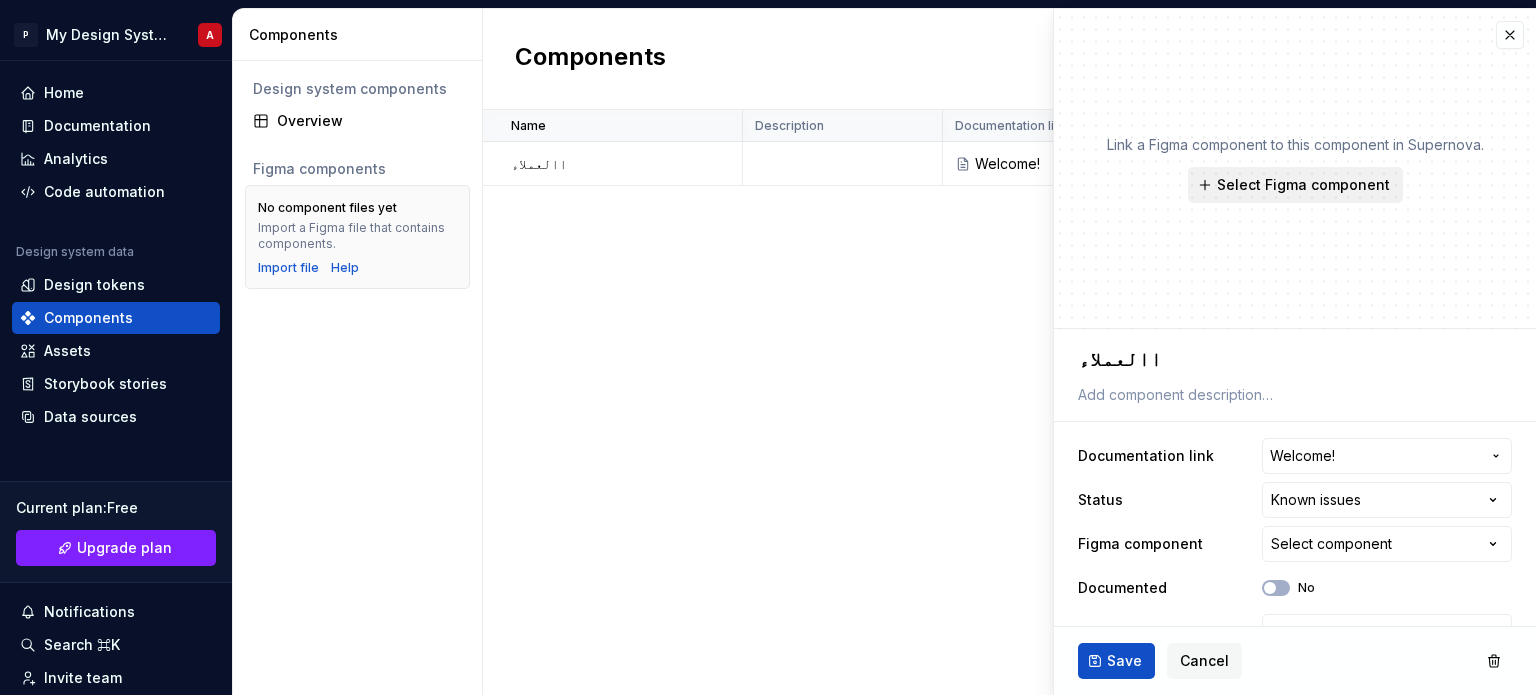 click on "Select Figma component" at bounding box center (1295, 185) 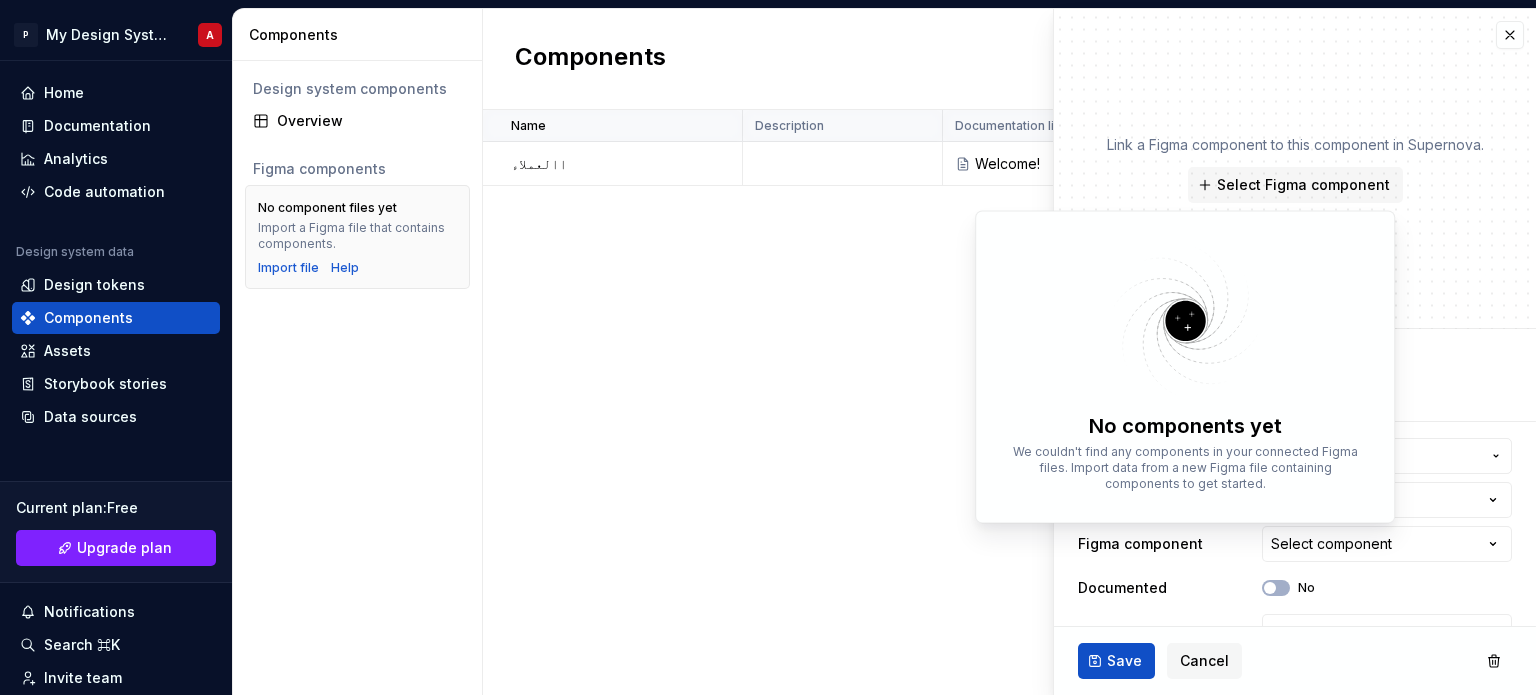 click on "We couldn't find any components in your connected Figma files. Import data from a new Figma file containing components to get started." at bounding box center (1185, 468) 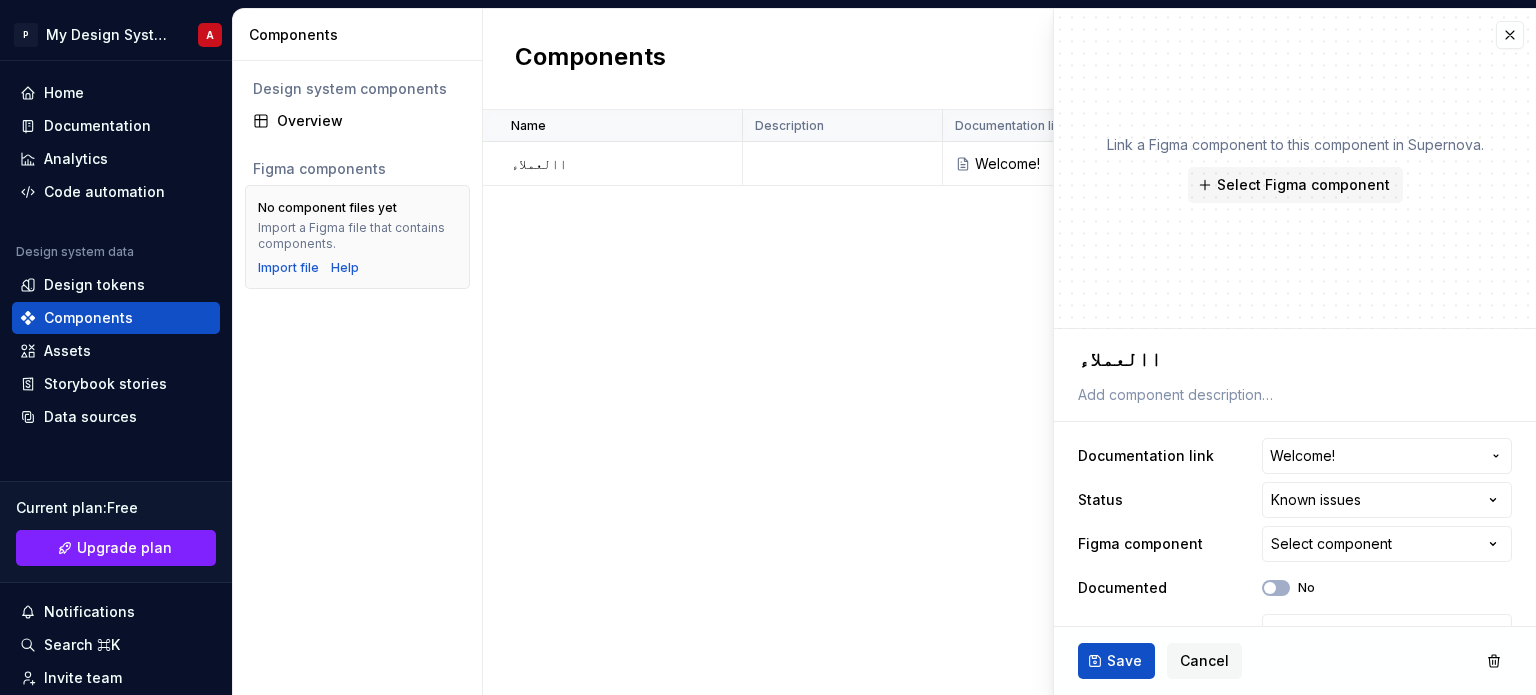 click on "Name Description Documentation link Status Figma component Documented Repository Last updated االعملاء Welcome! Known issues None No None less than a minute ago" at bounding box center [1009, 402] 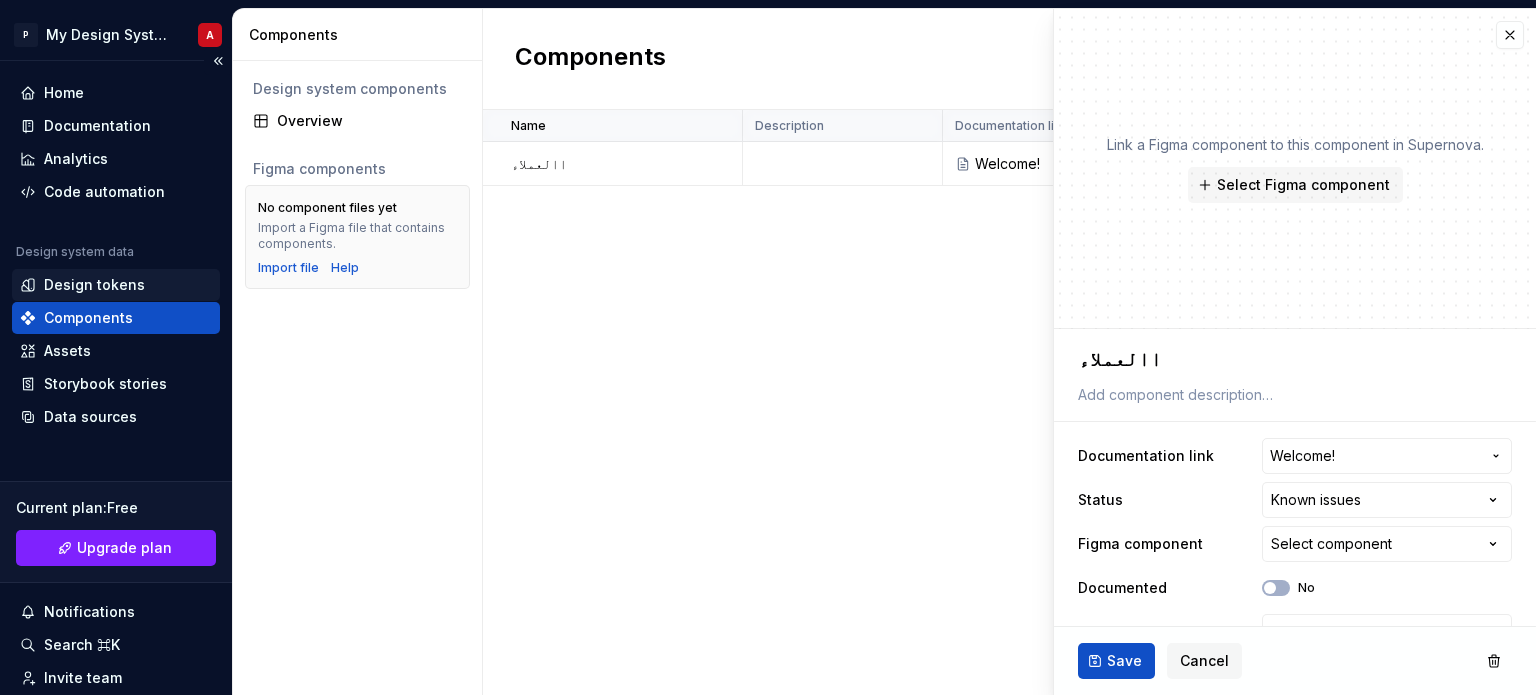 click on "Design tokens" at bounding box center [94, 285] 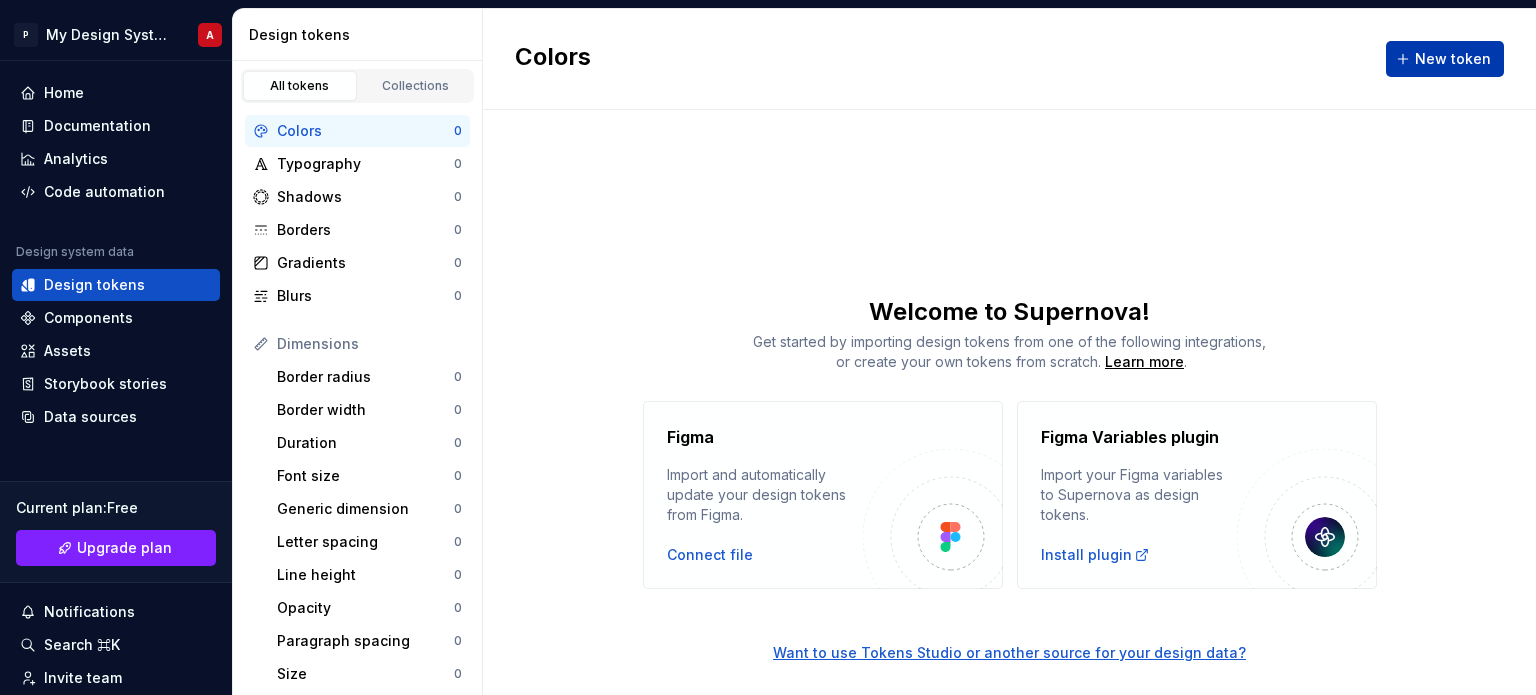 click on "New token" at bounding box center (1445, 59) 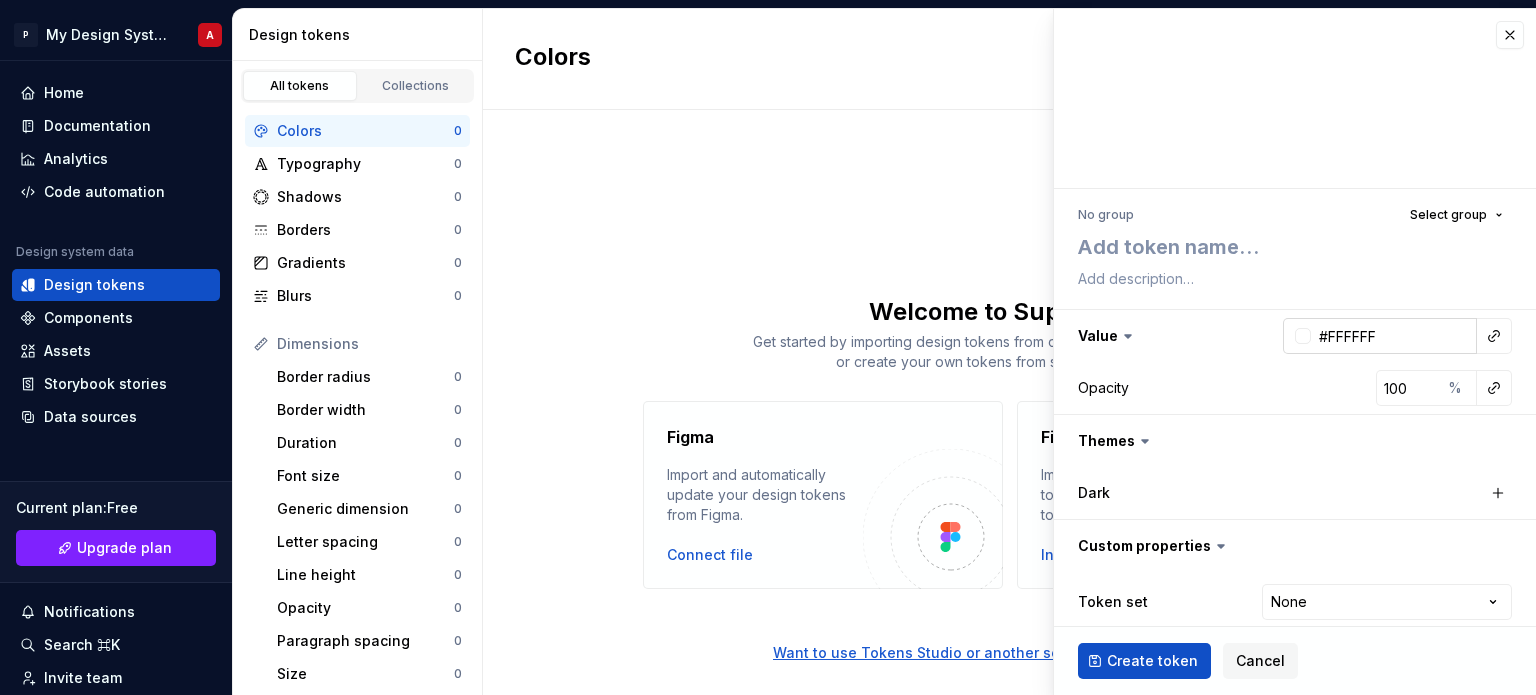 click on "#FFFFFF" at bounding box center [1394, 336] 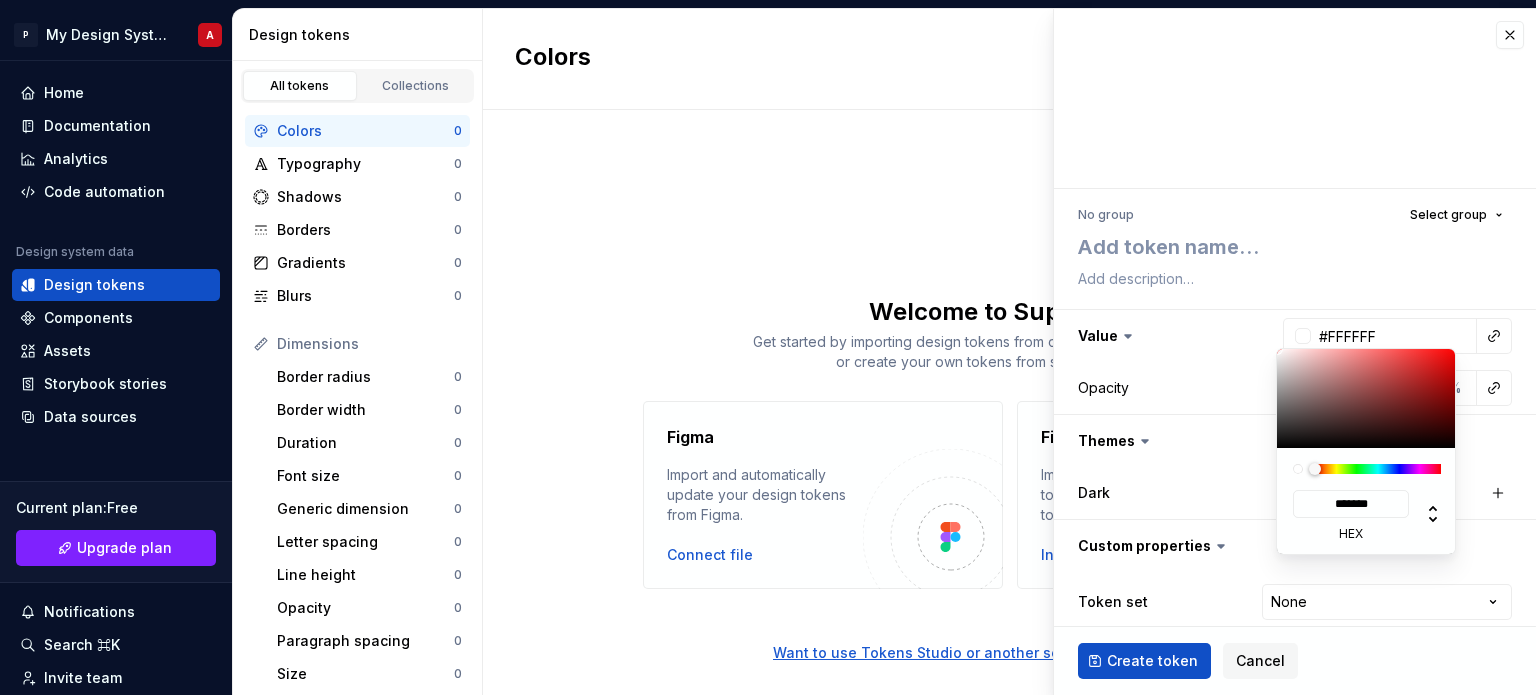 type on "#6E4848" 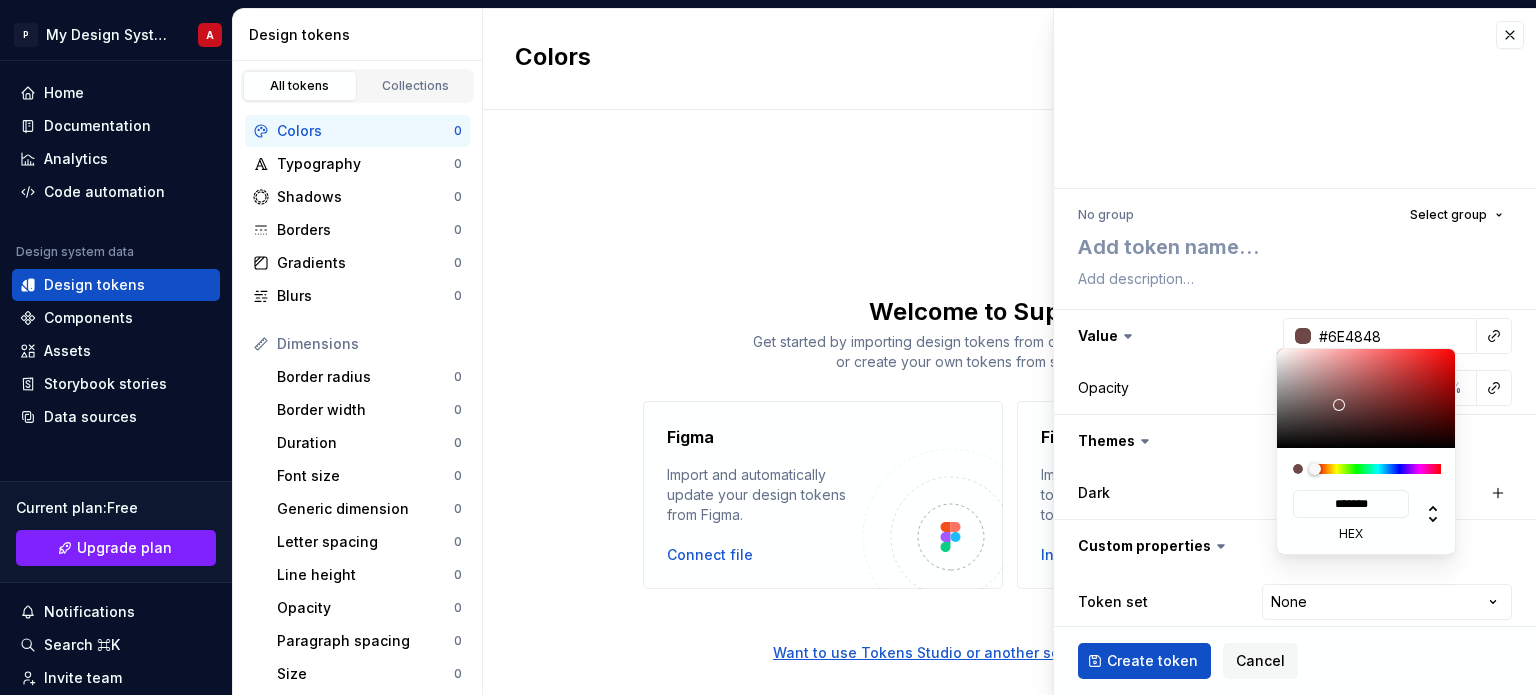 click at bounding box center (1367, 398) 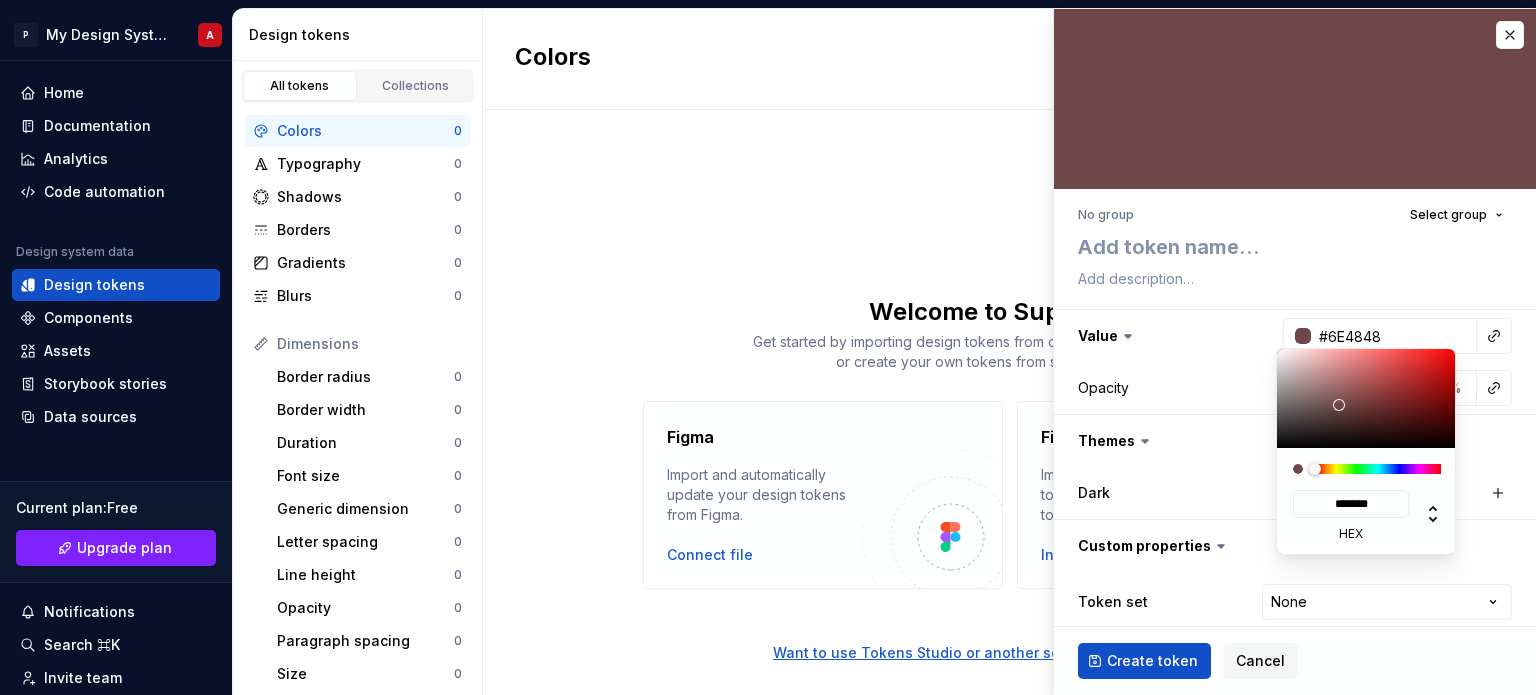 type on "#8B7070" 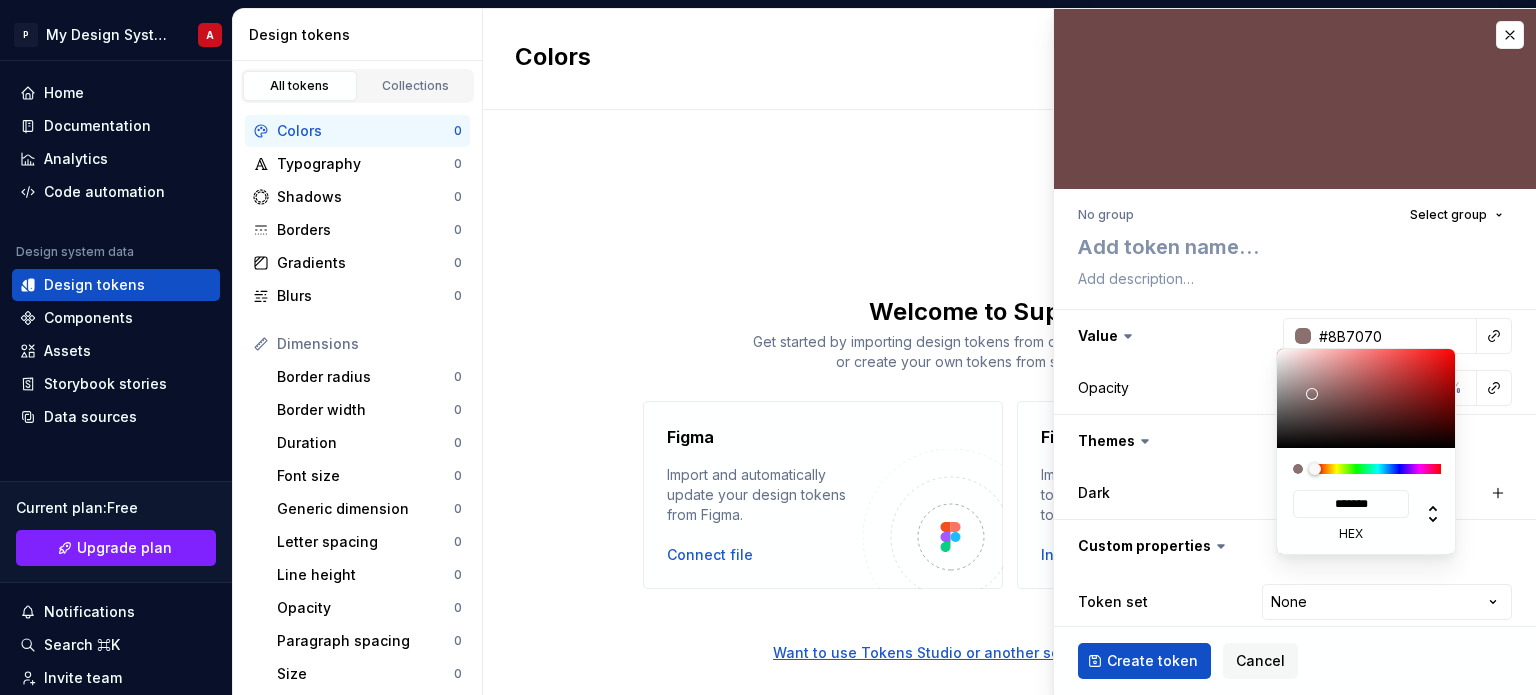 click at bounding box center (1367, 398) 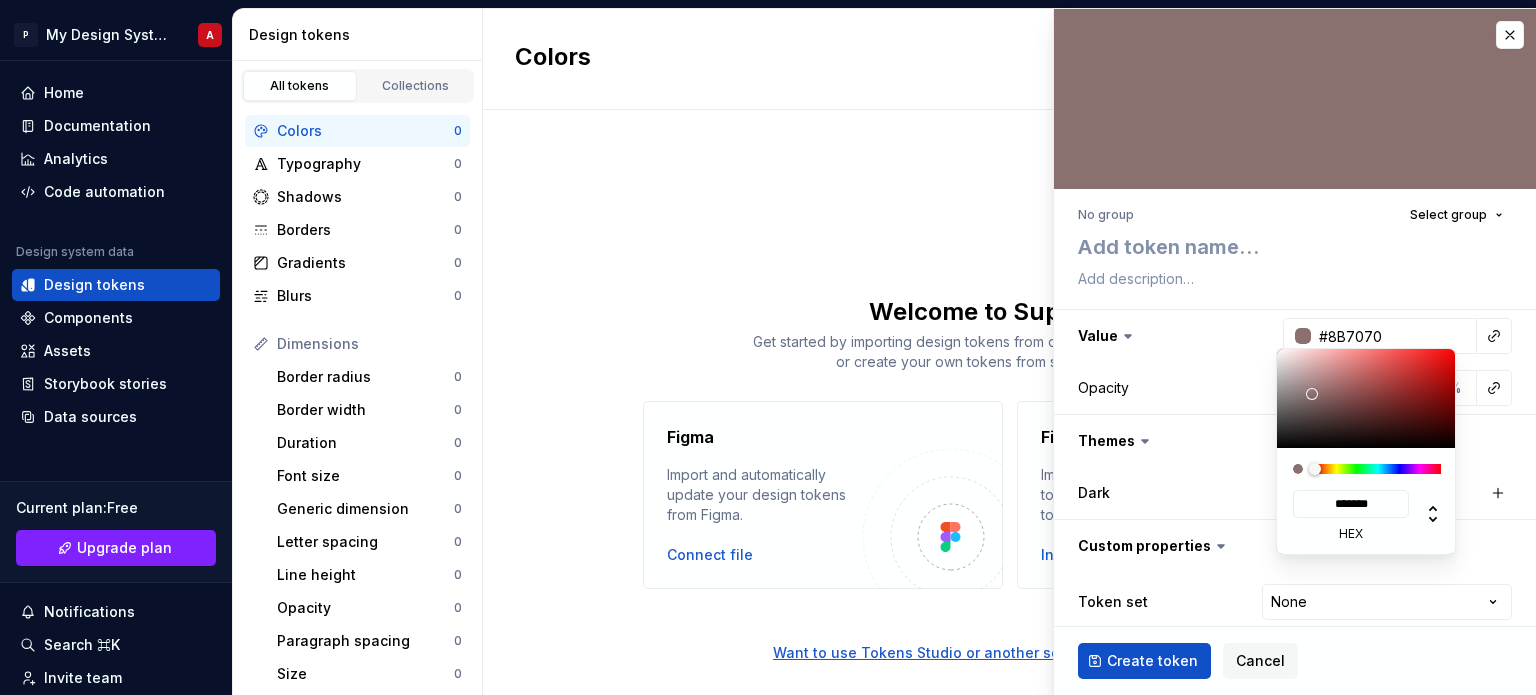 type on "*" 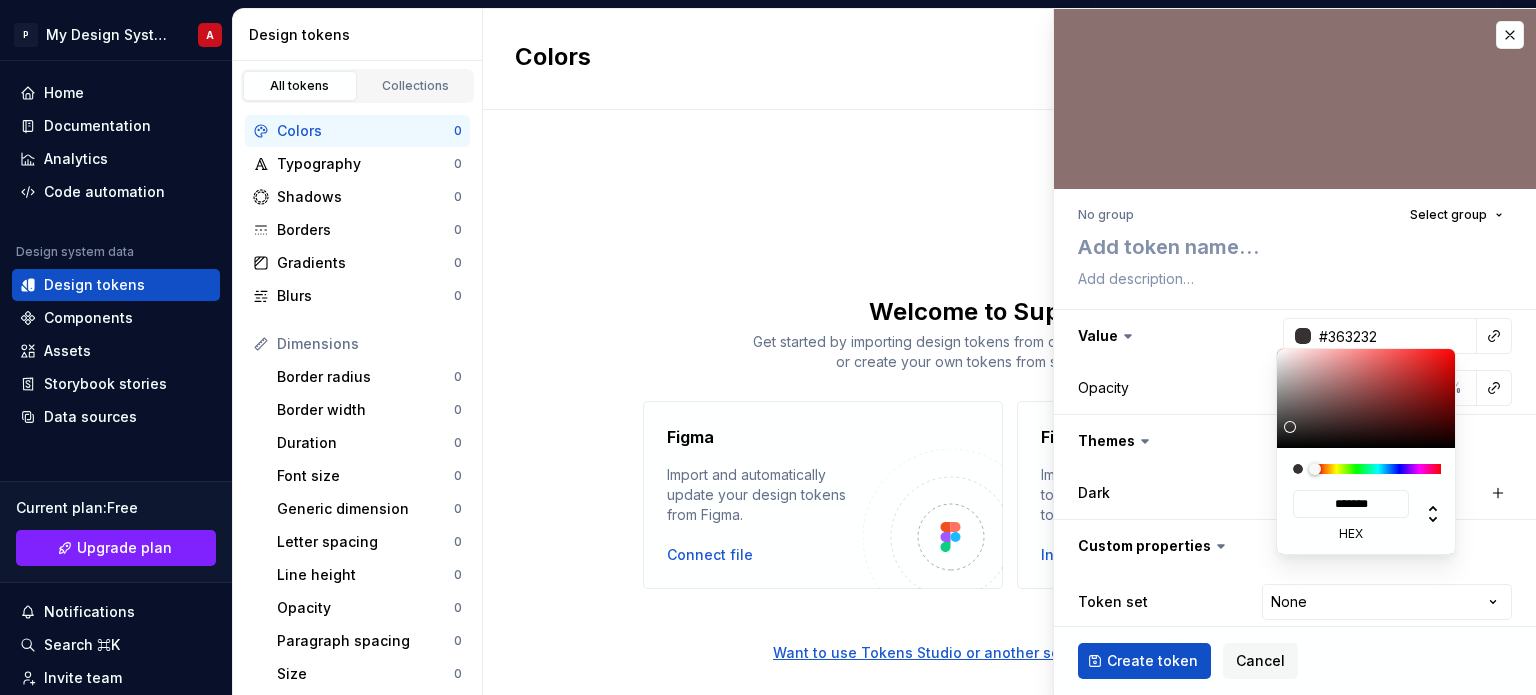 click at bounding box center [1367, 398] 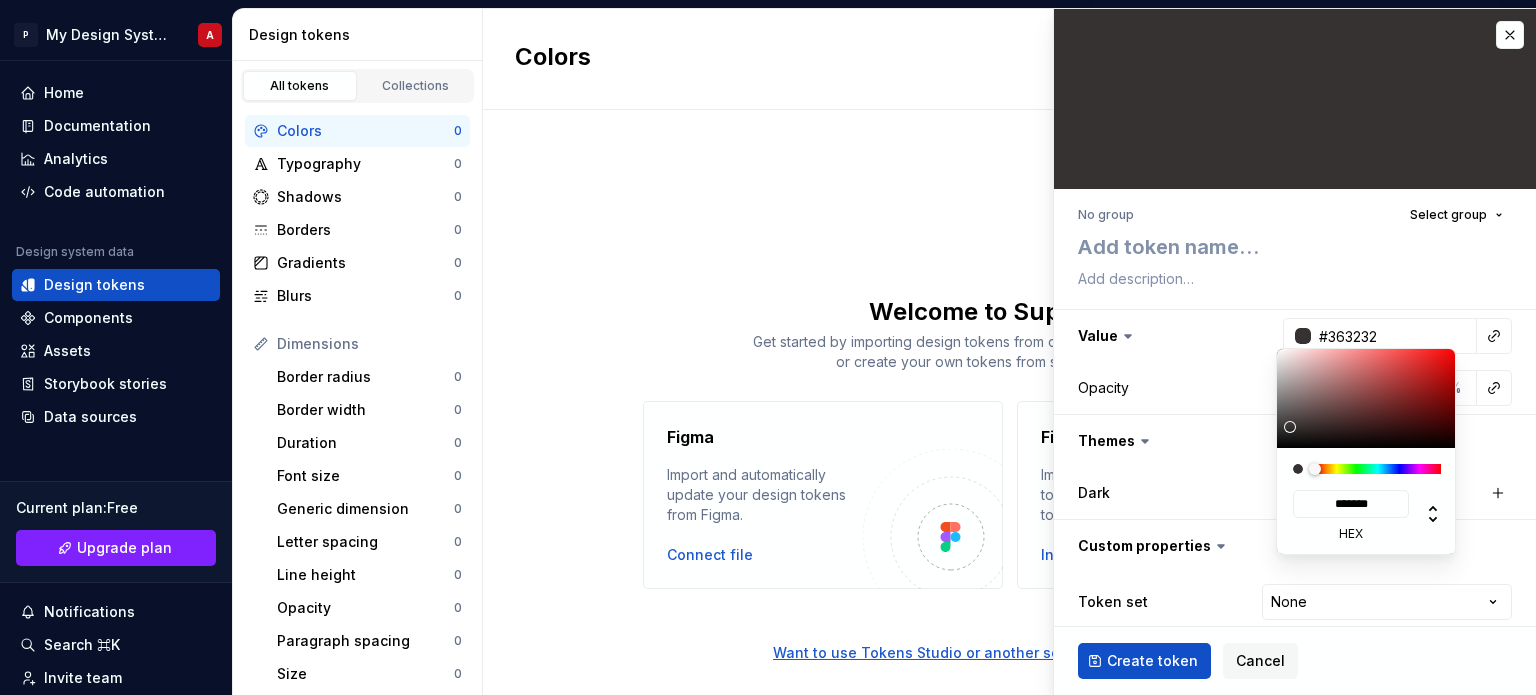 click at bounding box center (1290, 427) 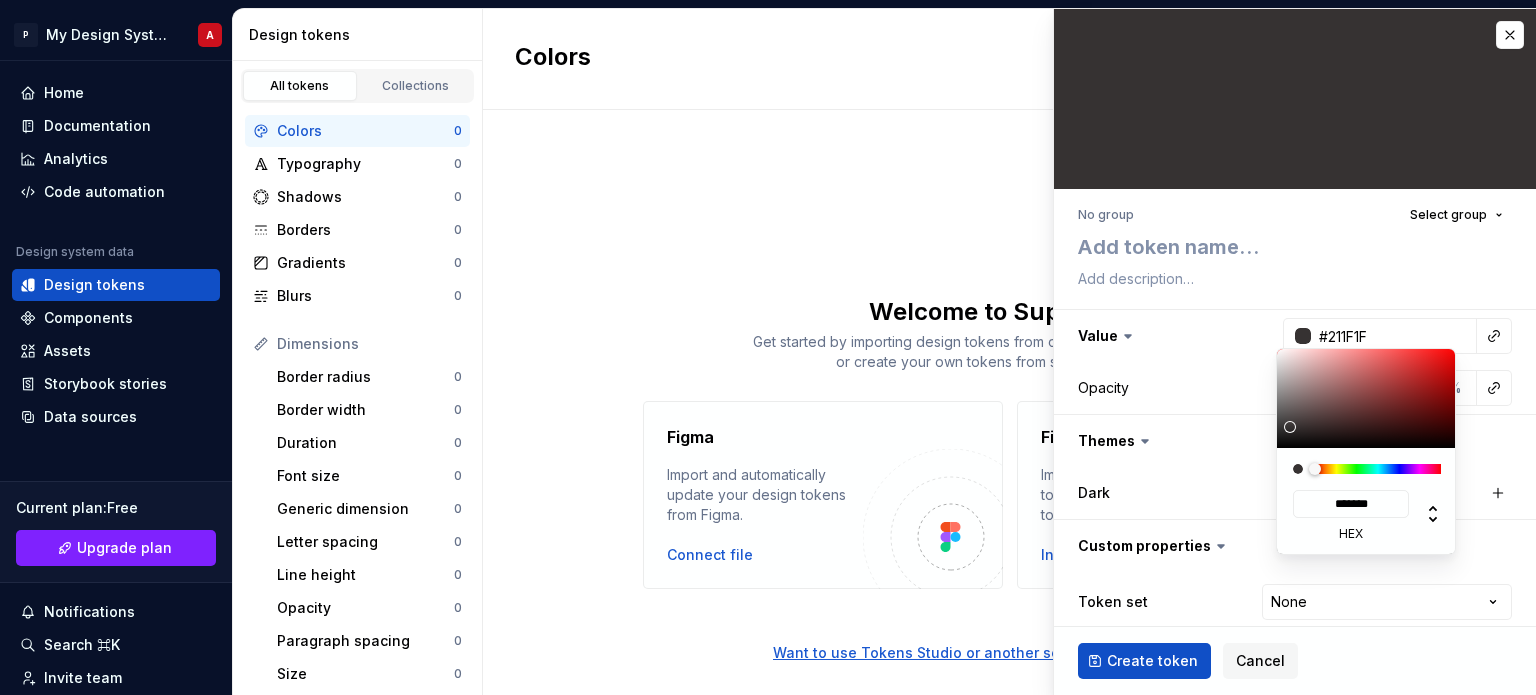 click at bounding box center [1367, 398] 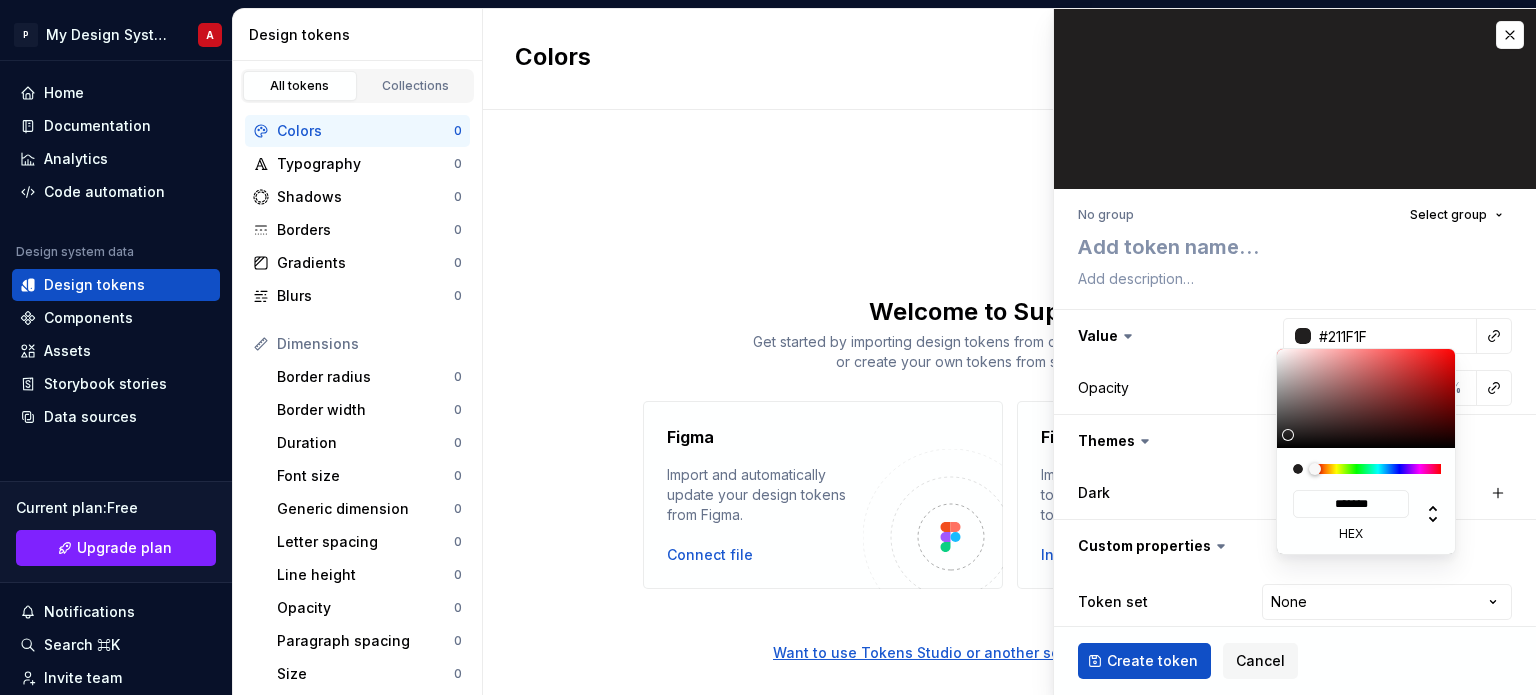type on "#6C6060" 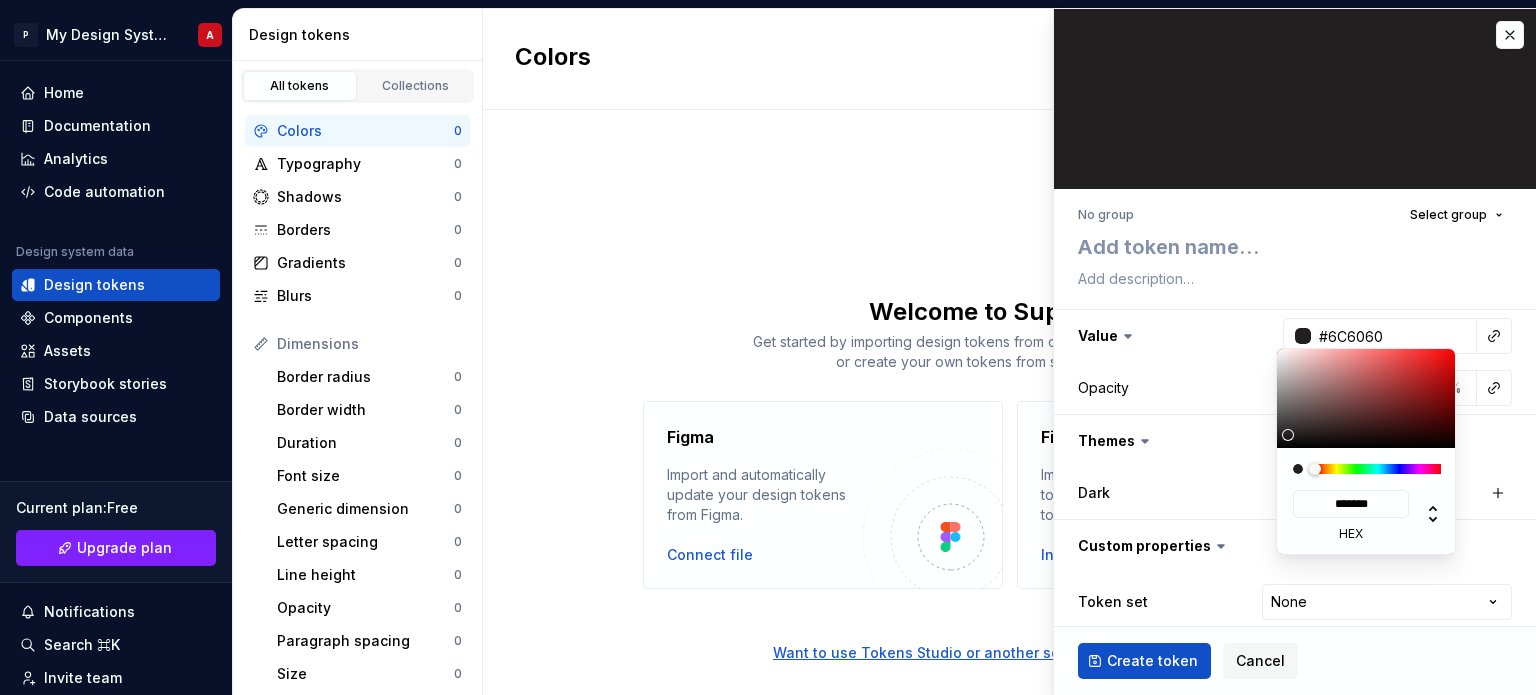 click at bounding box center [1367, 398] 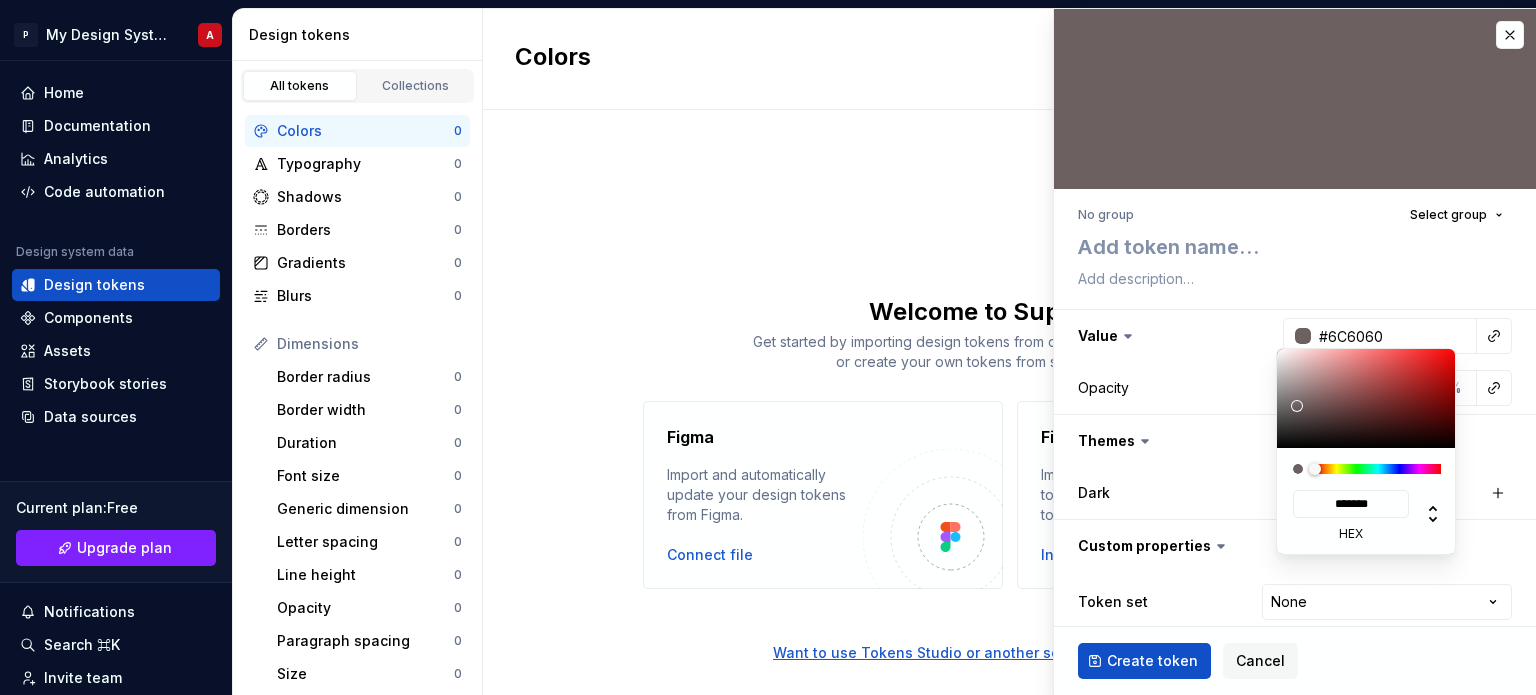 click on "P My Design System A Home Documentation Analytics Code automation Design system data Design tokens Components Assets Storybook stories Data sources Current plan :  Free Upgrade plan Notifications Search ⌘K Invite team Settings Contact support Help Design tokens All tokens Collections Colors 0 Typography 0 Shadows 0 Borders 0 Gradients 0 Blurs 0 Dimensions Border radius 0 Border width 0 Duration 0 Font size 0 Generic dimension 0 Letter spacing 0 Line height 0 Opacity 0 Paragraph spacing 0 Size 0 Space 0 Z-index 0 Options Text decoration 0 Text case 0 Visibility 0 Strings Font family 0 Font weight/style 0 Generic string 0 Product copy 0 Colors New token Welcome to Supernova! Get started by importing design tokens from one of the following integrations,
or create your own tokens from scratch.   Learn more . Figma Import and automatically update your design tokens from Figma. Connect file Figma Variables plugin Import your Figma variables to Supernova as design tokens. Install plugin   * New color token Value" at bounding box center [768, 347] 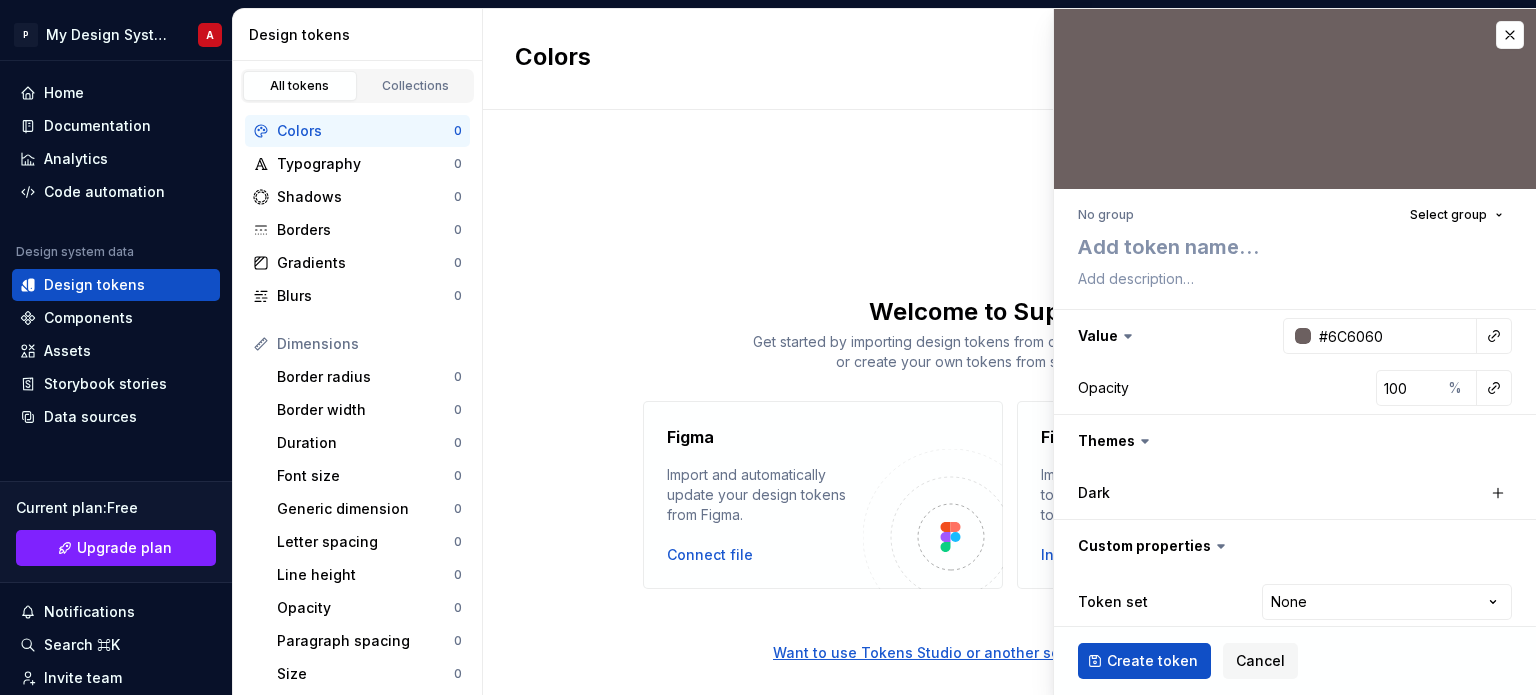 type on "*" 